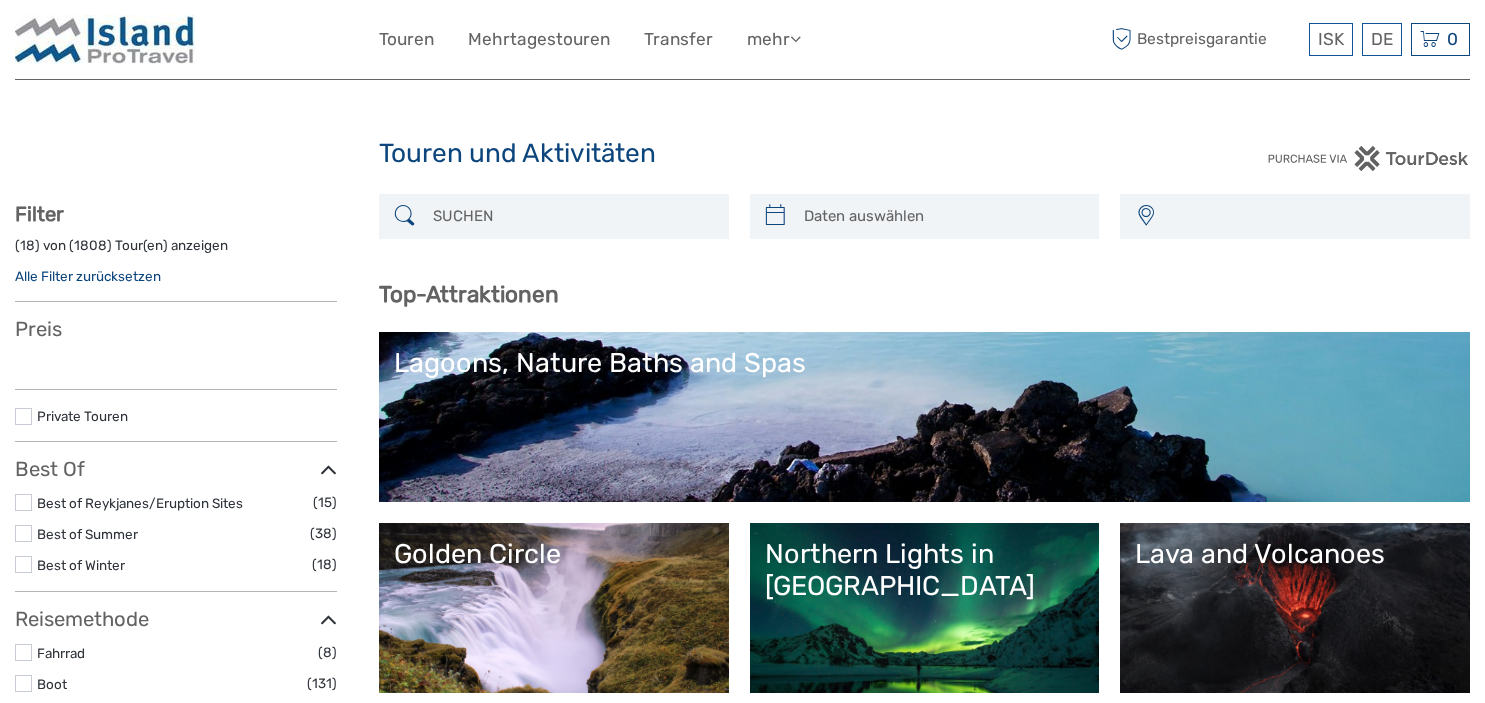 select 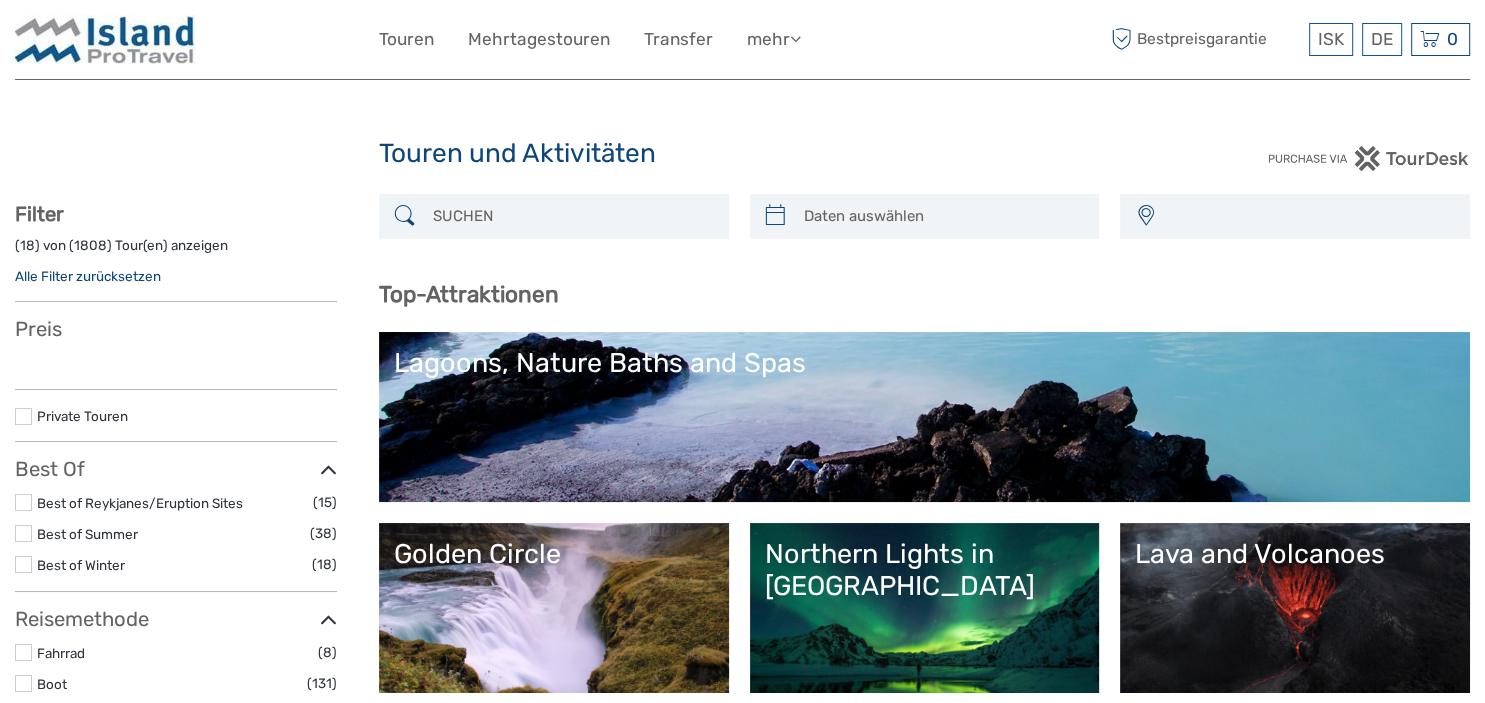 select 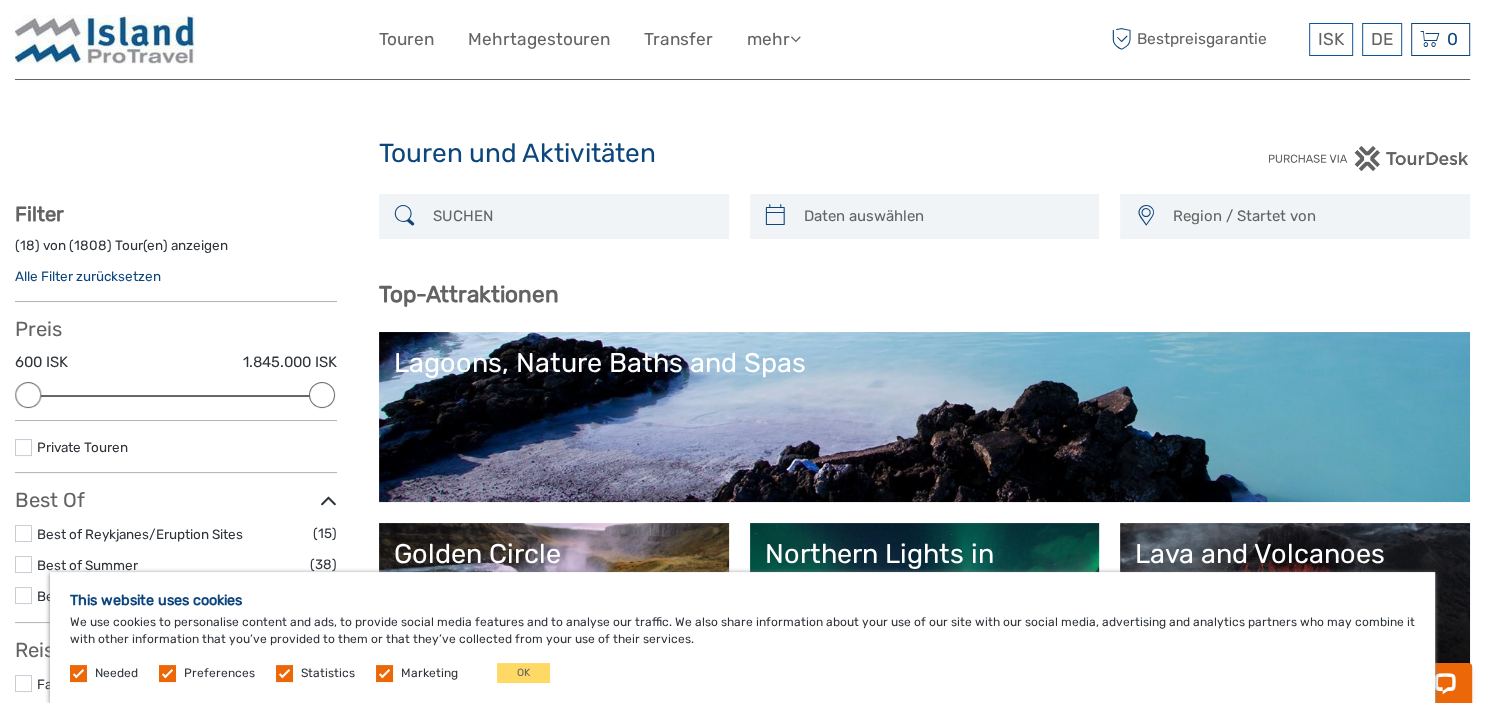 scroll, scrollTop: 0, scrollLeft: 0, axis: both 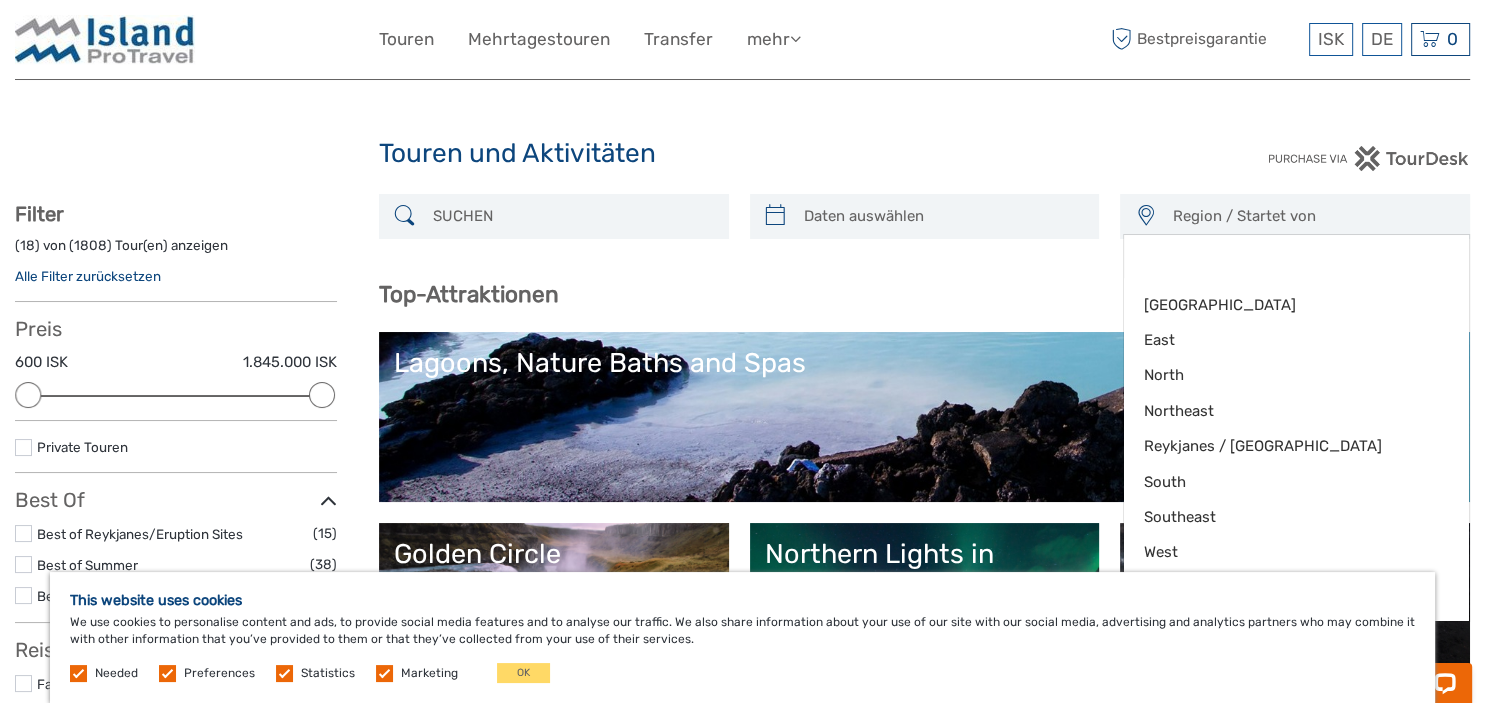 click on "Region / Startet von" at bounding box center [1312, 216] 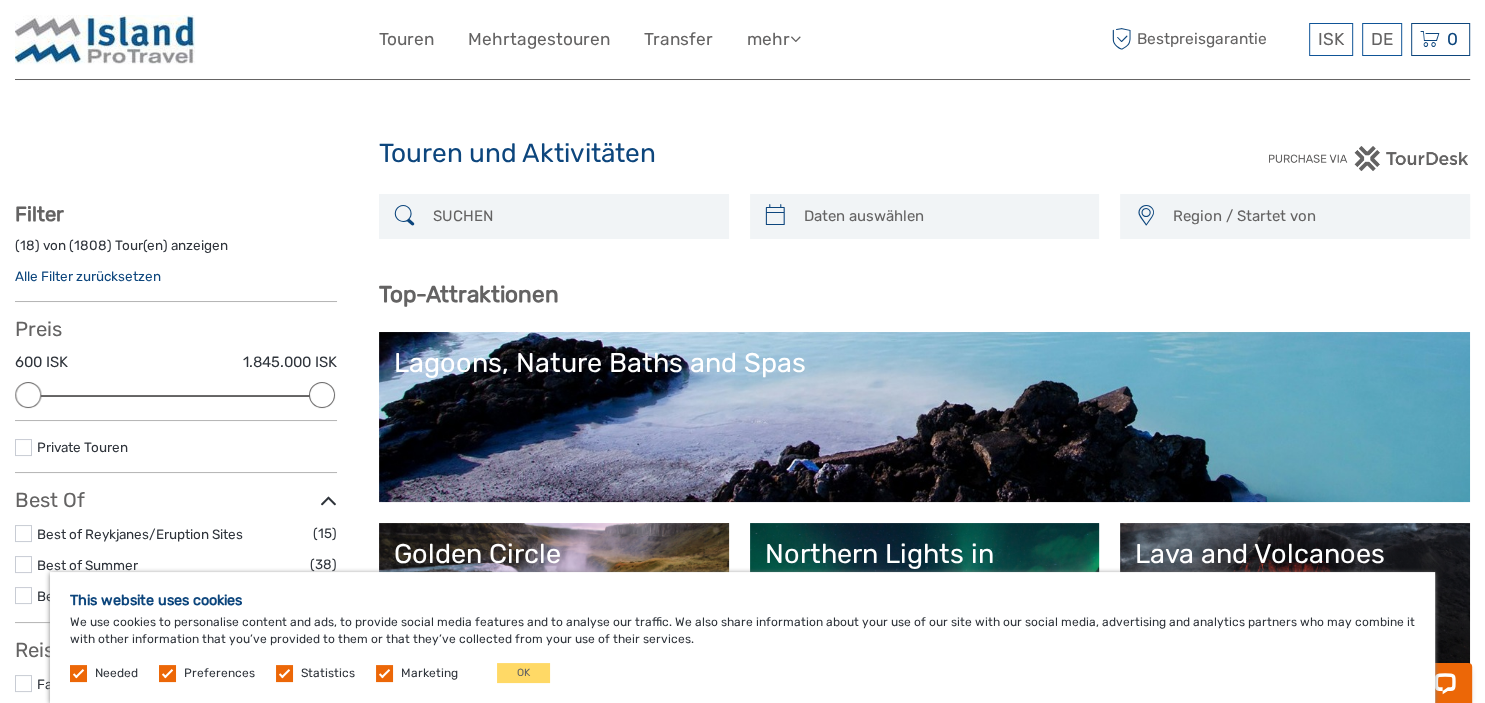 click on "Region / Startet von" at bounding box center [1312, 216] 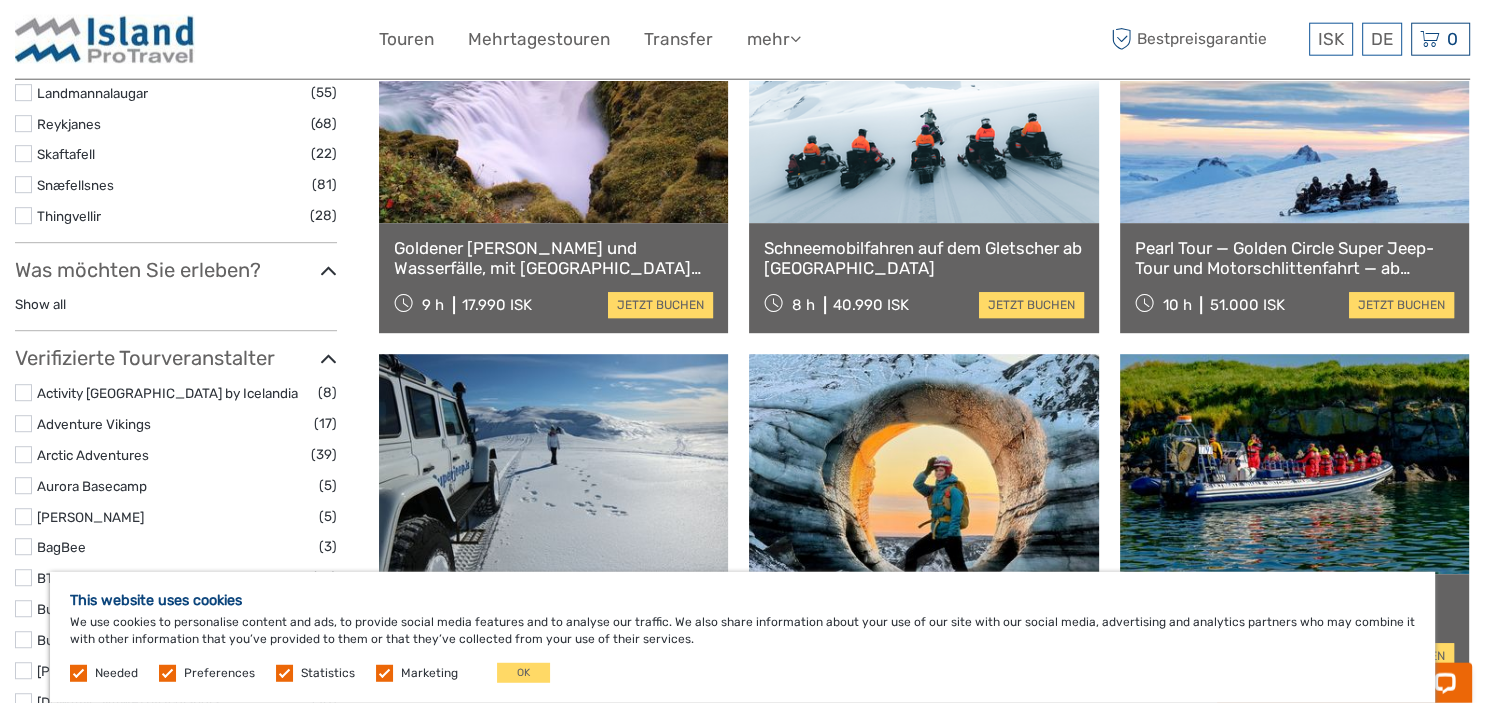 scroll, scrollTop: 1161, scrollLeft: 0, axis: vertical 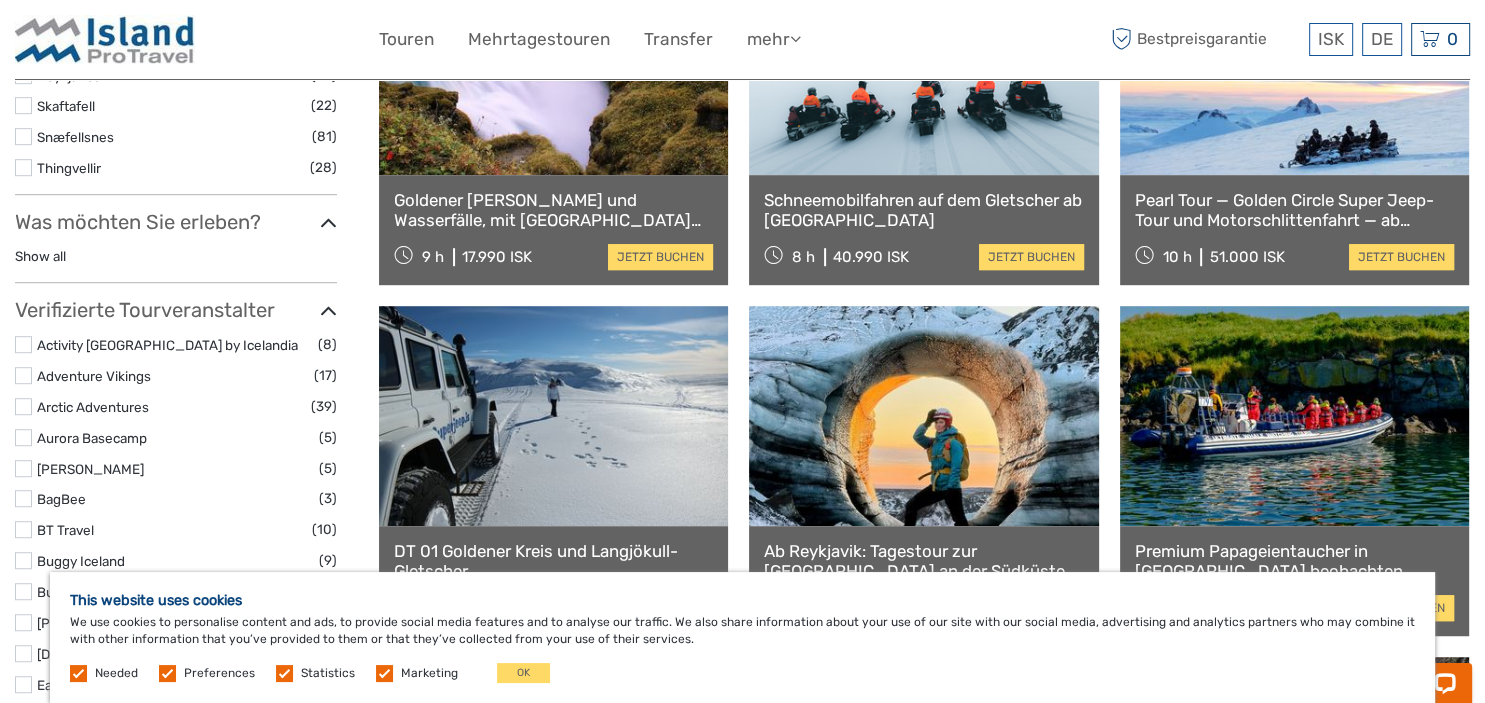 type on "island" 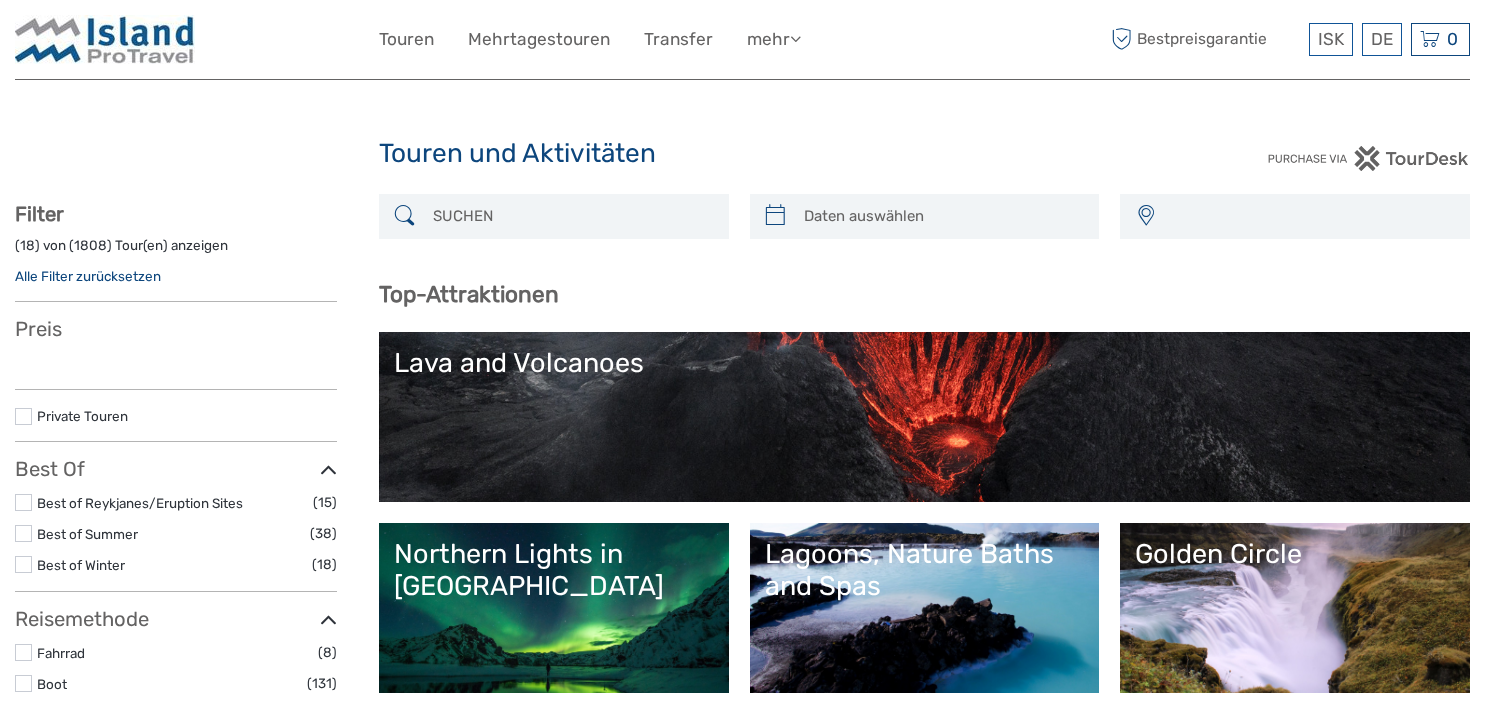 select 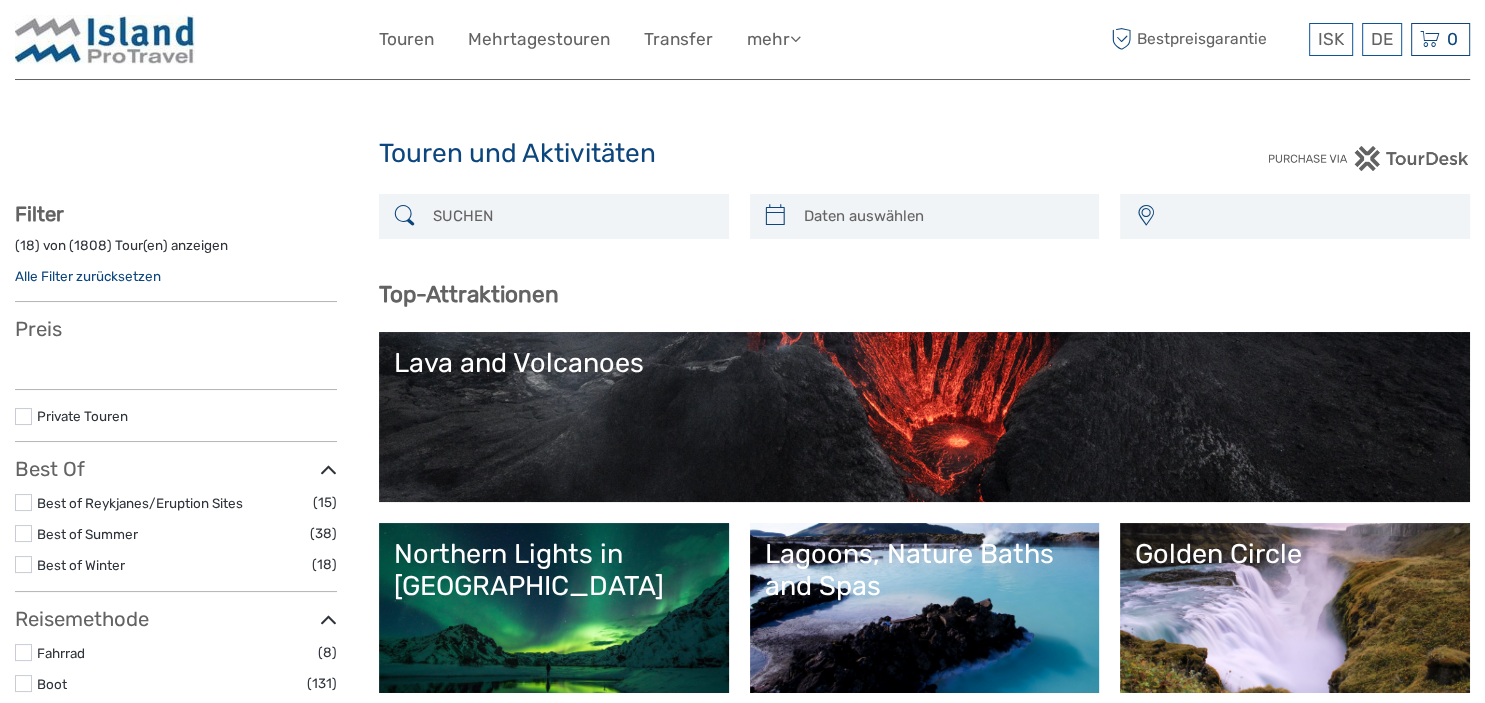 select 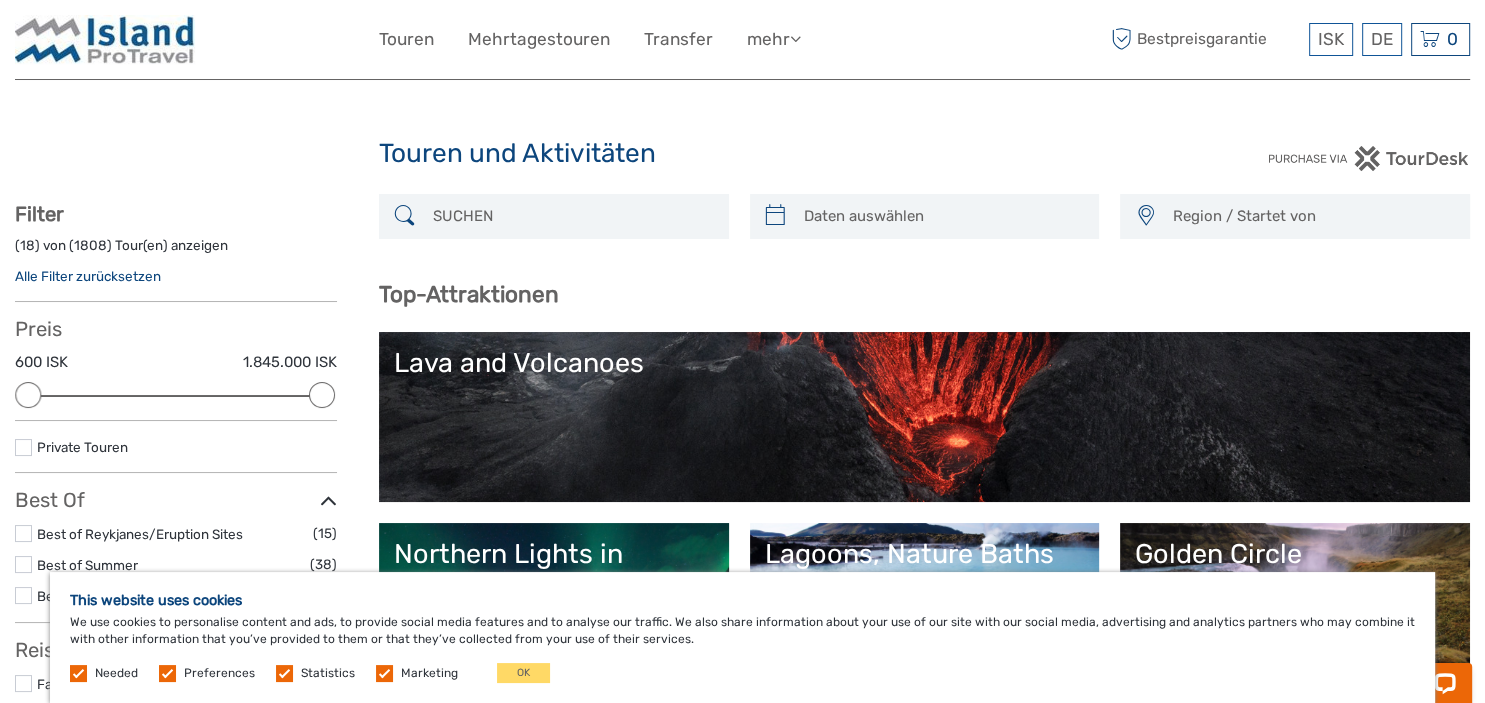 scroll, scrollTop: 0, scrollLeft: 0, axis: both 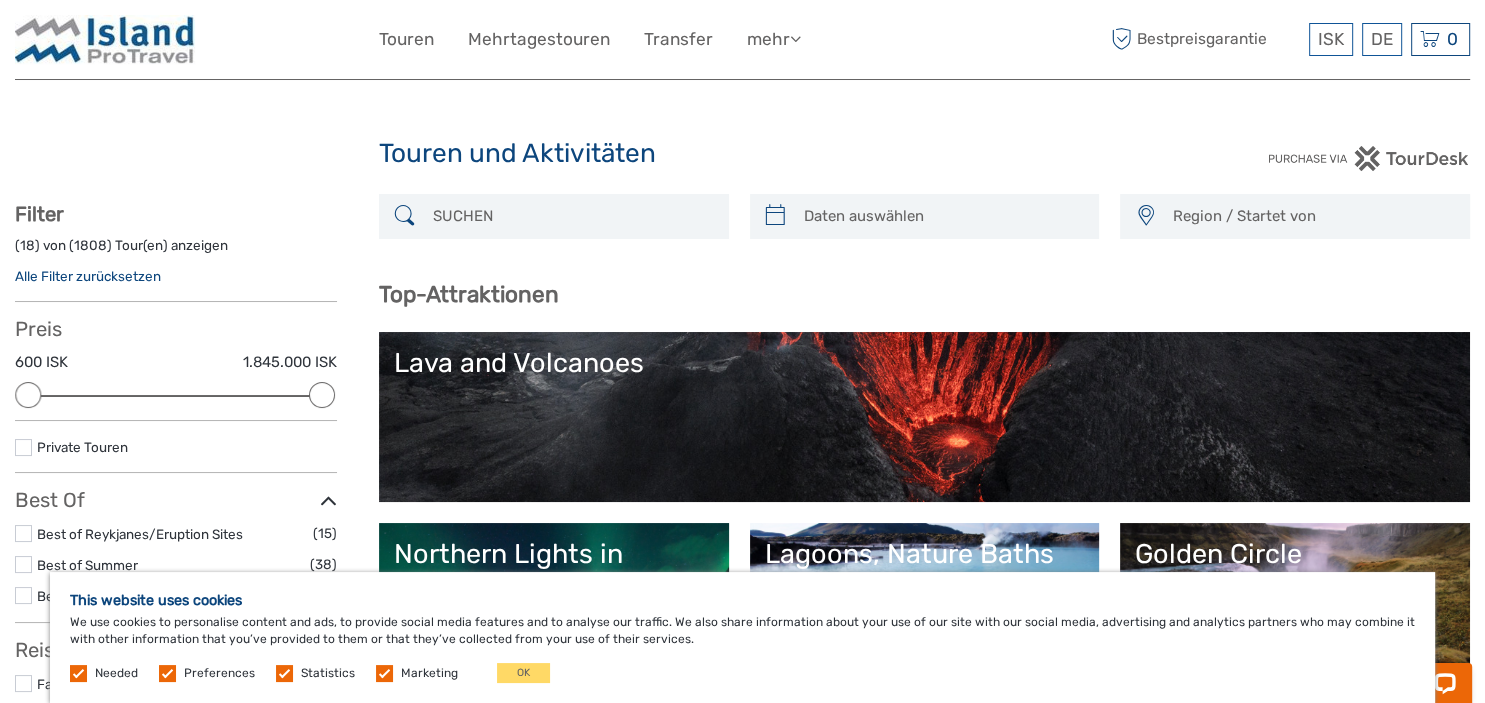 click on "Region / Startet von" at bounding box center (1312, 216) 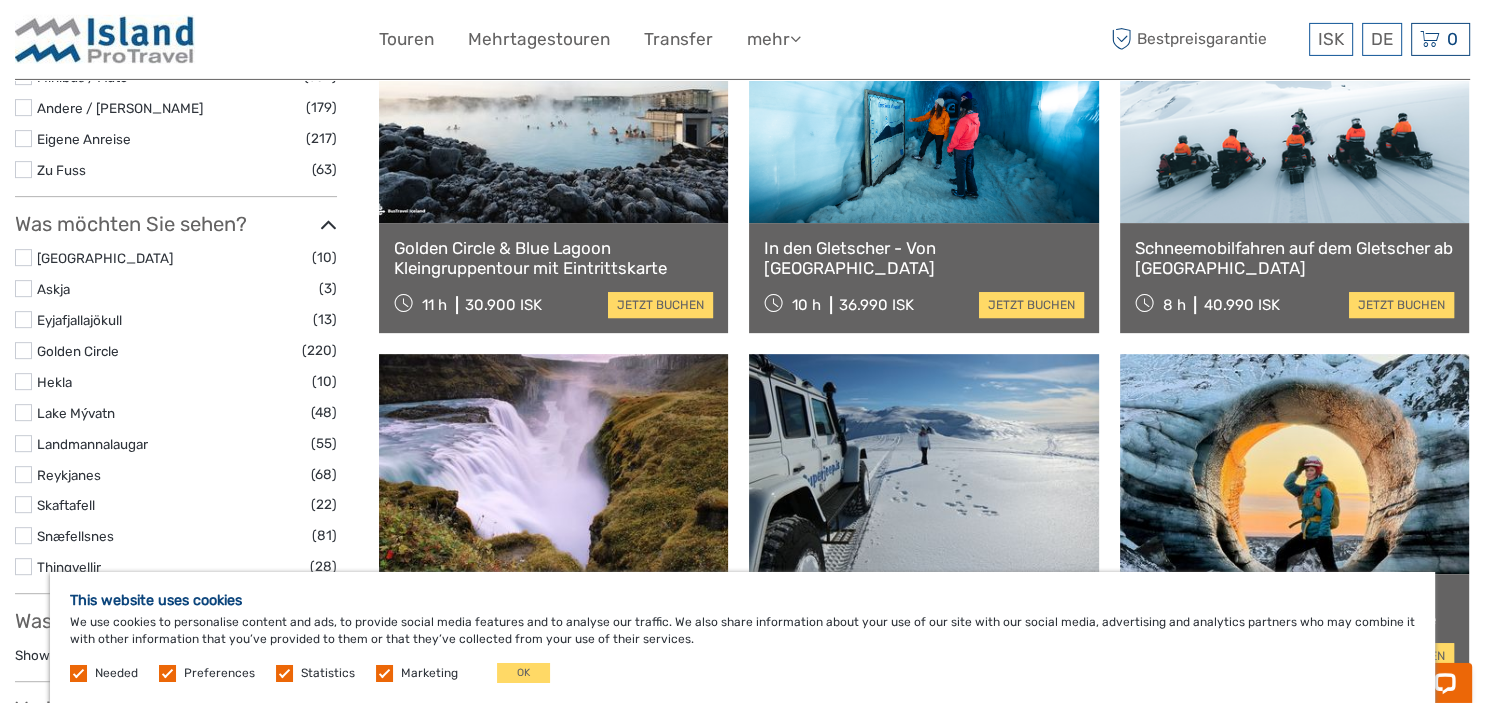 scroll, scrollTop: 844, scrollLeft: 0, axis: vertical 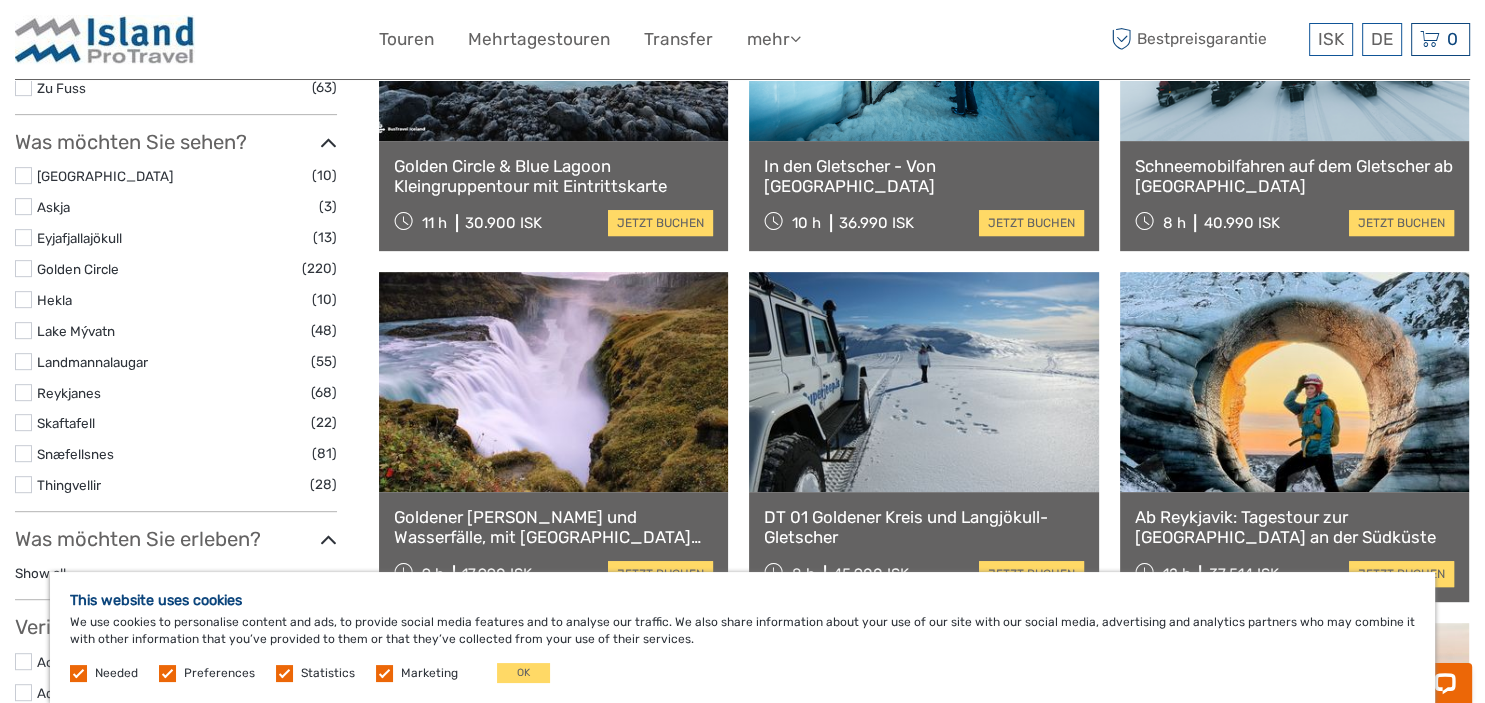 click at bounding box center [1294, 382] 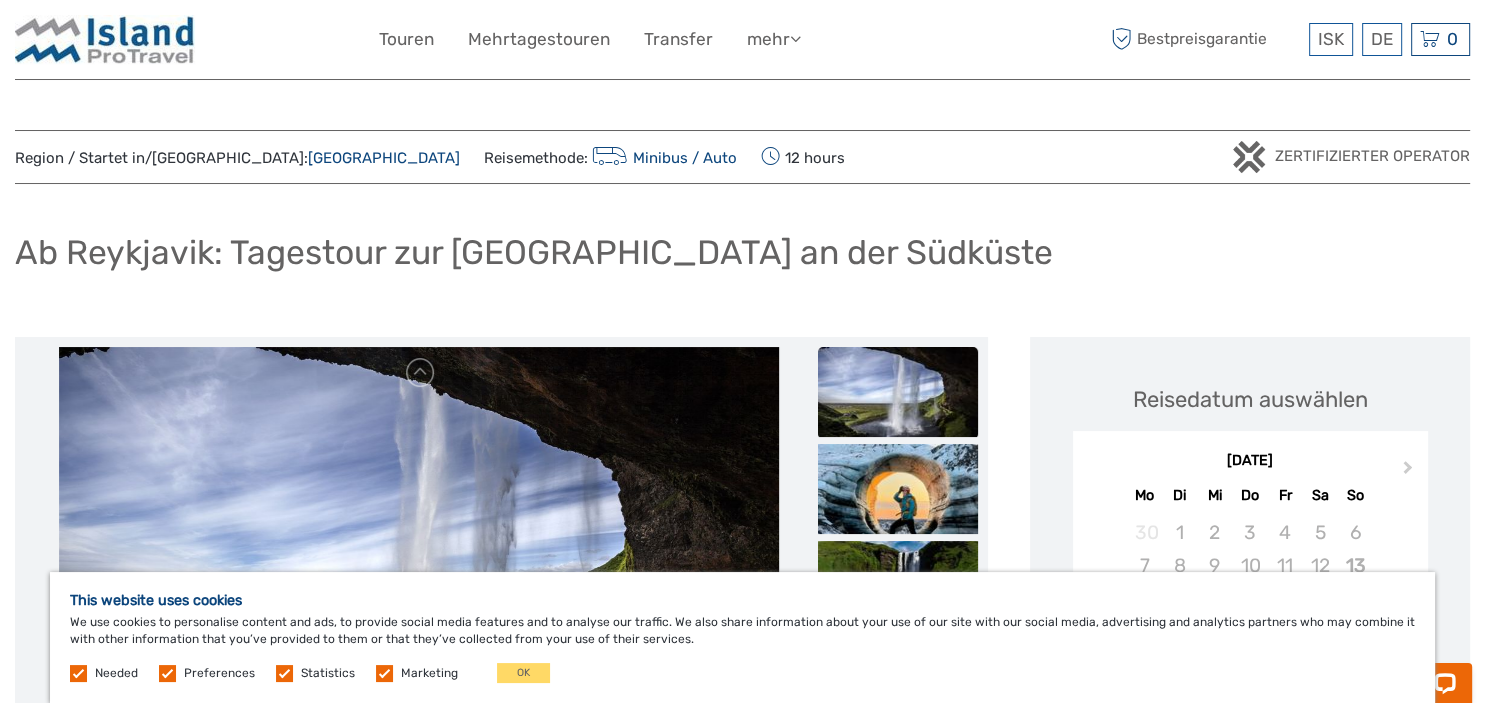 scroll, scrollTop: 0, scrollLeft: 0, axis: both 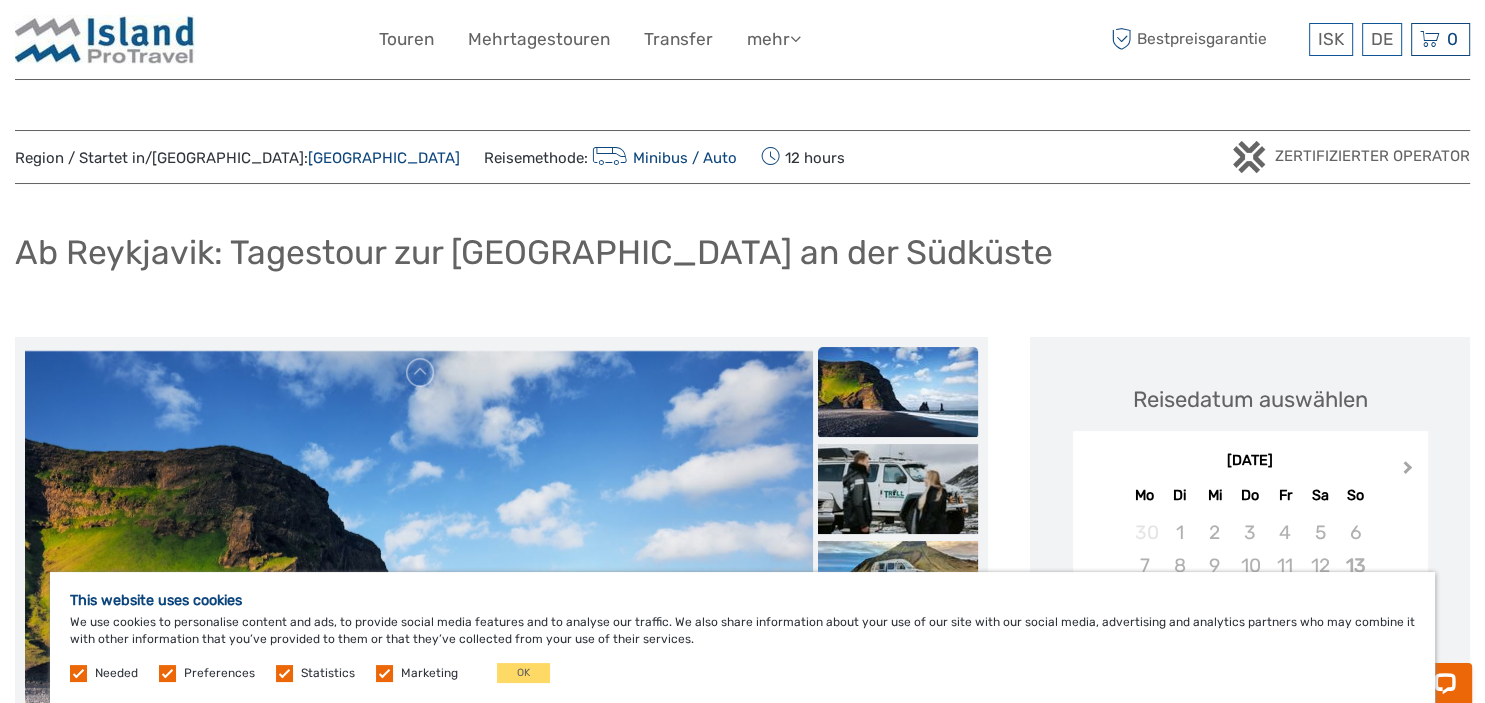 click on "Next Month" at bounding box center (1408, 471) 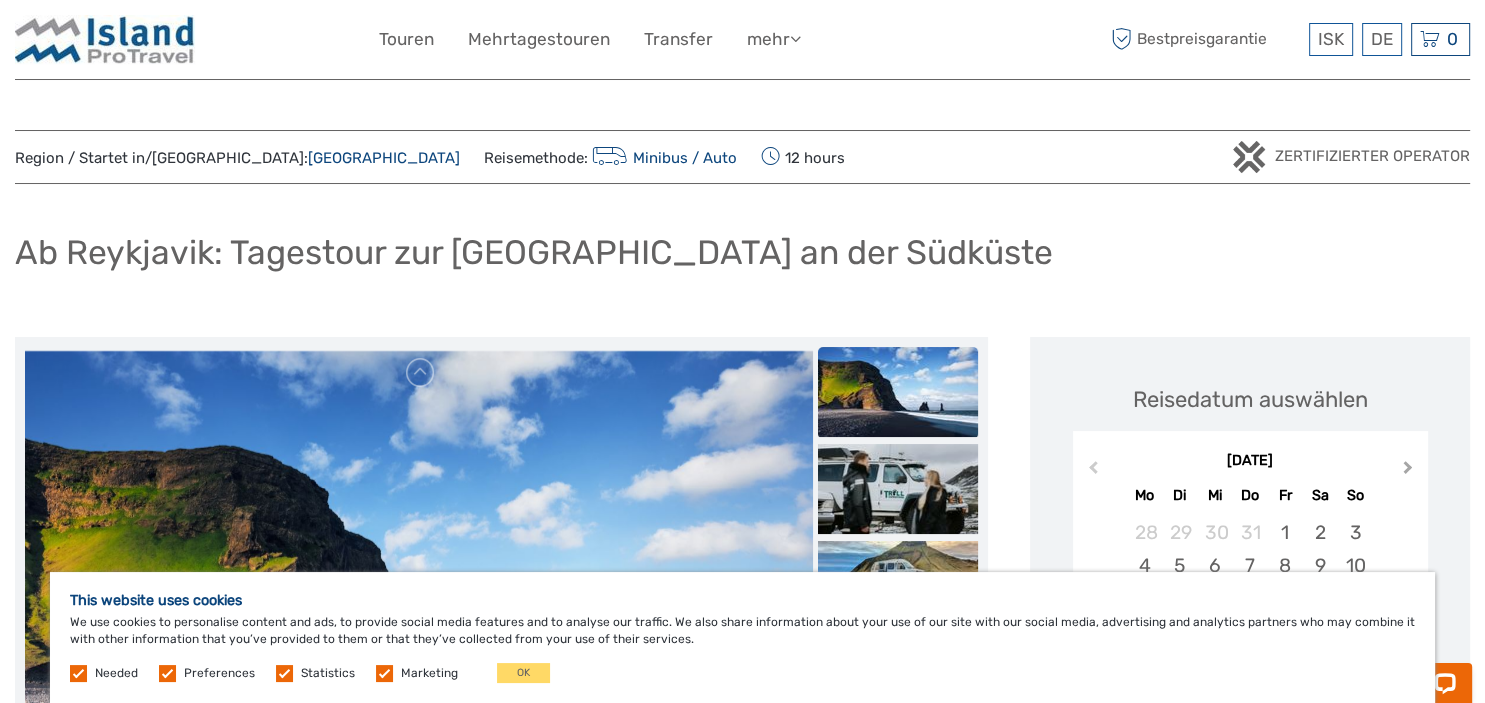 click on "Next Month" at bounding box center (1408, 471) 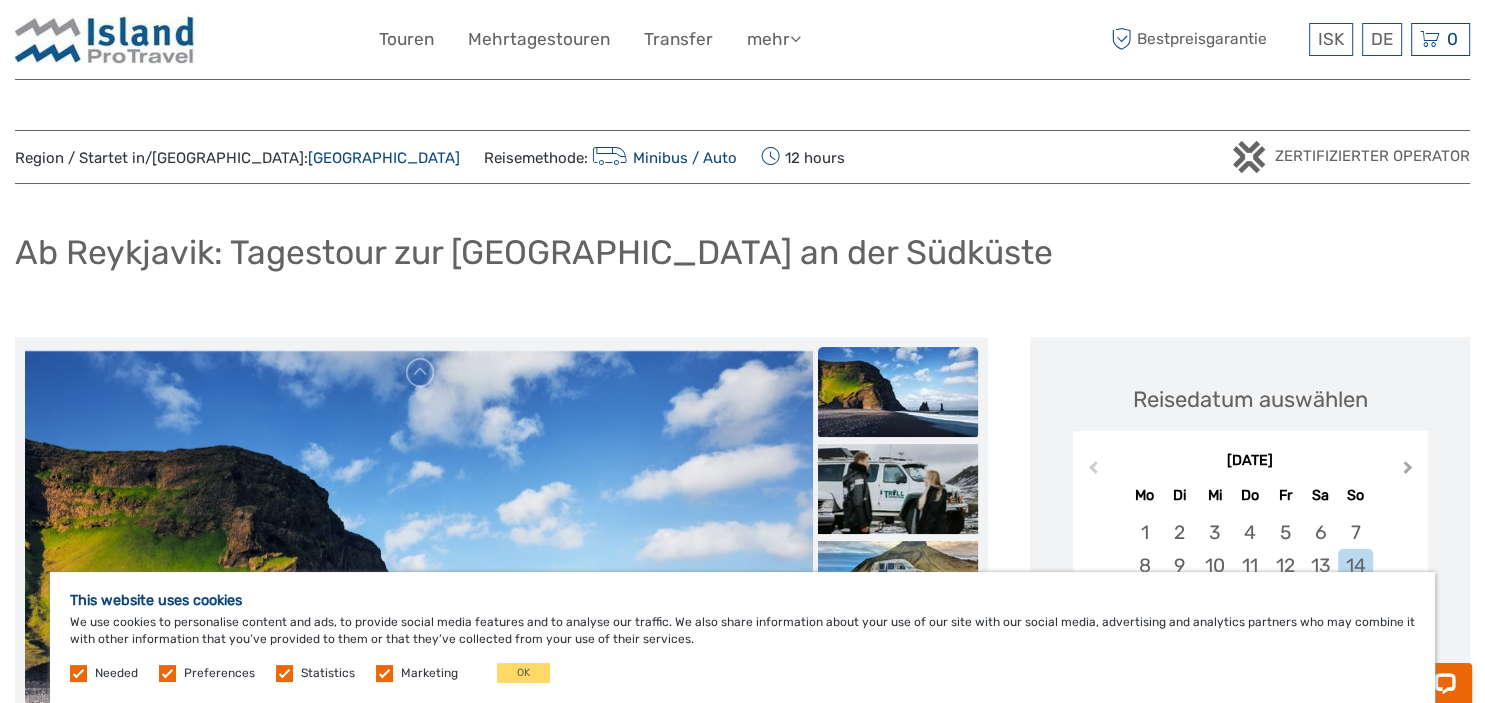 click on "Next Month" at bounding box center [1408, 471] 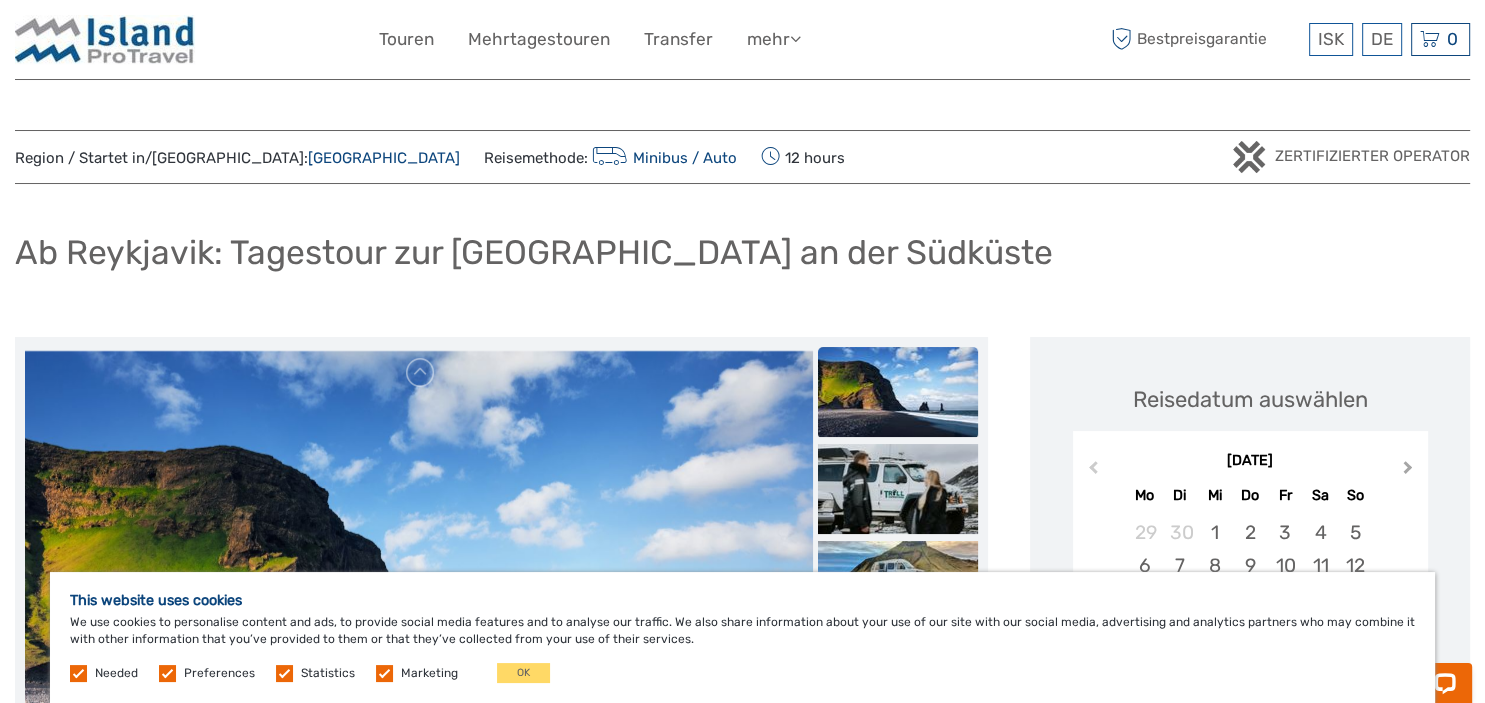 click on "Next Month" at bounding box center (1408, 471) 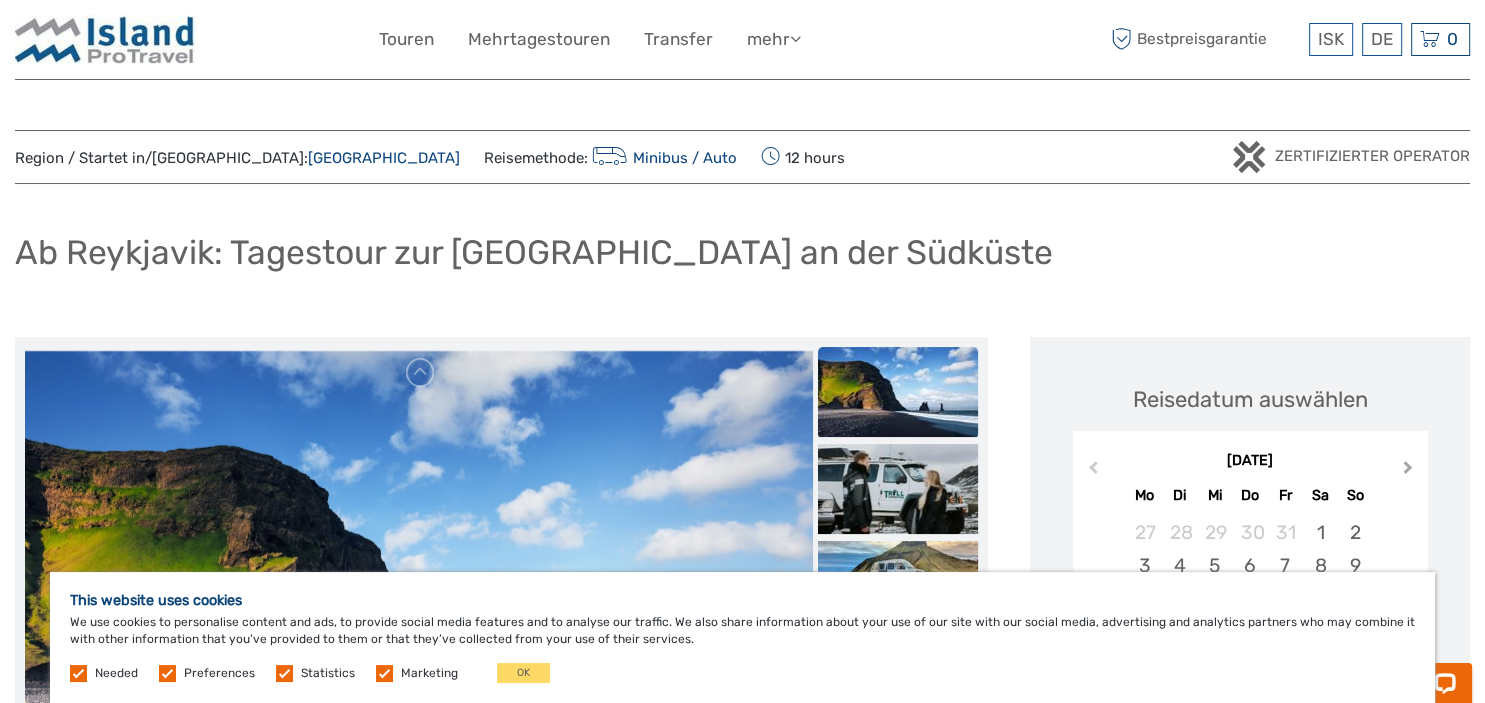 click on "Next Month" at bounding box center (1408, 471) 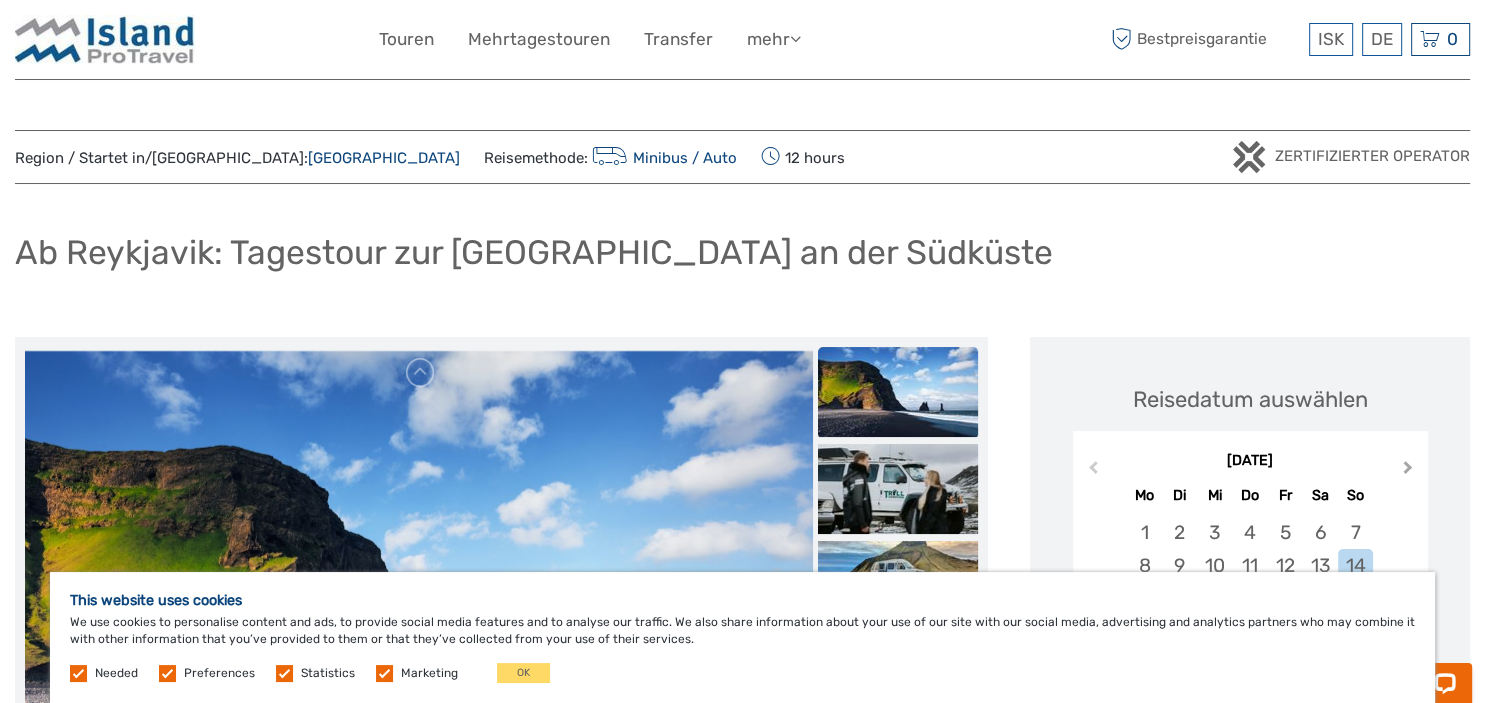 click on "Next Month" at bounding box center [1408, 471] 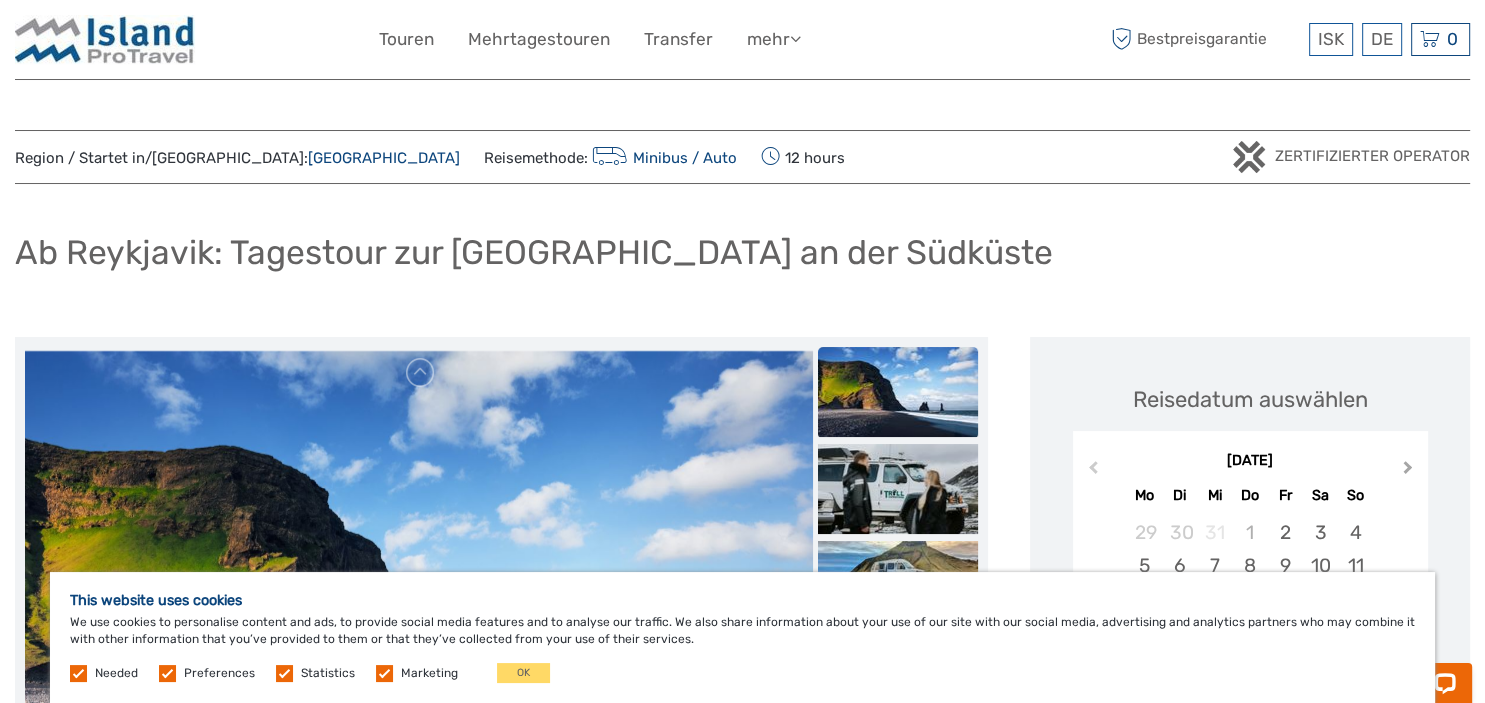 click on "Next Month" at bounding box center [1408, 471] 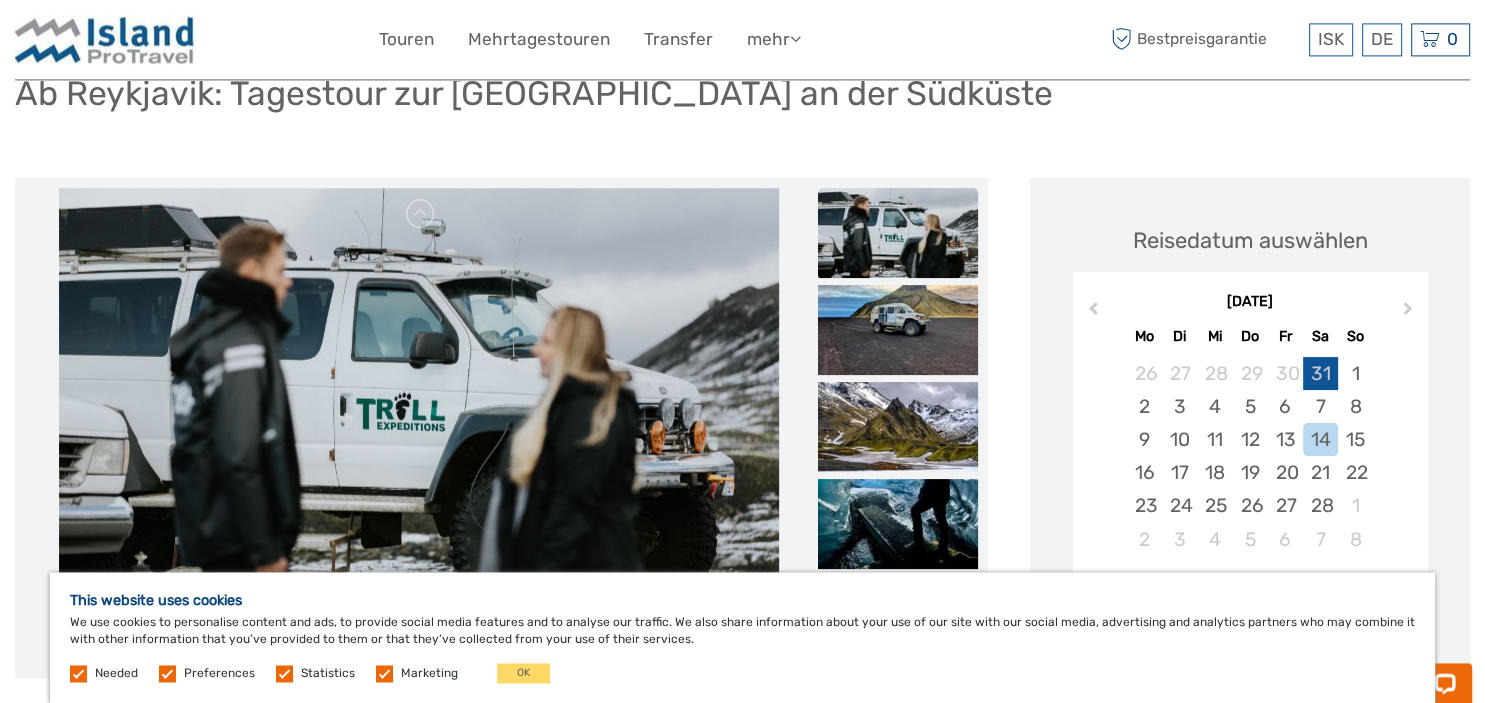 scroll, scrollTop: 211, scrollLeft: 0, axis: vertical 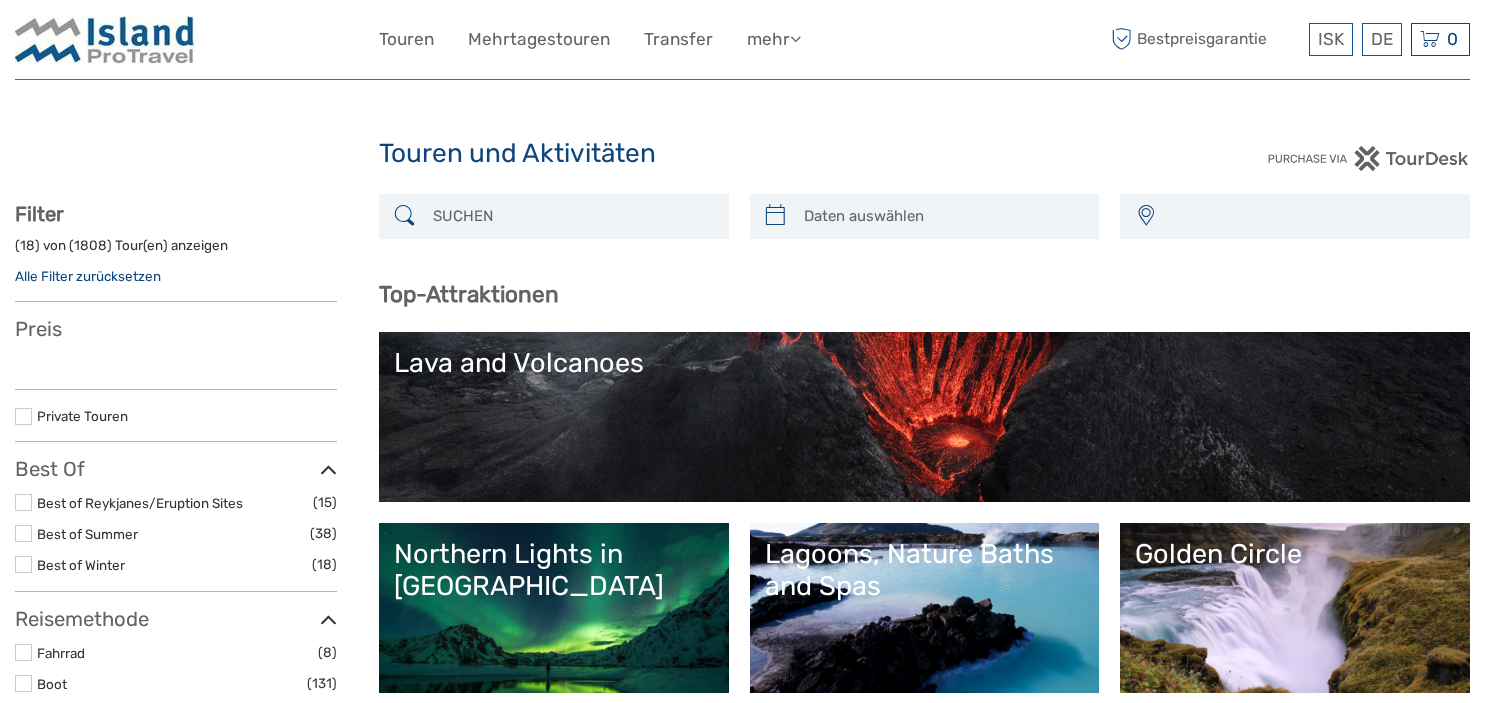 select 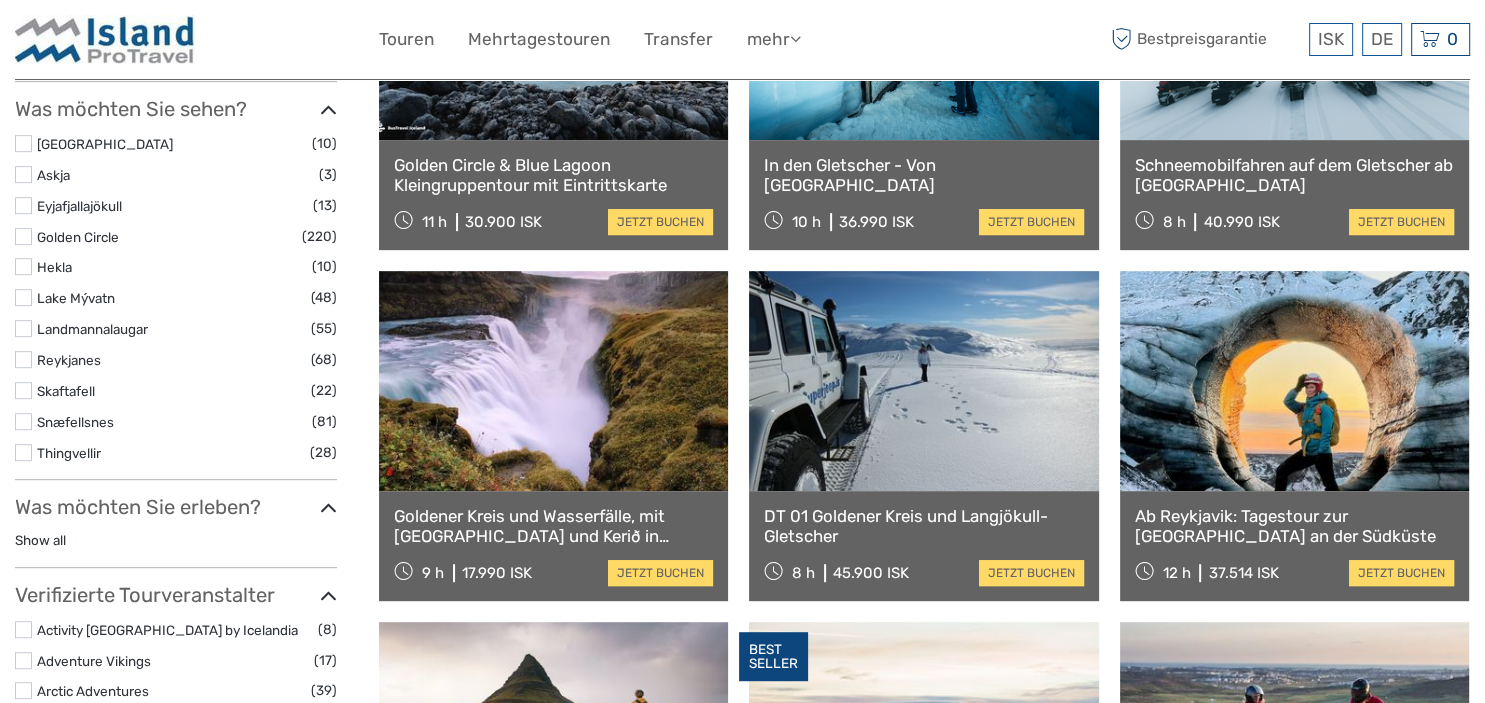 select 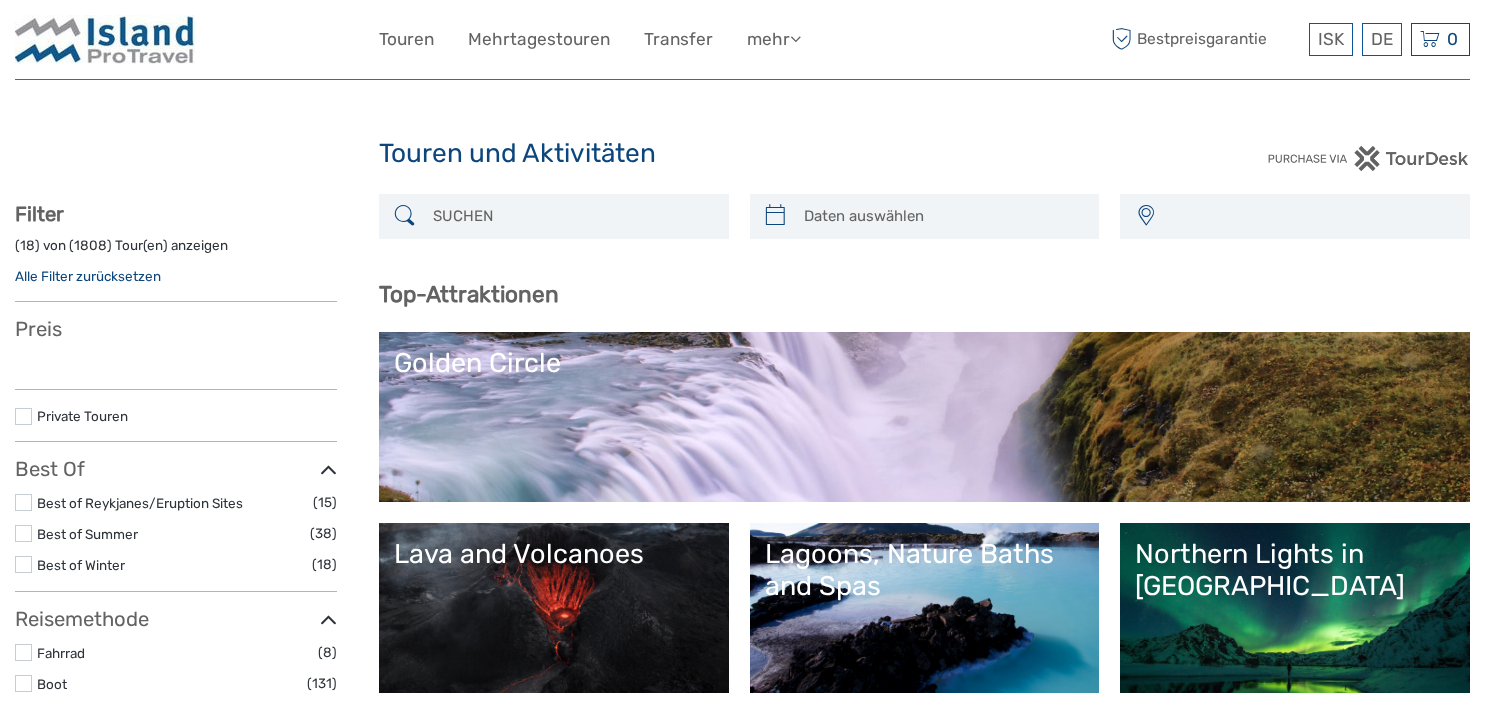 select 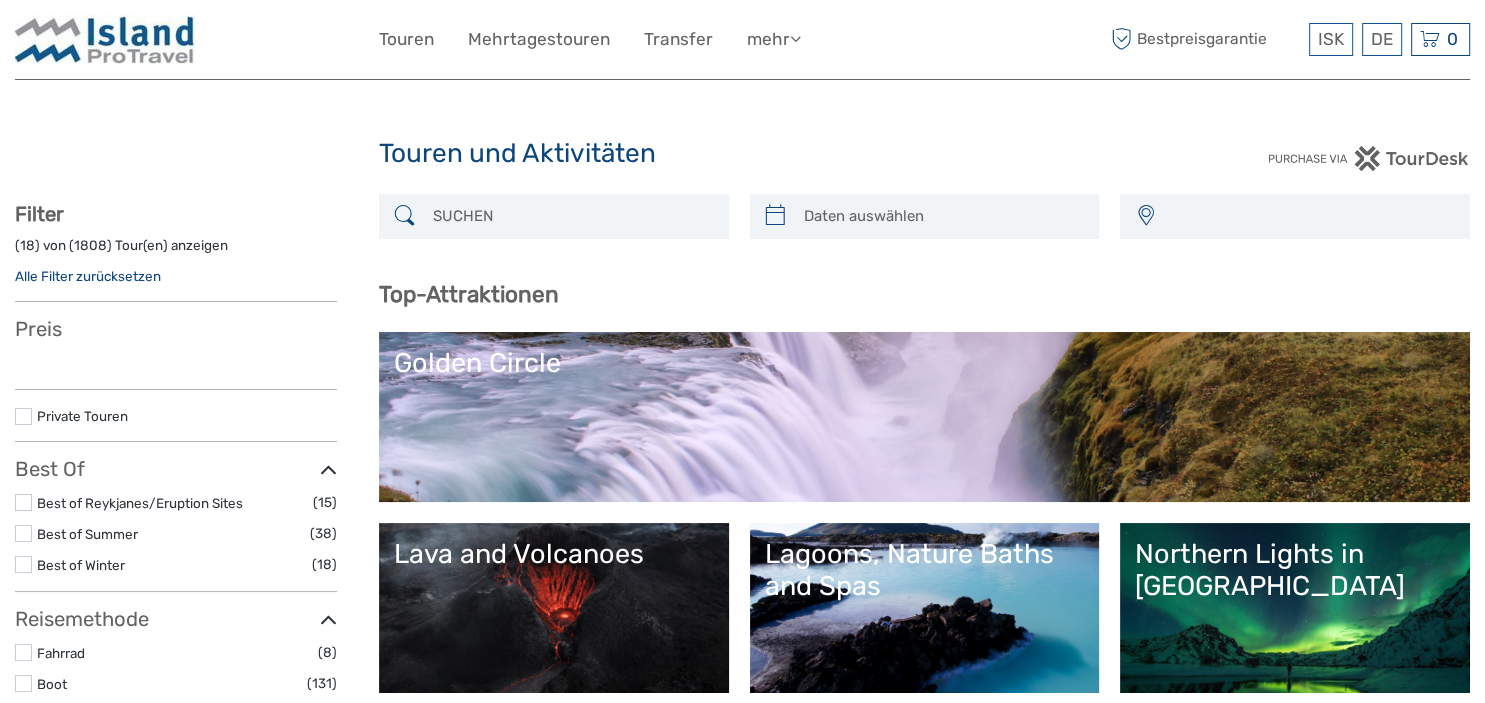 select 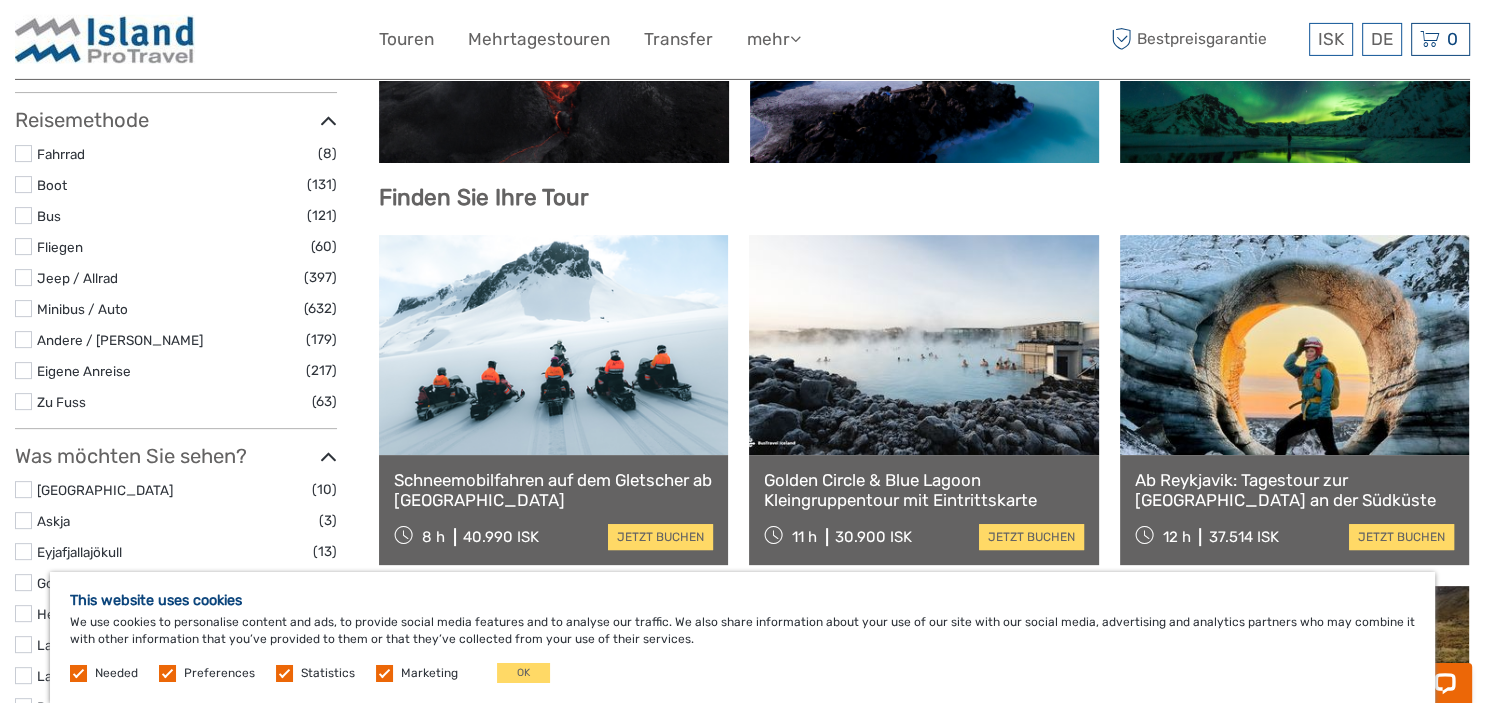 scroll, scrollTop: 633, scrollLeft: 0, axis: vertical 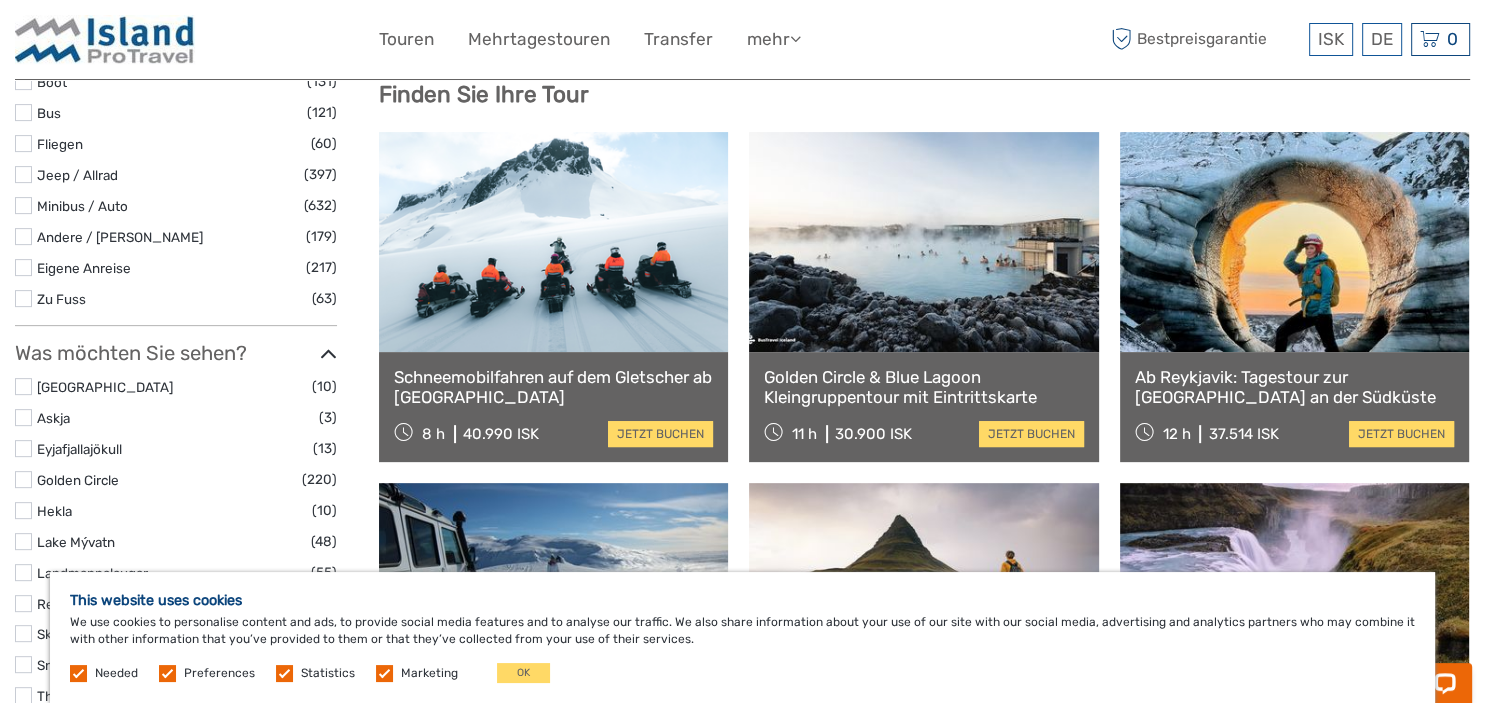 click at bounding box center (1294, 242) 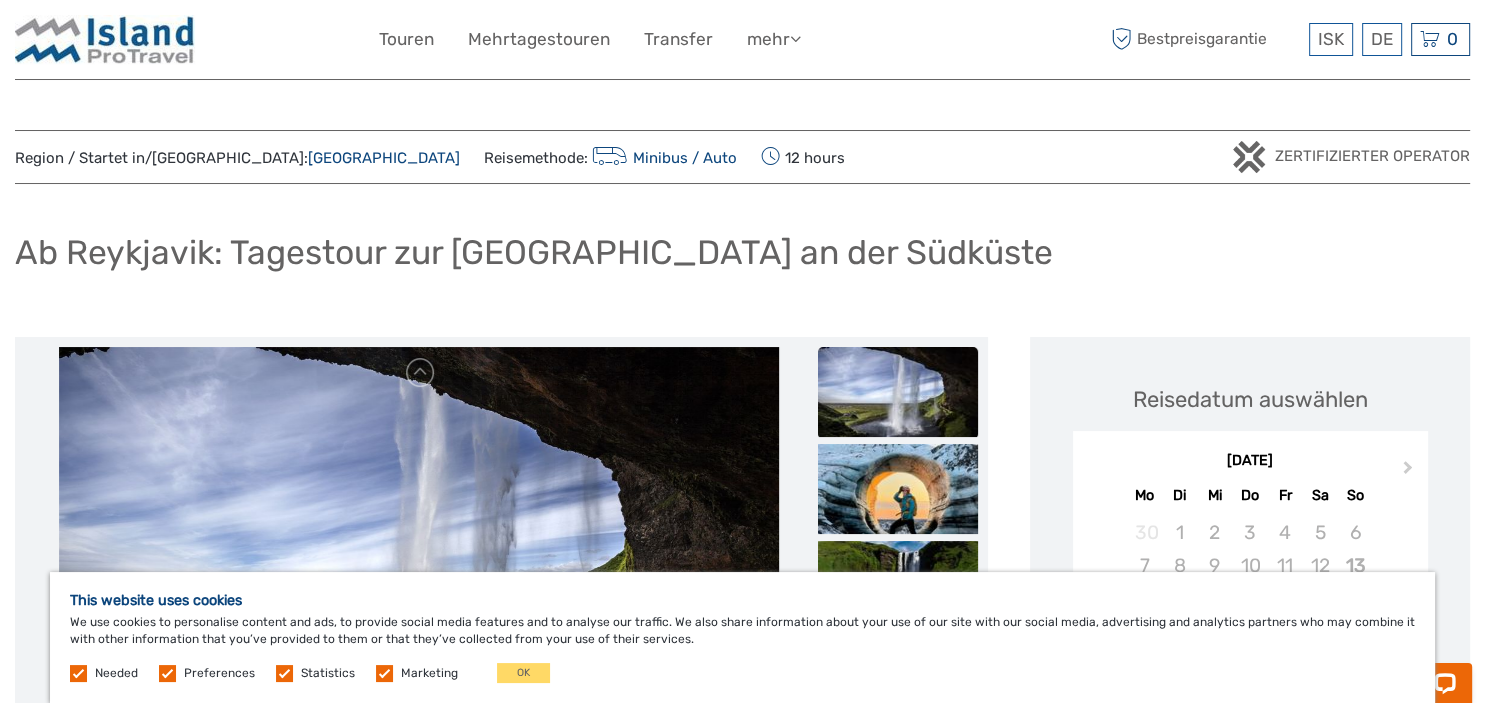scroll, scrollTop: 0, scrollLeft: 0, axis: both 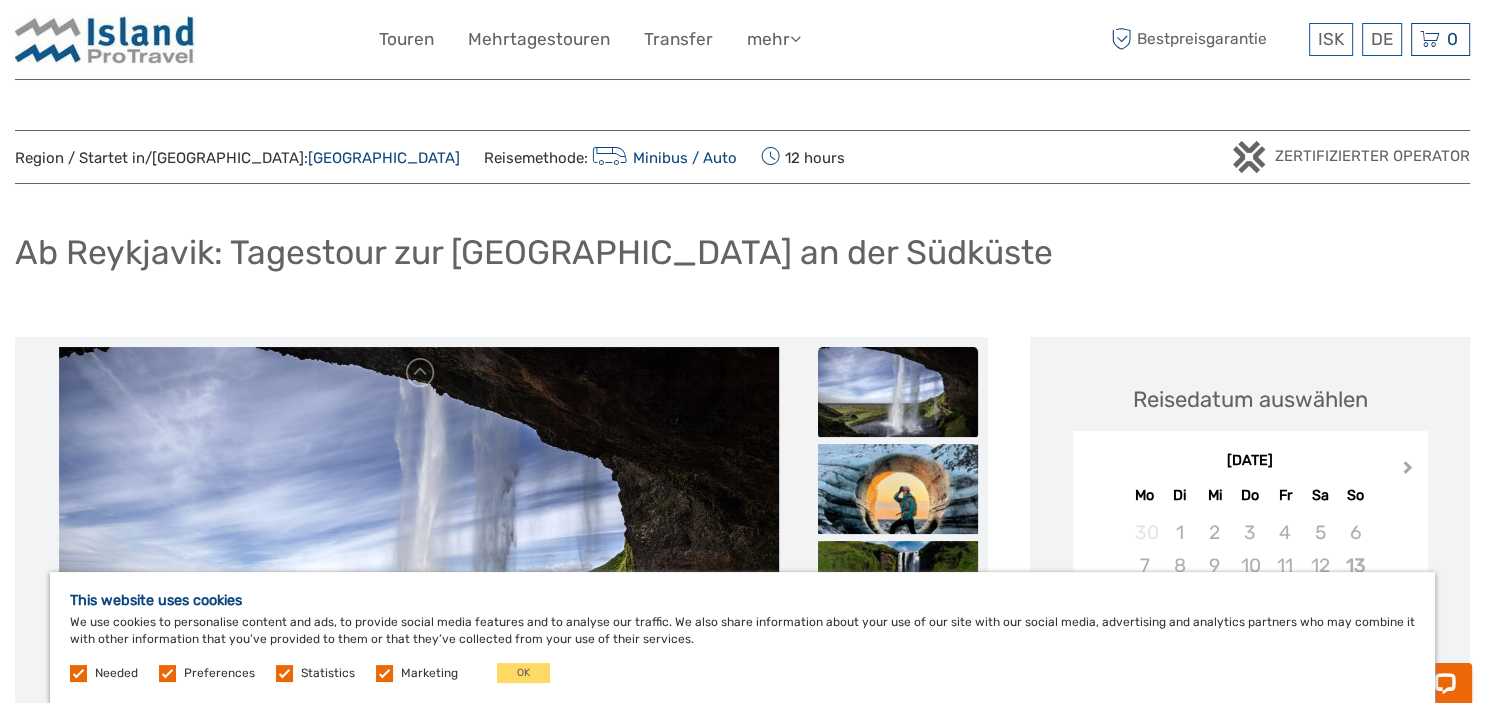 click on "Next Month" at bounding box center (1408, 471) 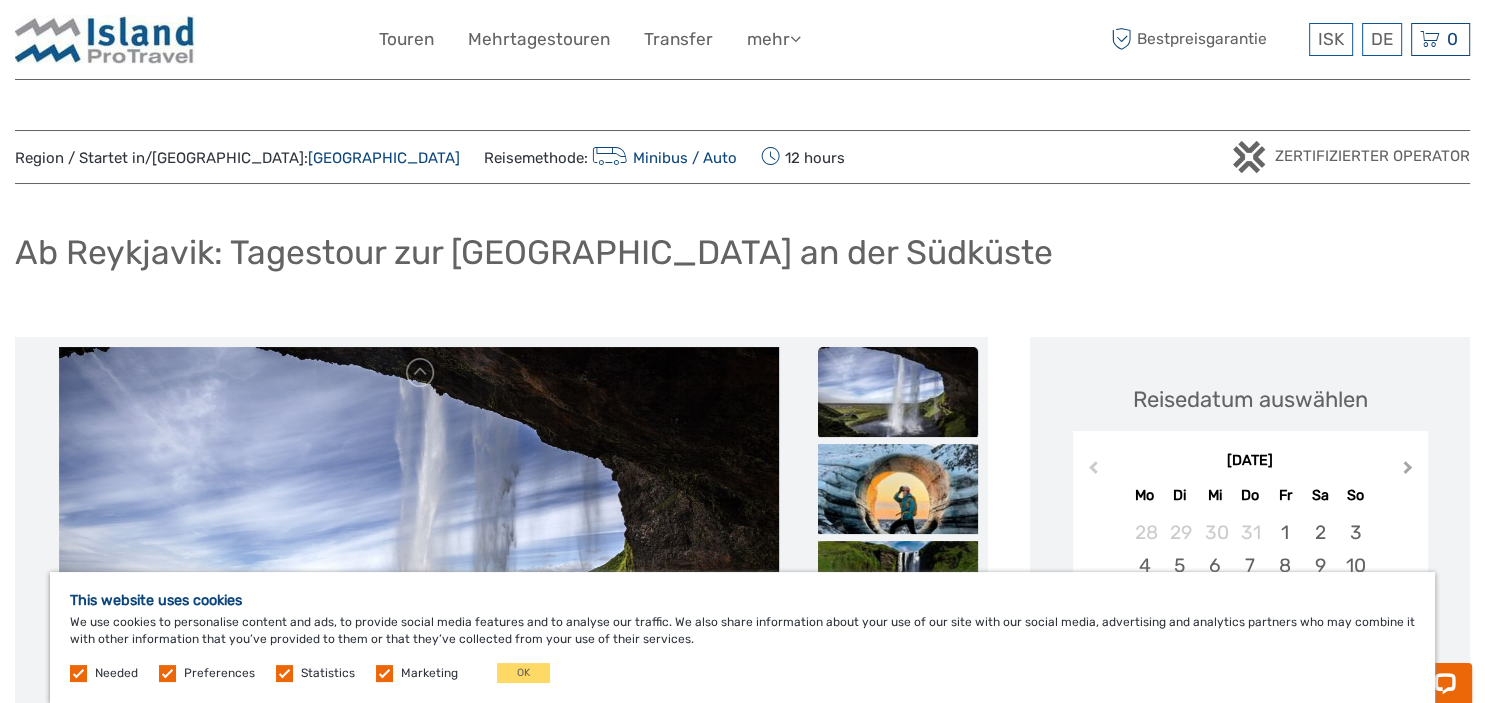 click on "Next Month" at bounding box center [1408, 471] 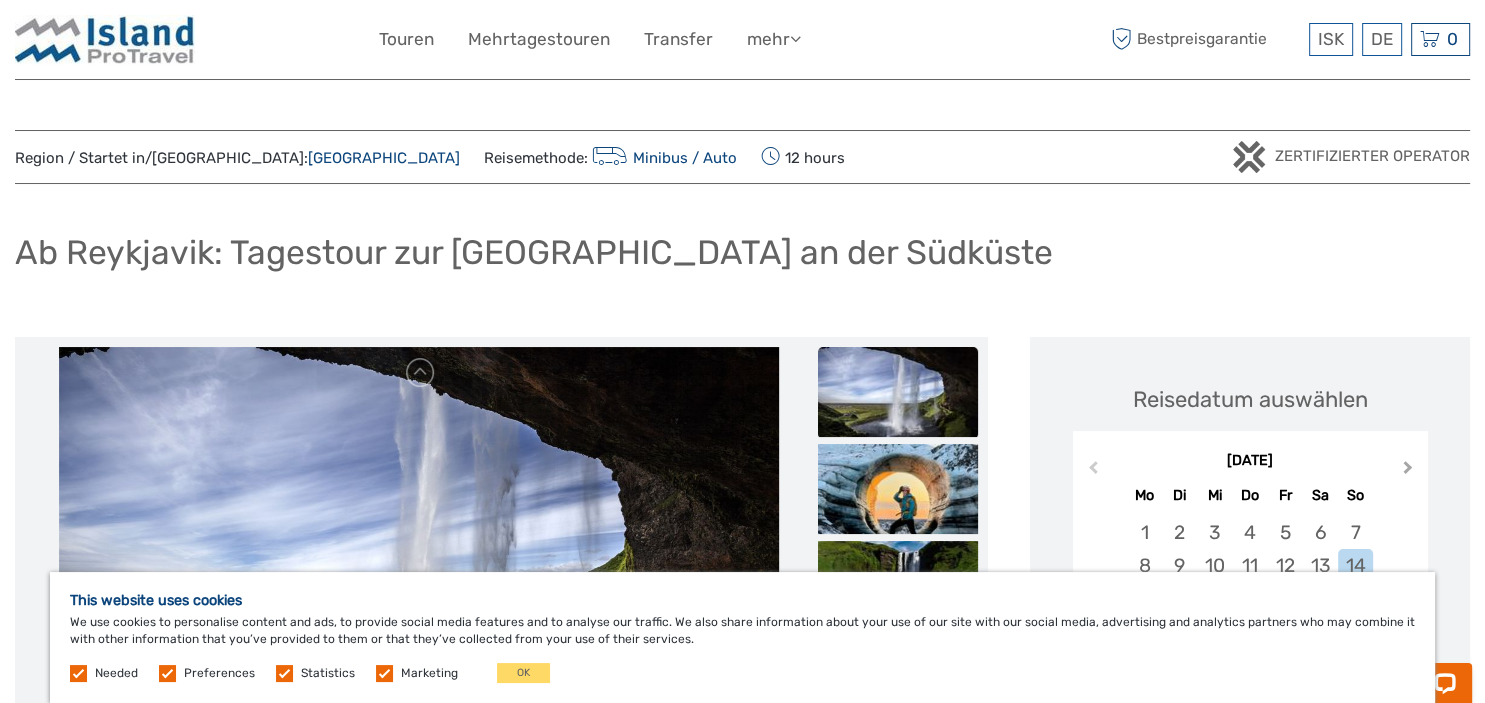 click on "Next Month" at bounding box center (1408, 471) 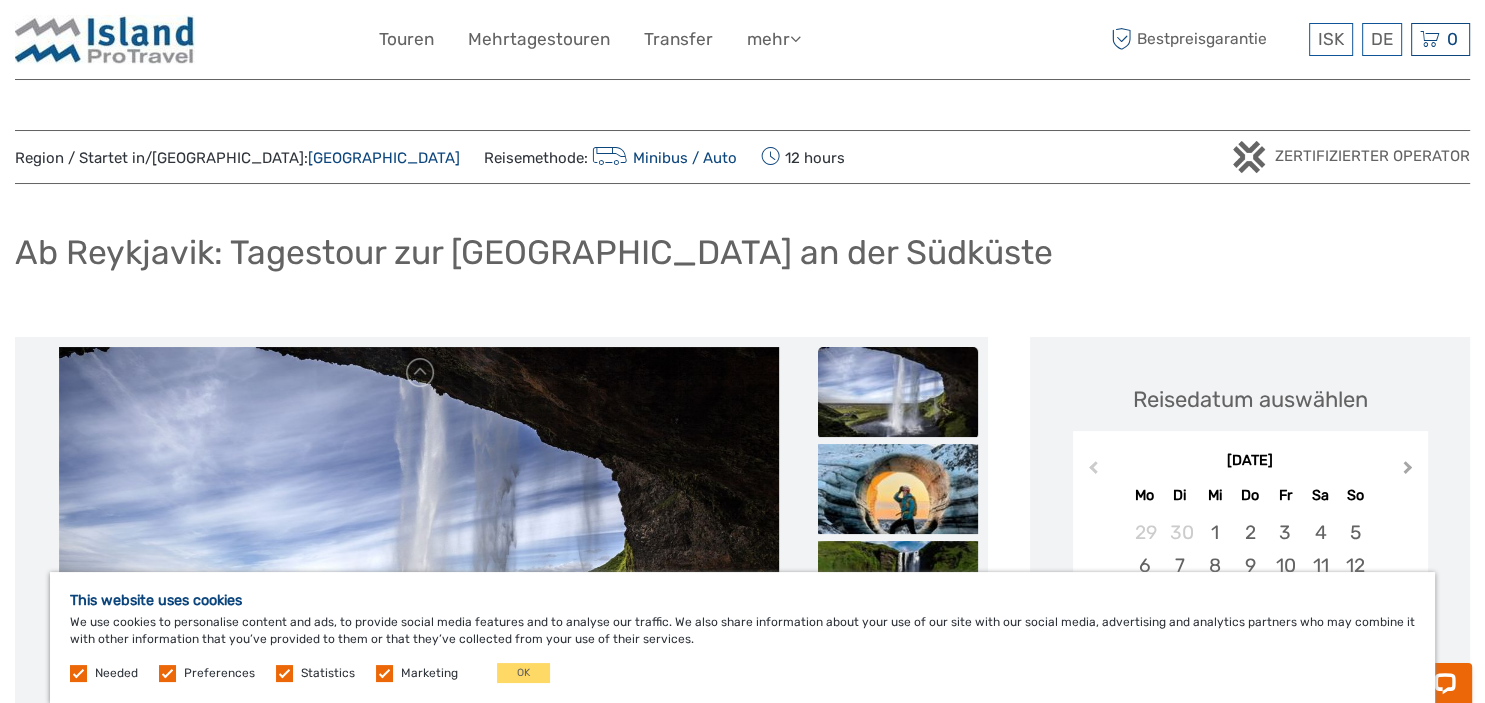 click on "Next Month" at bounding box center (1408, 471) 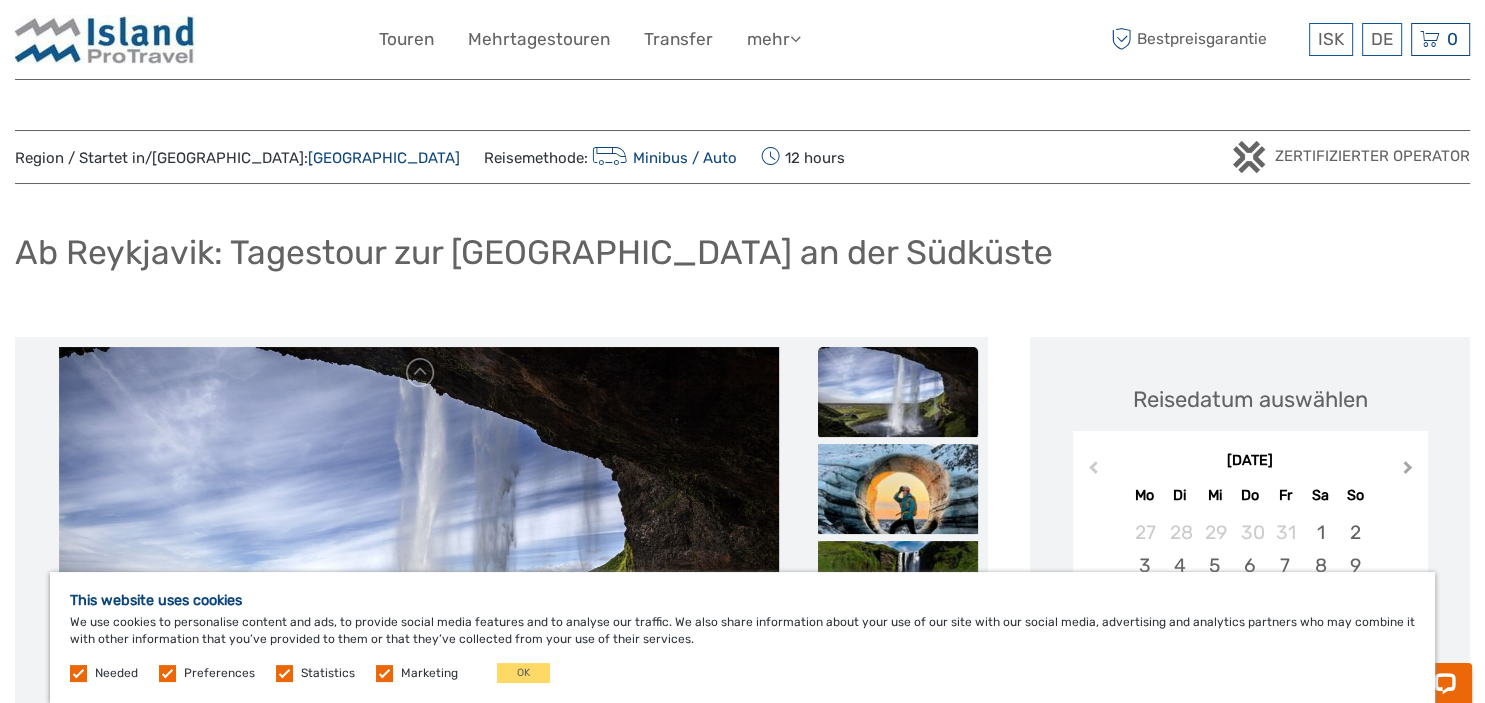 click on "Next Month" at bounding box center (1408, 471) 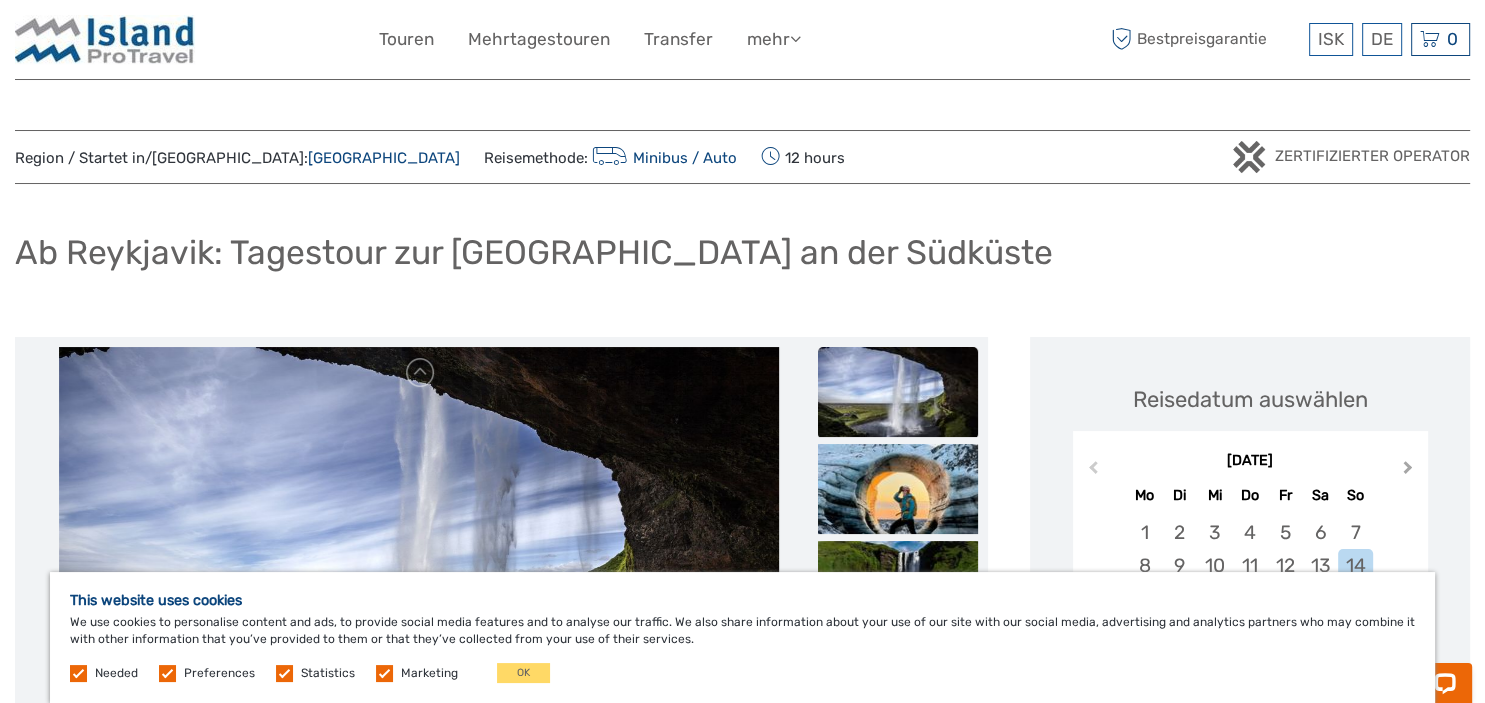 click on "Next Month" at bounding box center (1408, 471) 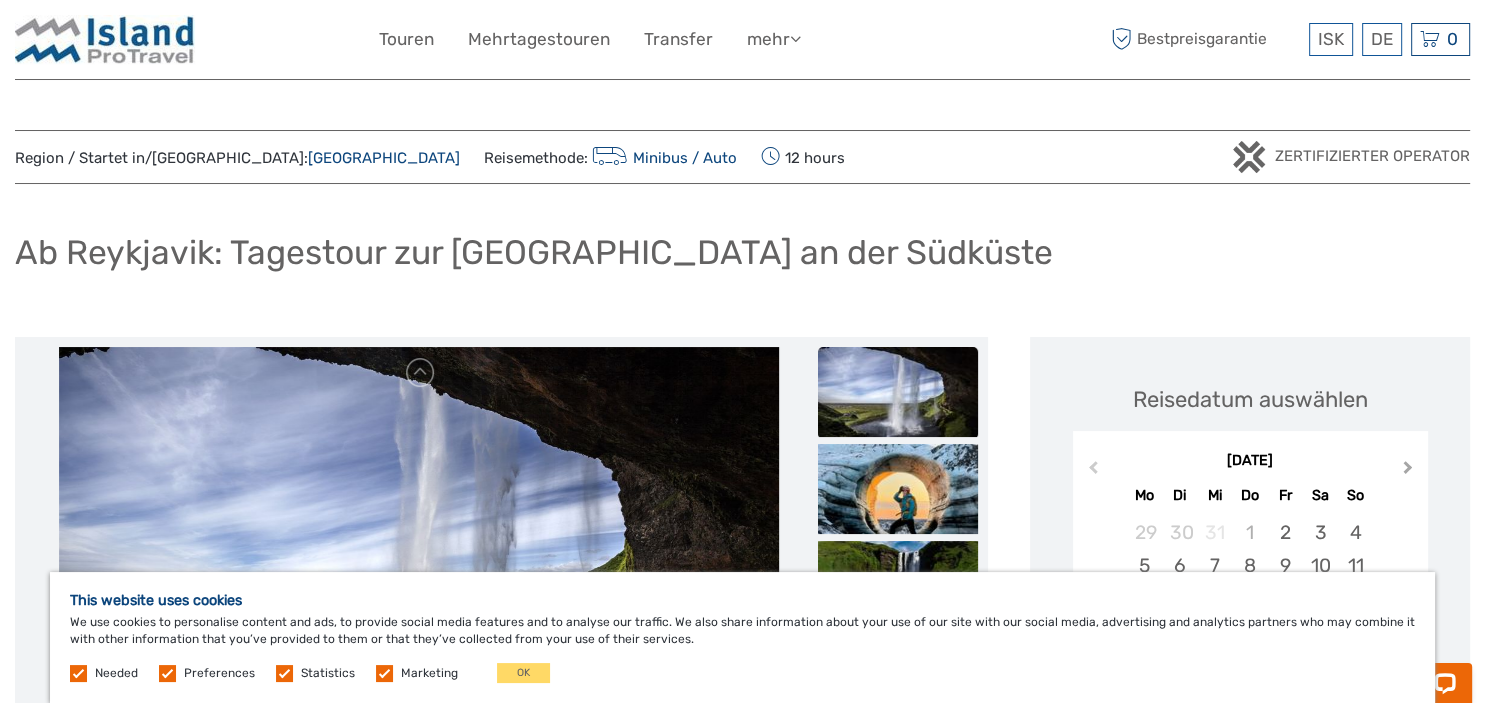click on "Next Month" at bounding box center (1408, 471) 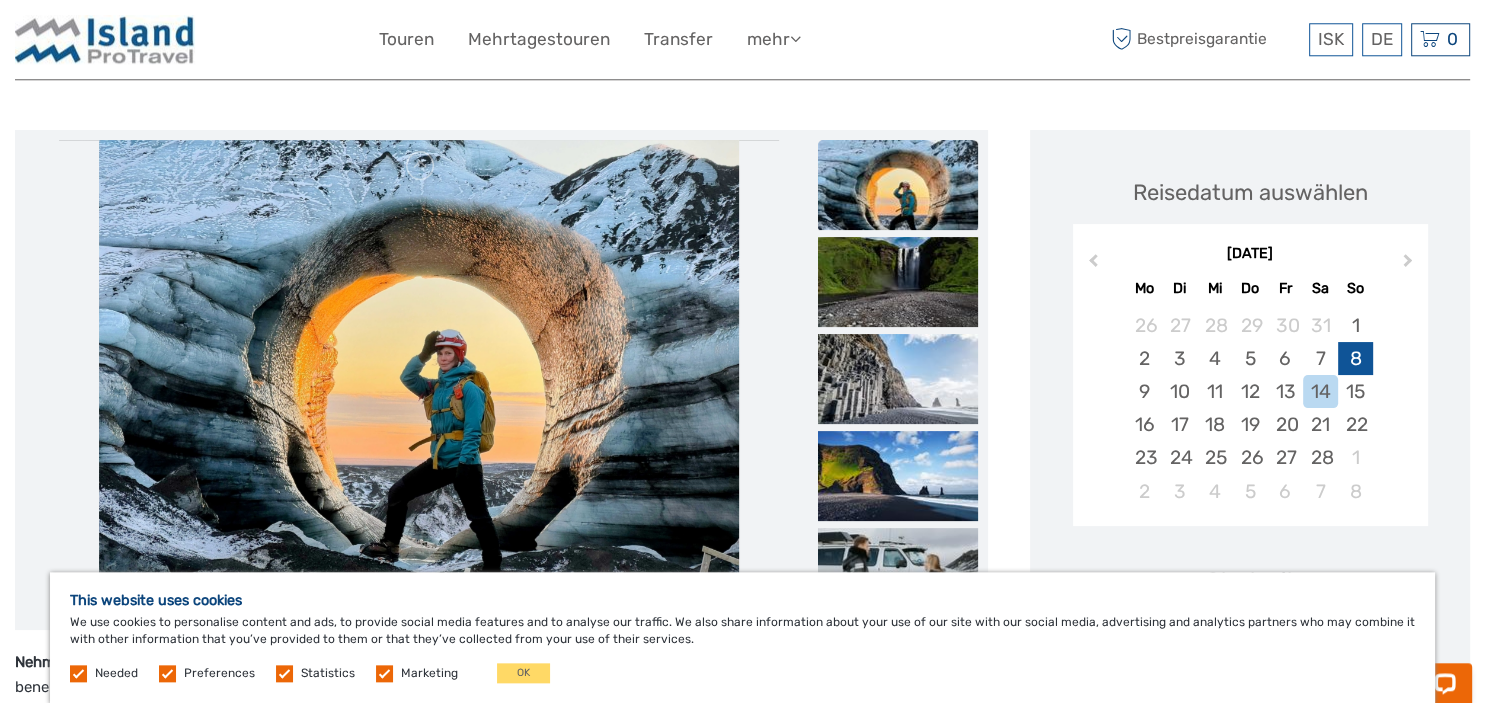 scroll, scrollTop: 211, scrollLeft: 0, axis: vertical 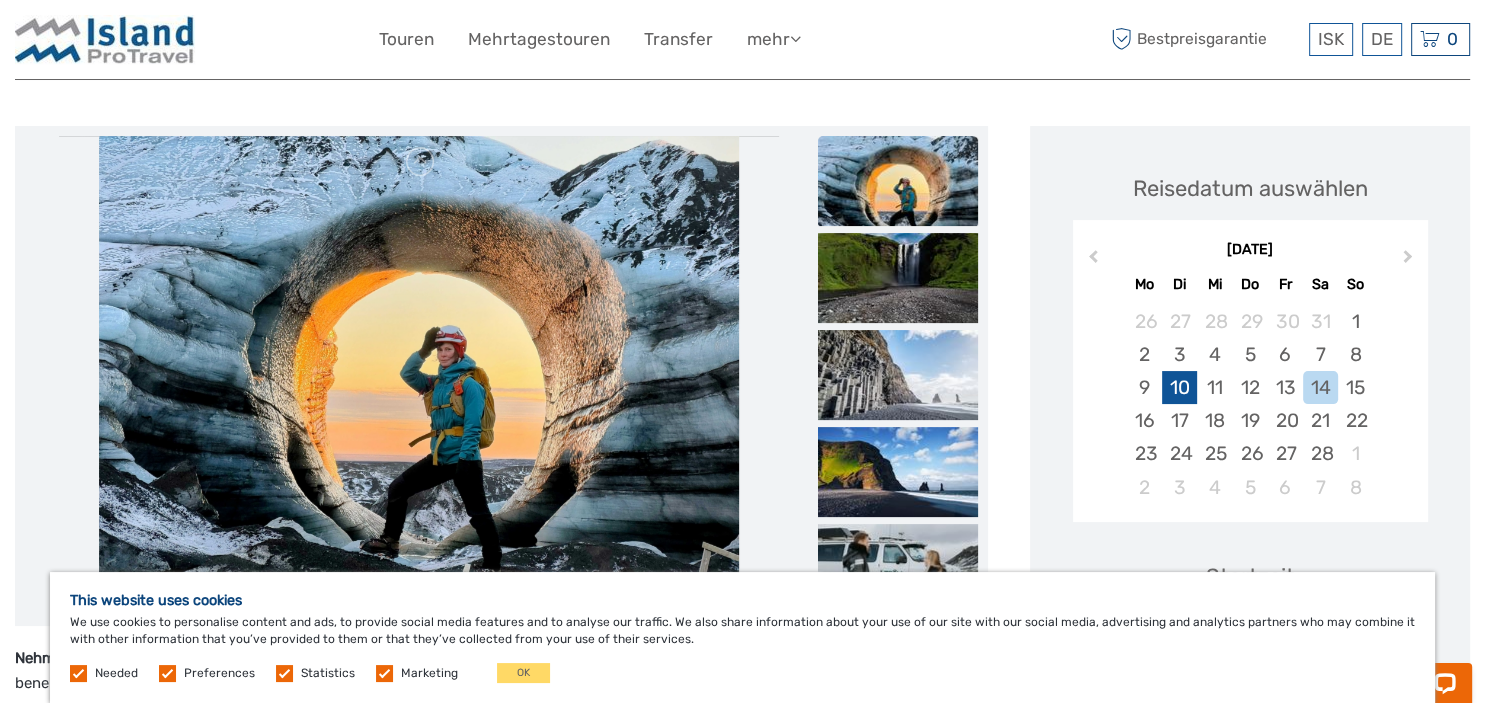 click on "10" at bounding box center [1179, 387] 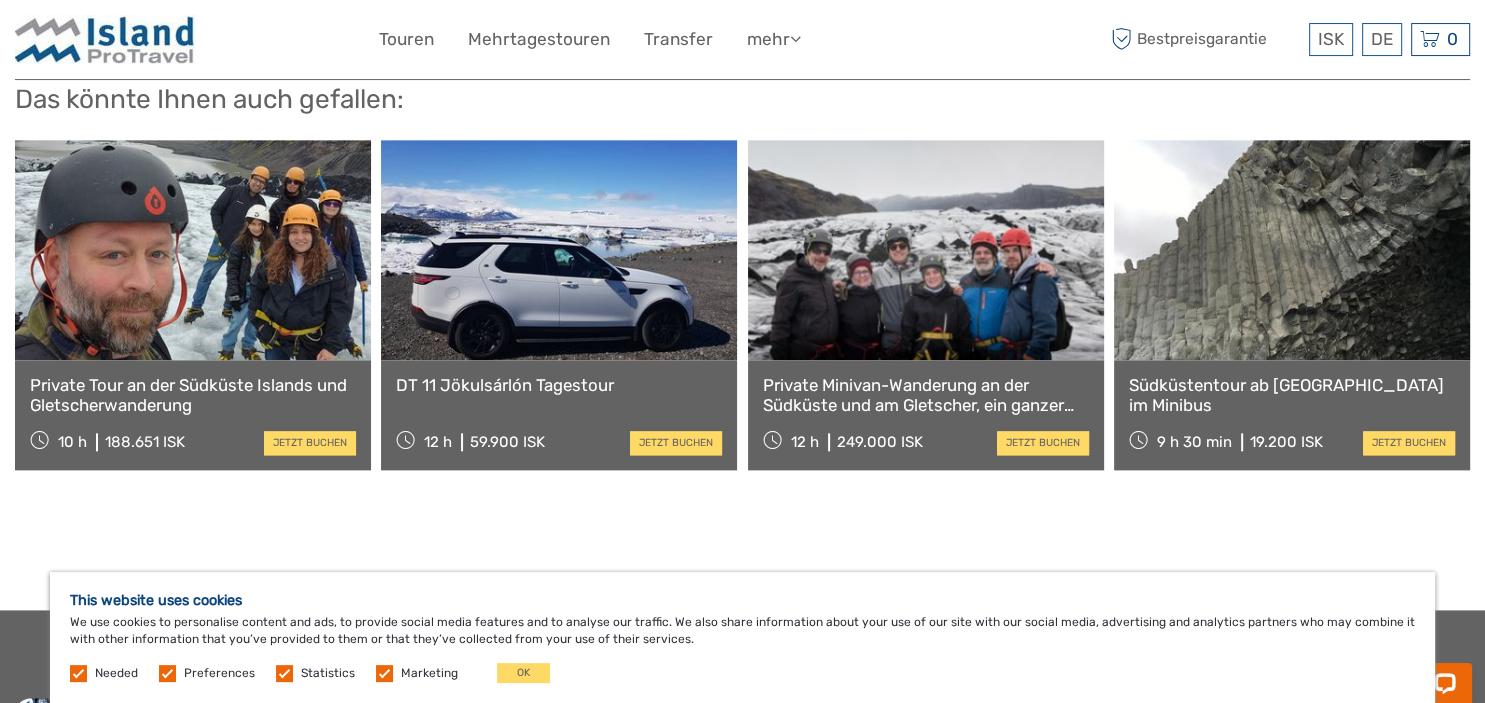 scroll, scrollTop: 2464, scrollLeft: 0, axis: vertical 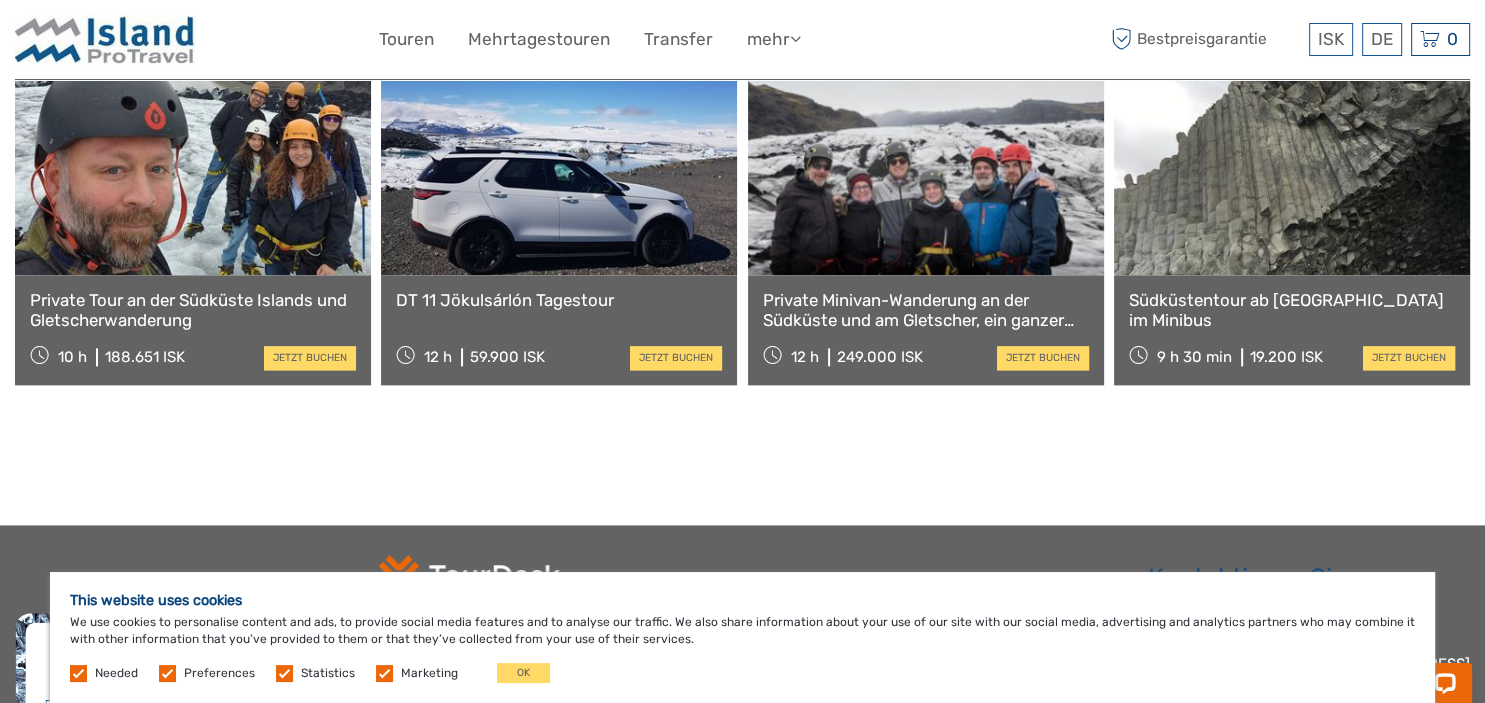 click at bounding box center (559, 165) 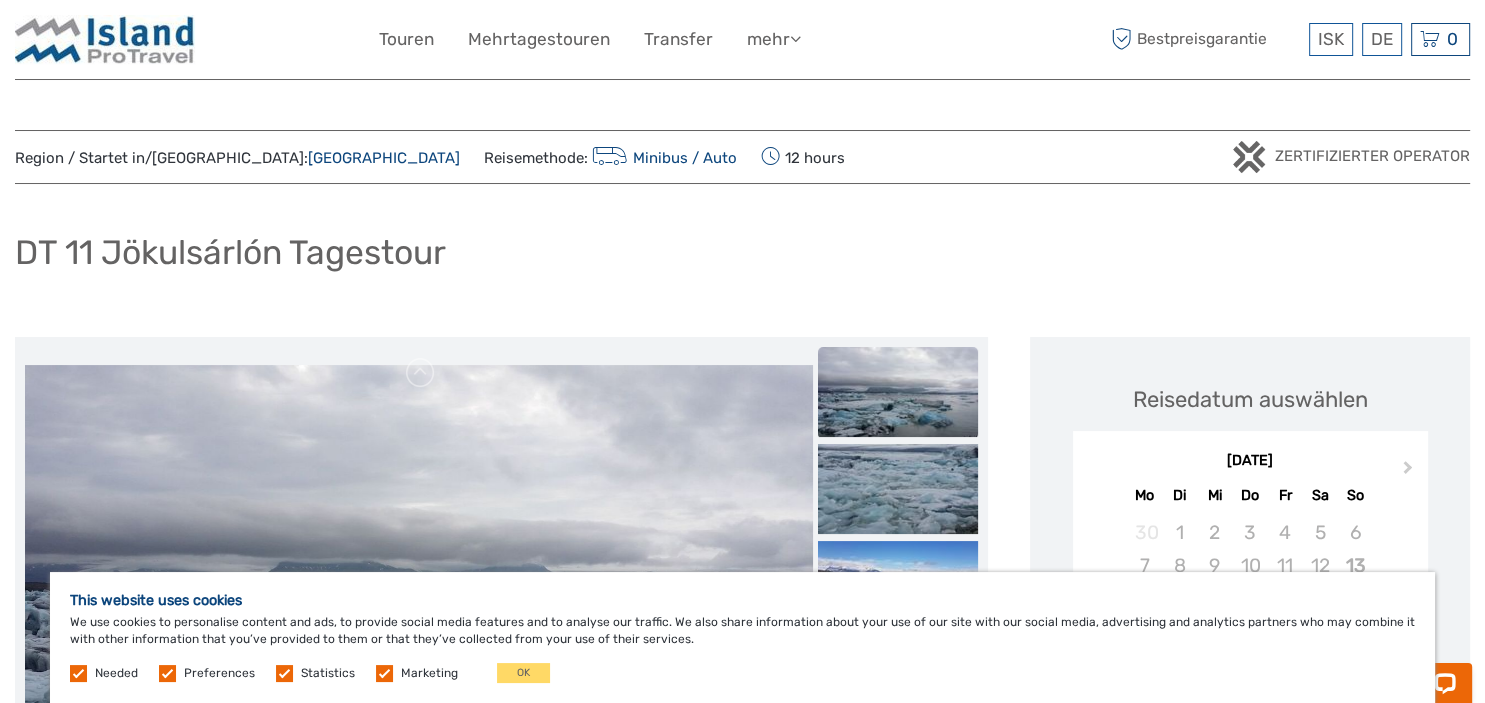 scroll, scrollTop: 0, scrollLeft: 0, axis: both 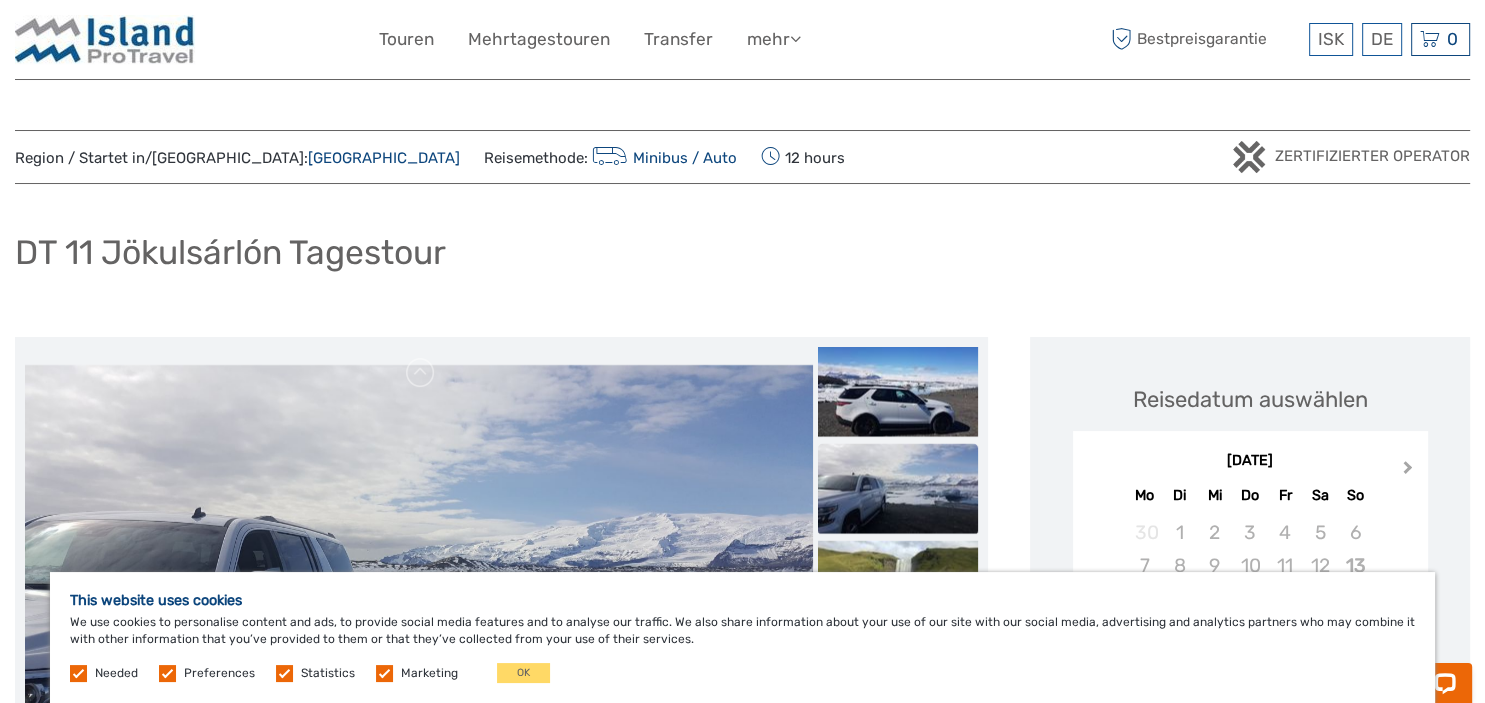 click on "Next Month" at bounding box center [1408, 471] 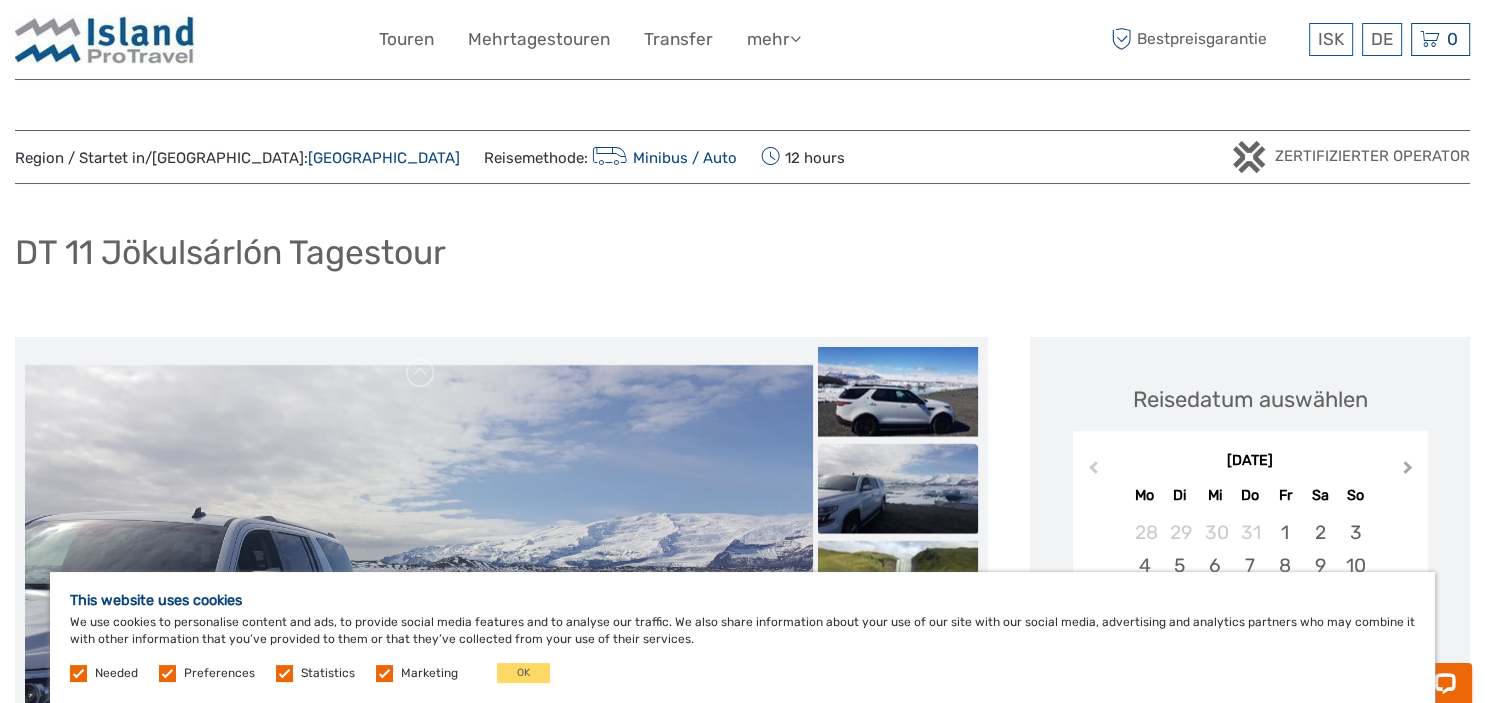 click on "Next Month" at bounding box center [1408, 471] 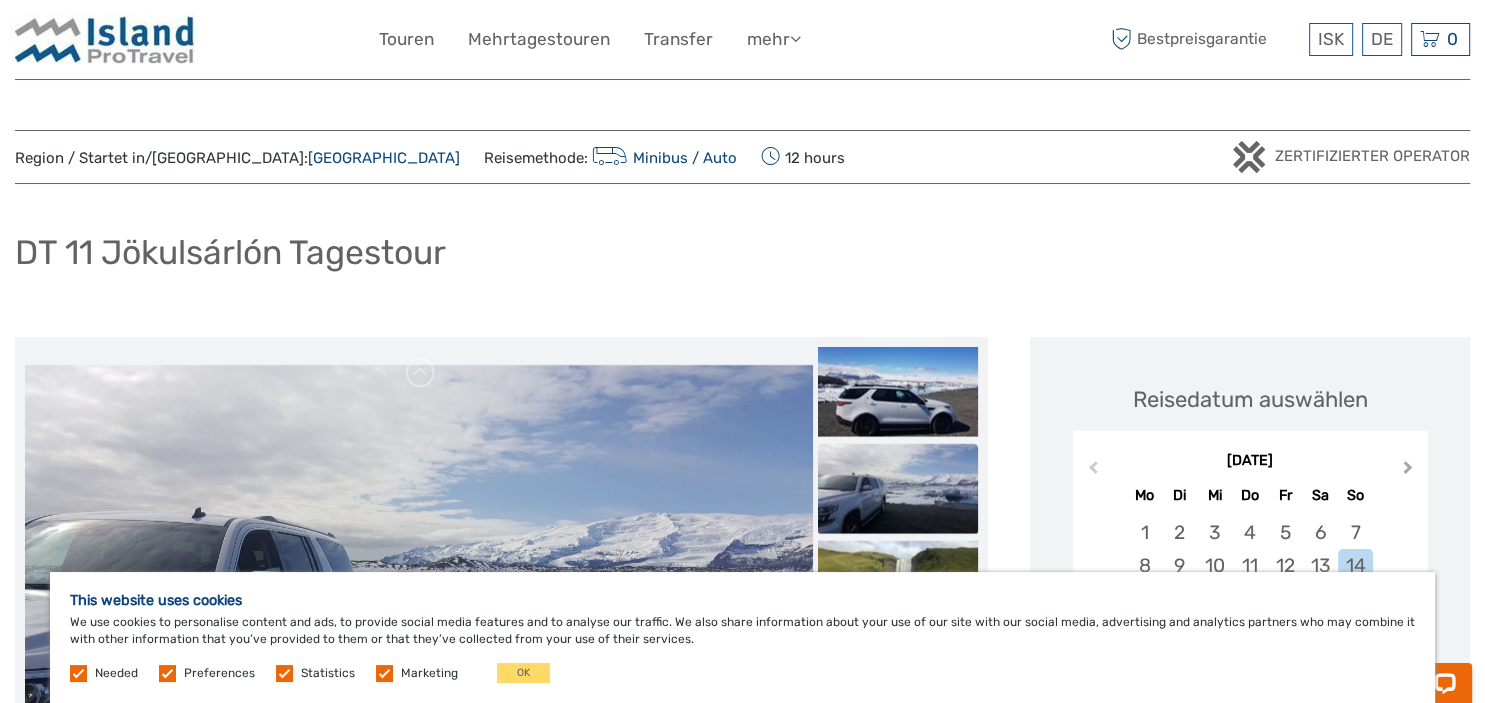 click on "Next Month" at bounding box center (1408, 471) 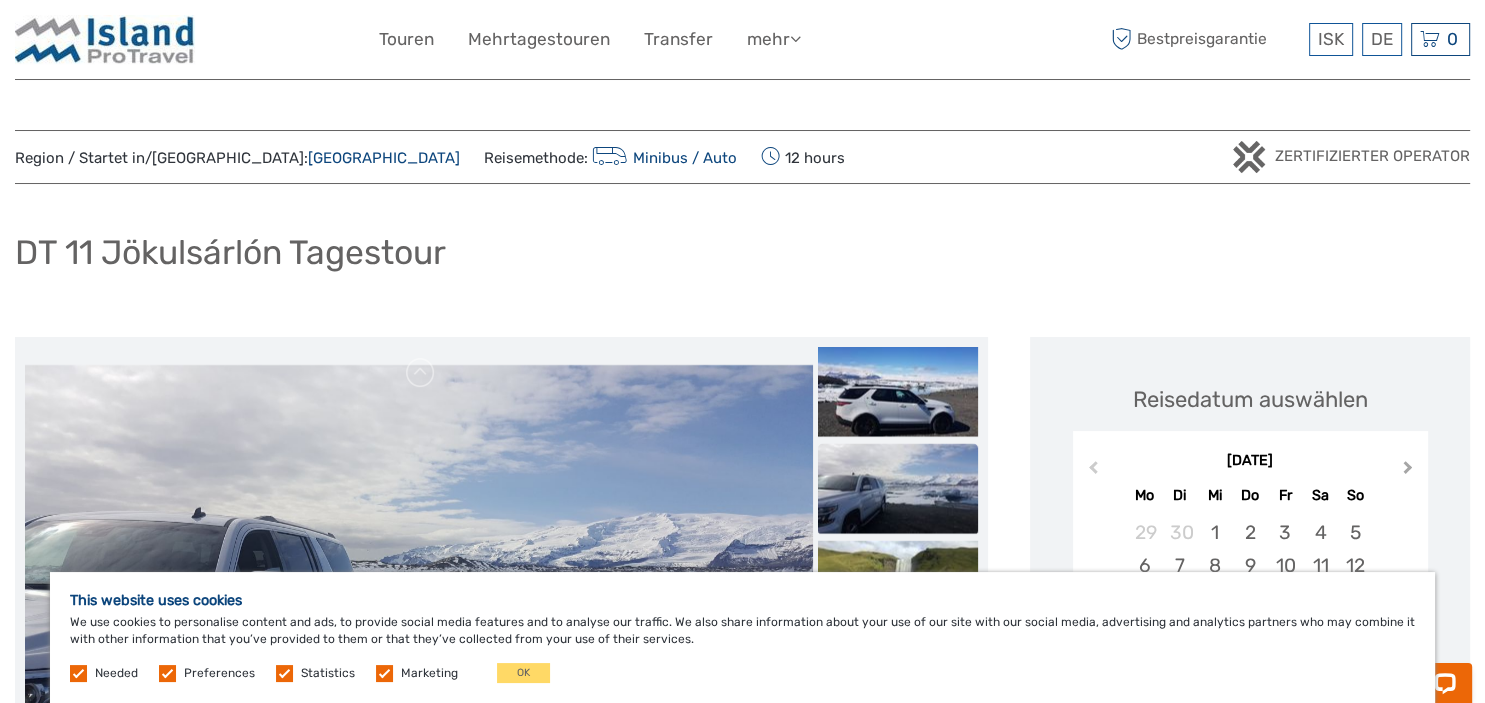 click on "Next Month" at bounding box center [1408, 471] 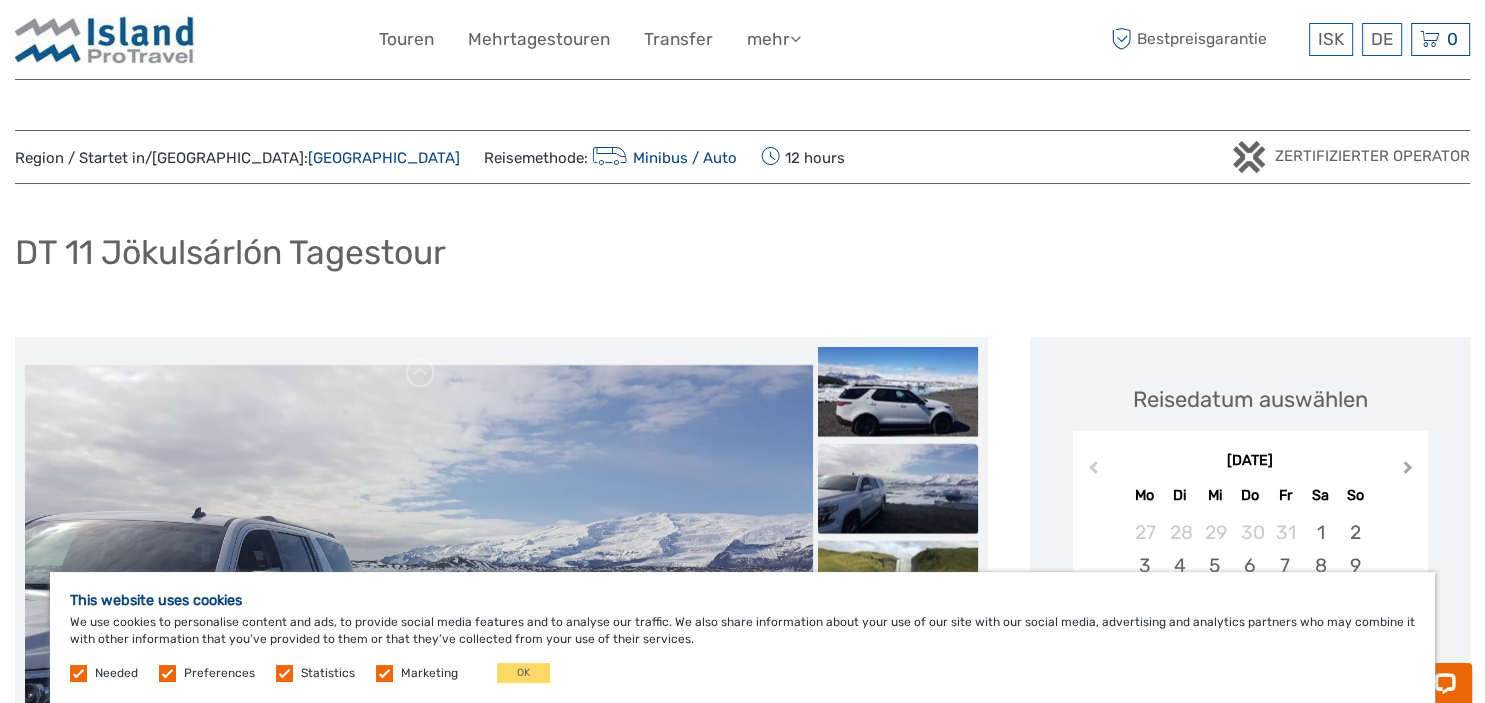 click on "Next Month" at bounding box center [1408, 471] 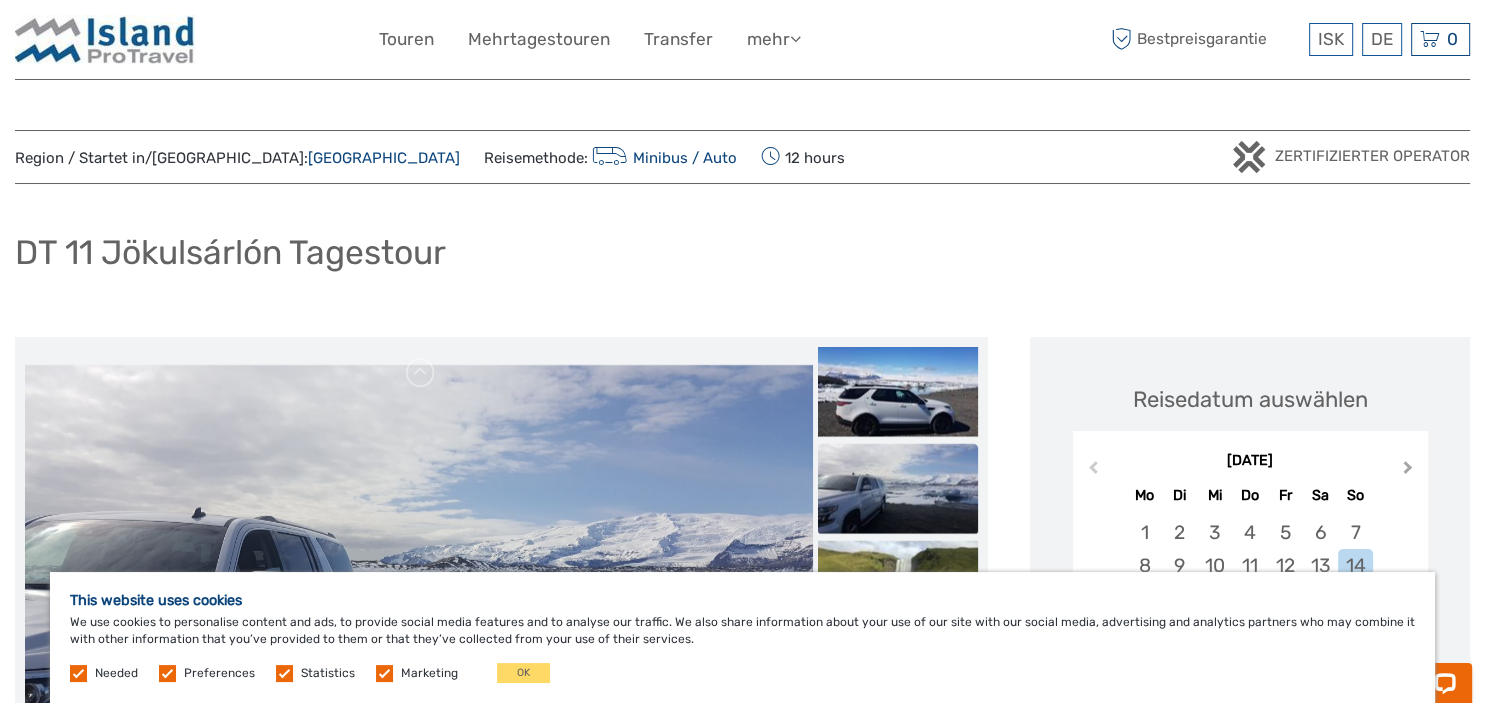 click on "Next Month" at bounding box center [1408, 471] 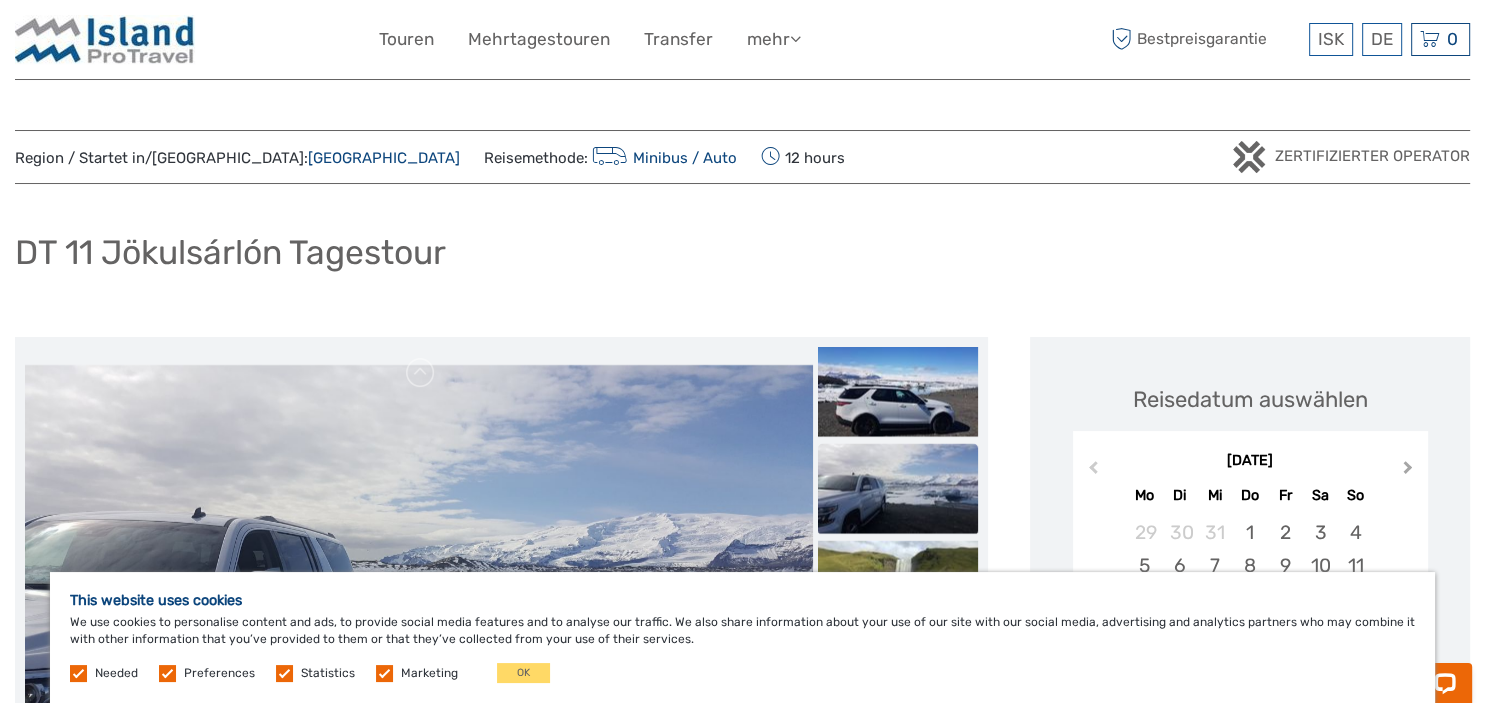 click on "Next Month" at bounding box center (1408, 471) 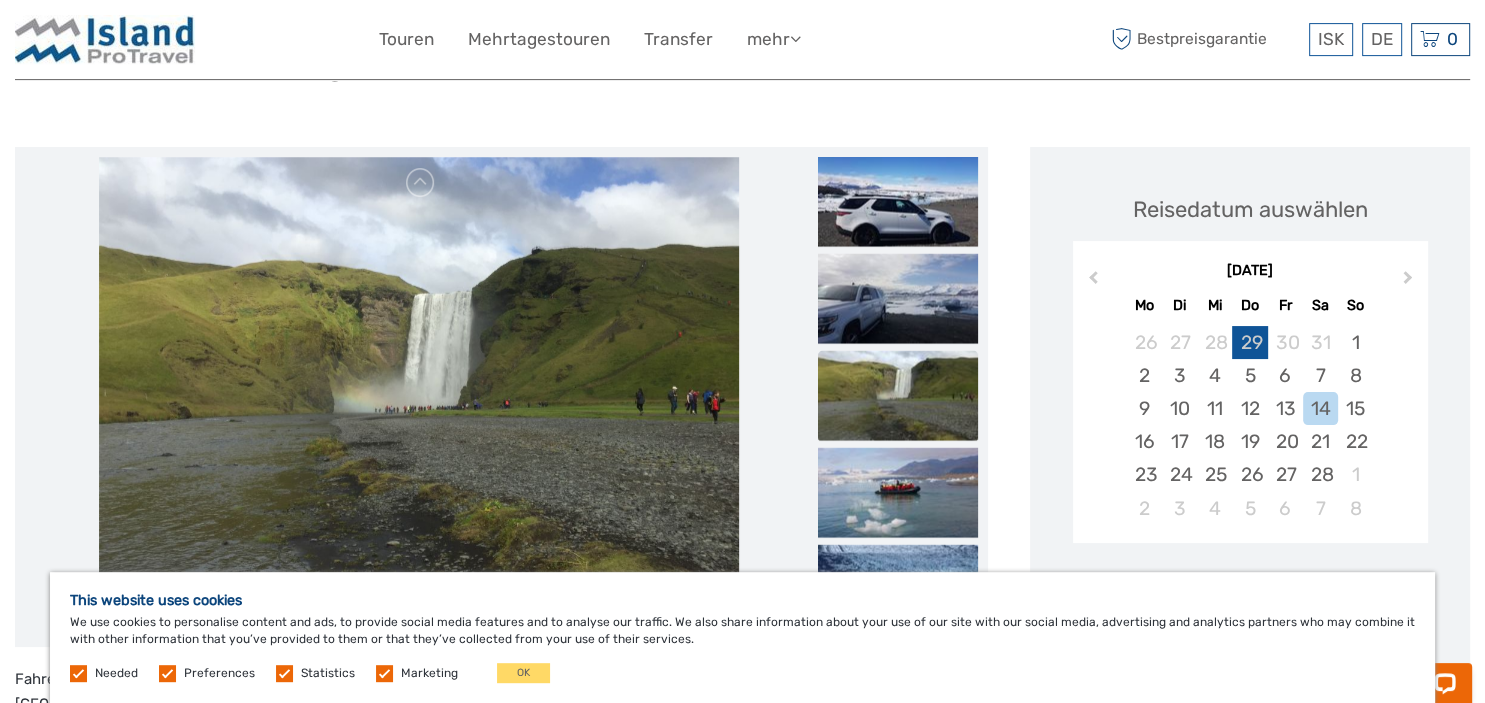 scroll, scrollTop: 211, scrollLeft: 0, axis: vertical 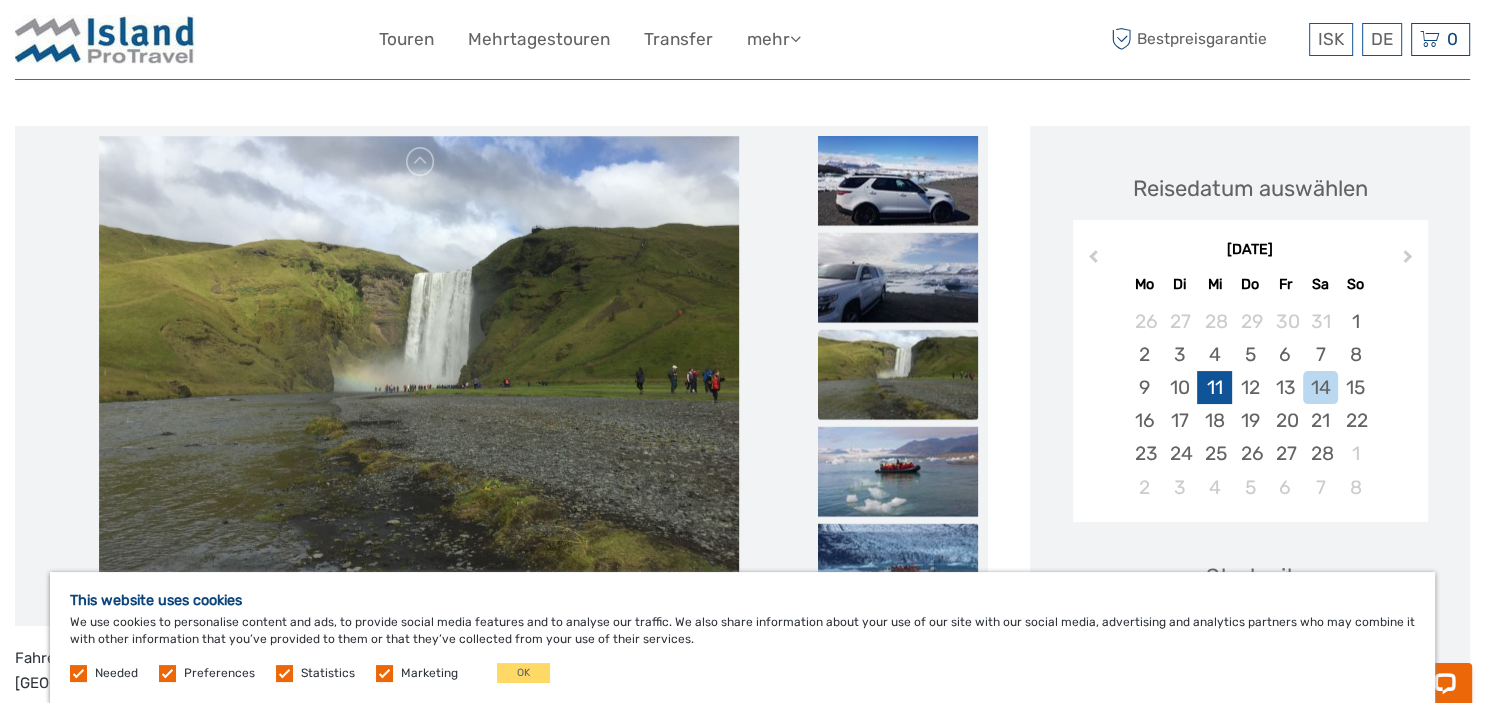 click on "11" at bounding box center [1214, 387] 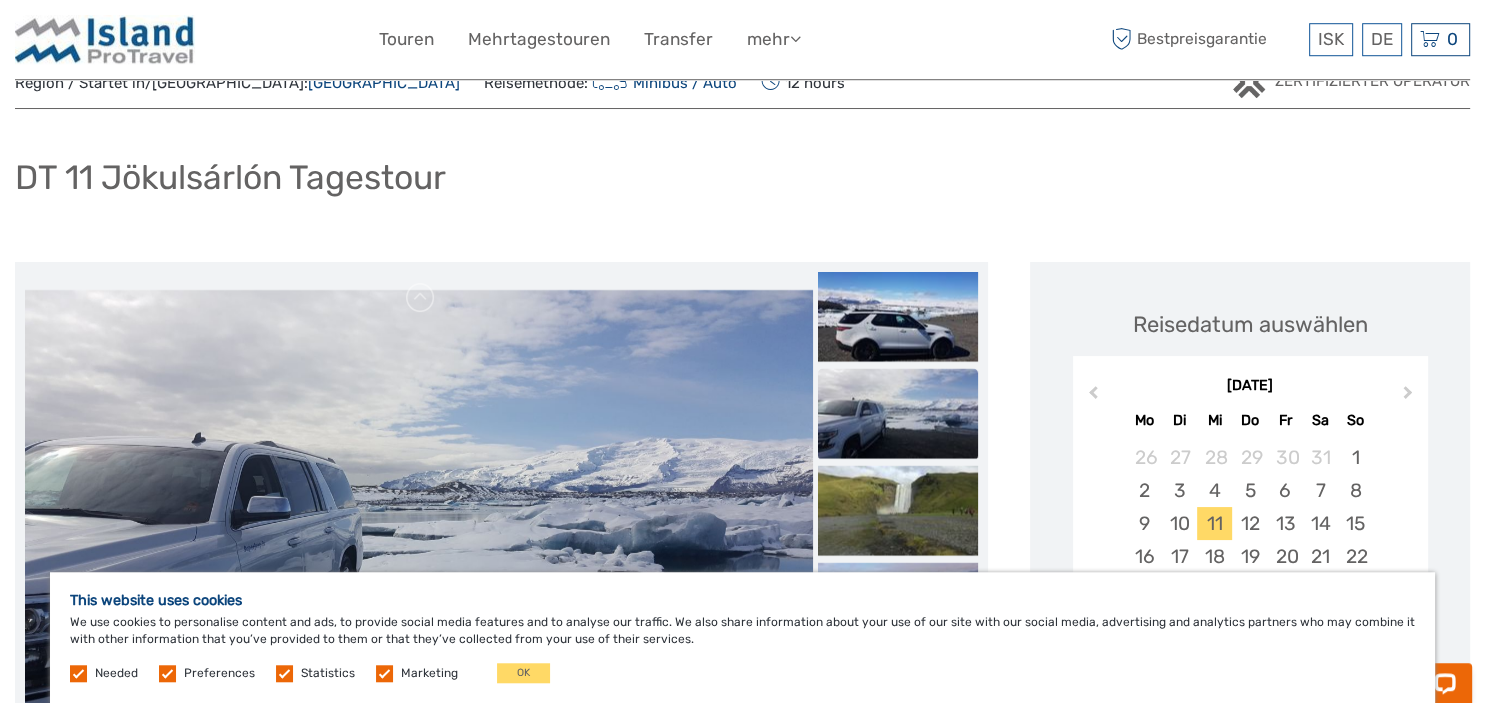 scroll, scrollTop: 0, scrollLeft: 0, axis: both 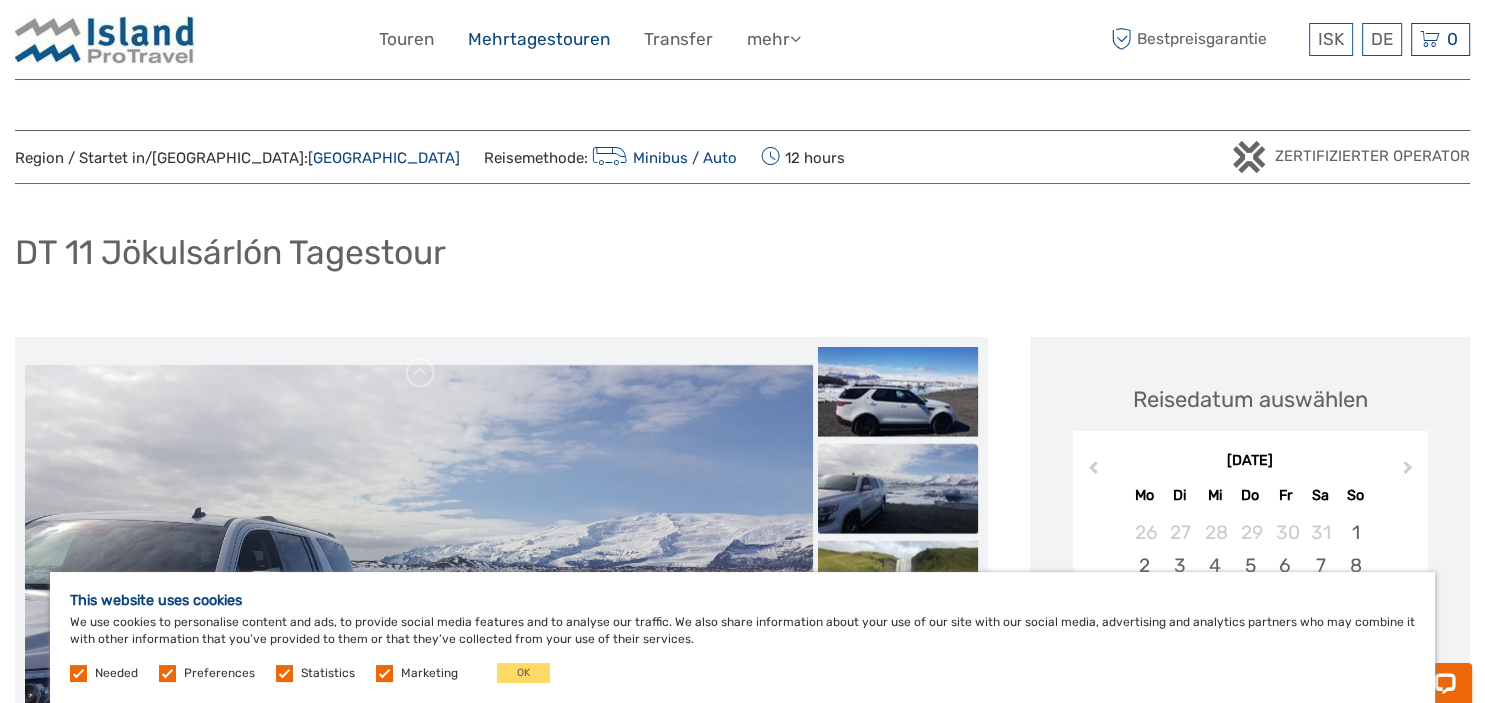 click on "Mehrtagestouren" at bounding box center [539, 39] 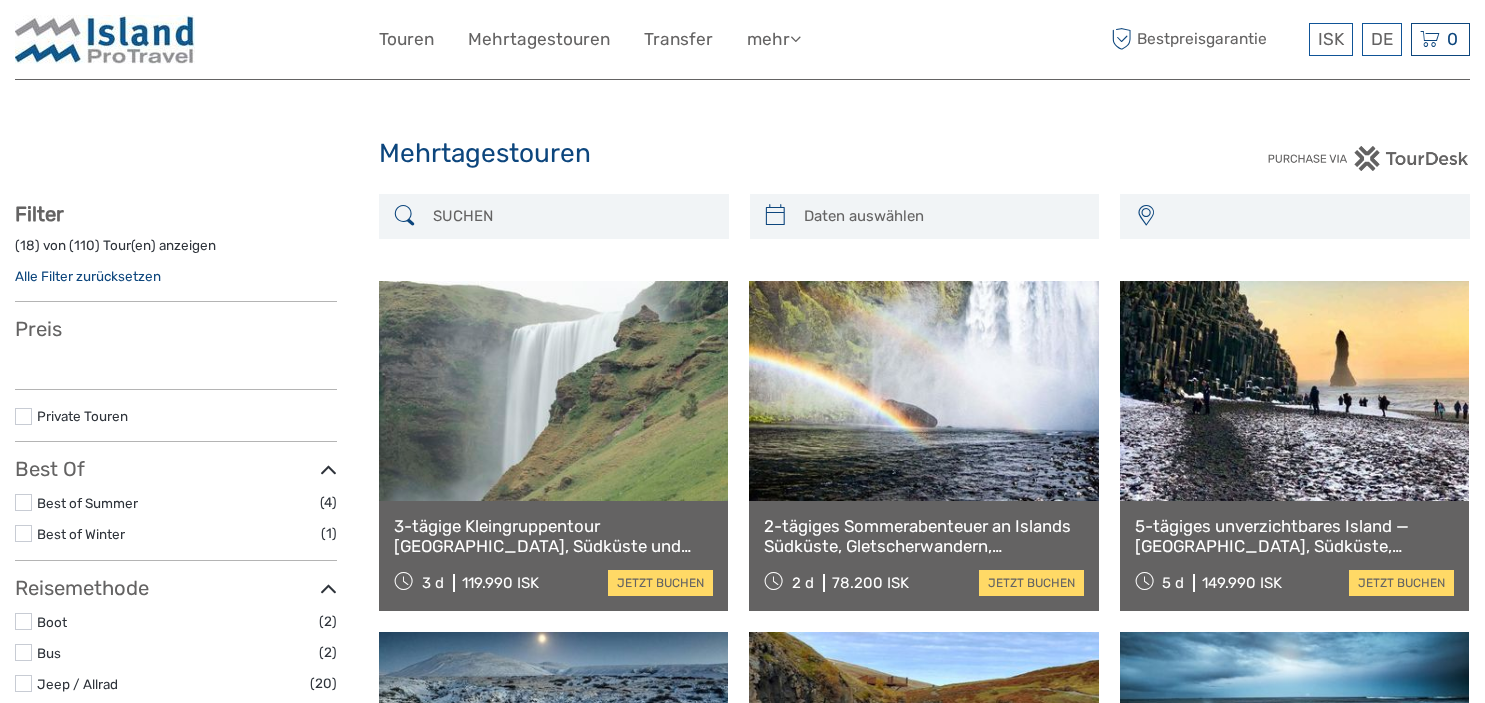 select 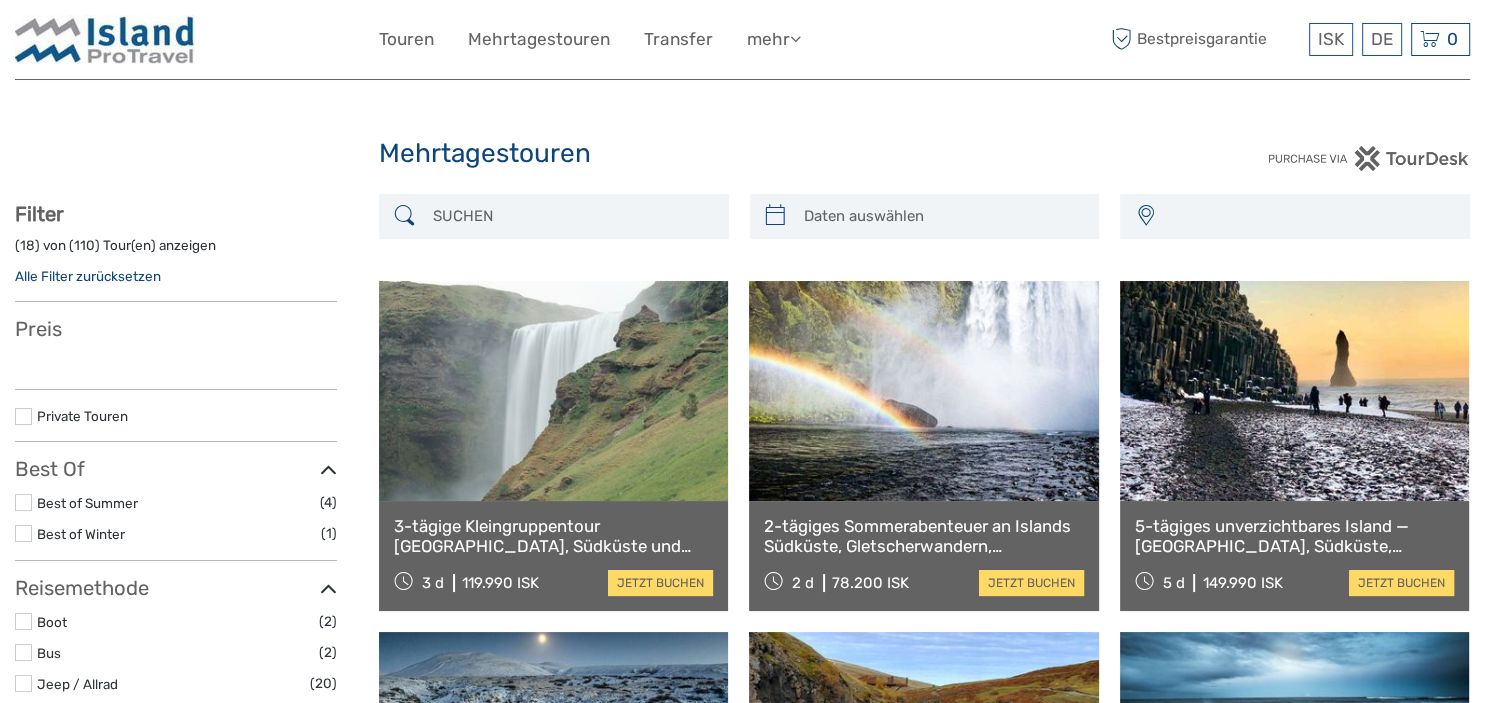 select 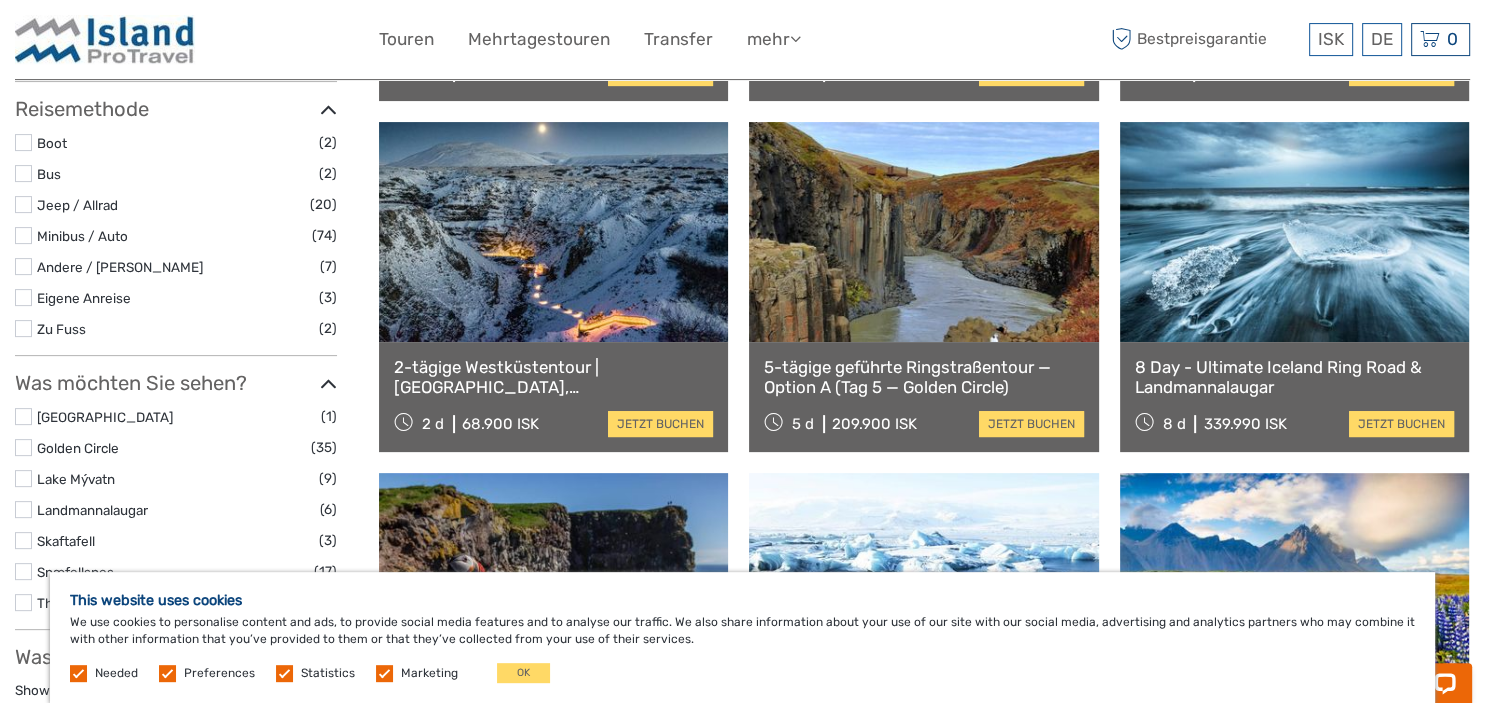 scroll, scrollTop: 528, scrollLeft: 0, axis: vertical 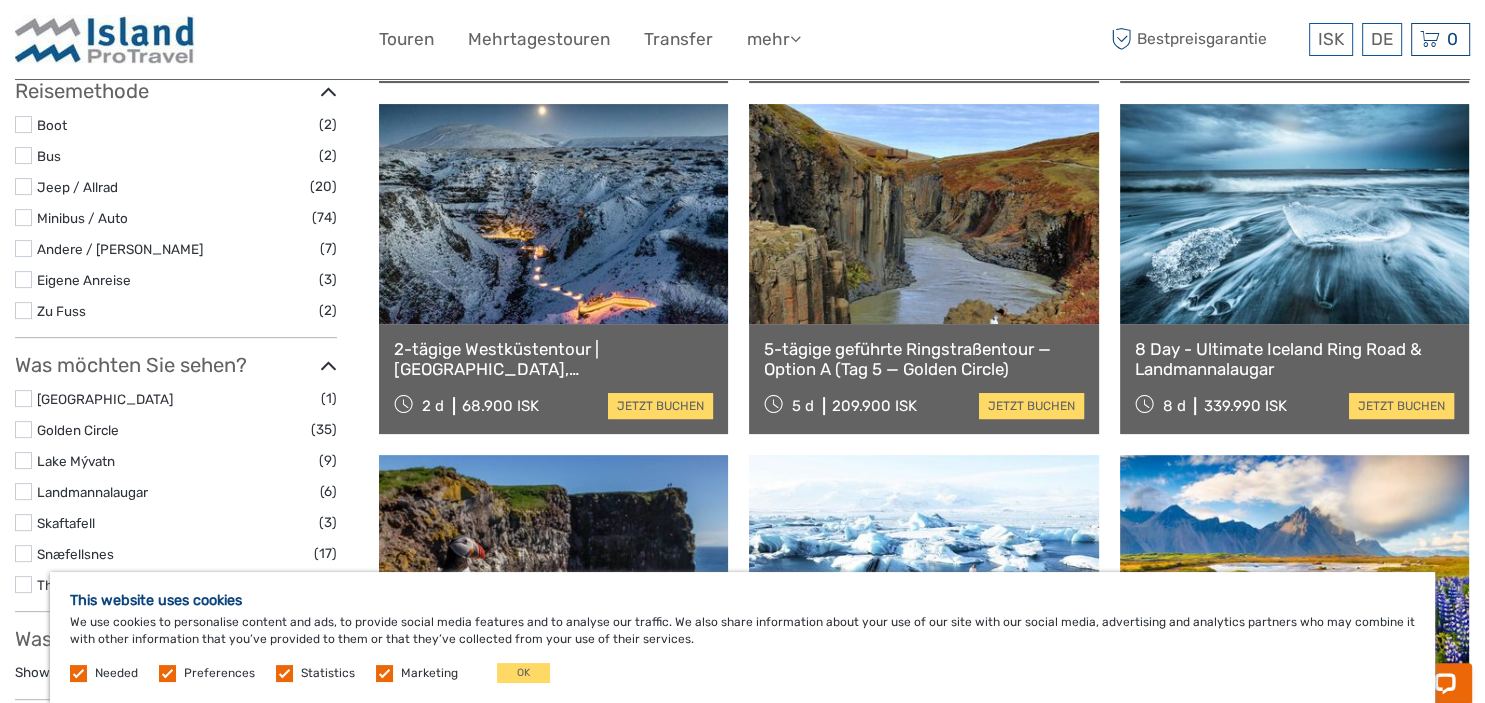 click on "2-tägige Westküstentour | [GEOGRAPHIC_DATA], [GEOGRAPHIC_DATA] mit Canyon Baths
2 d
68.900 ISK
jetzt buchen" at bounding box center [553, 379] 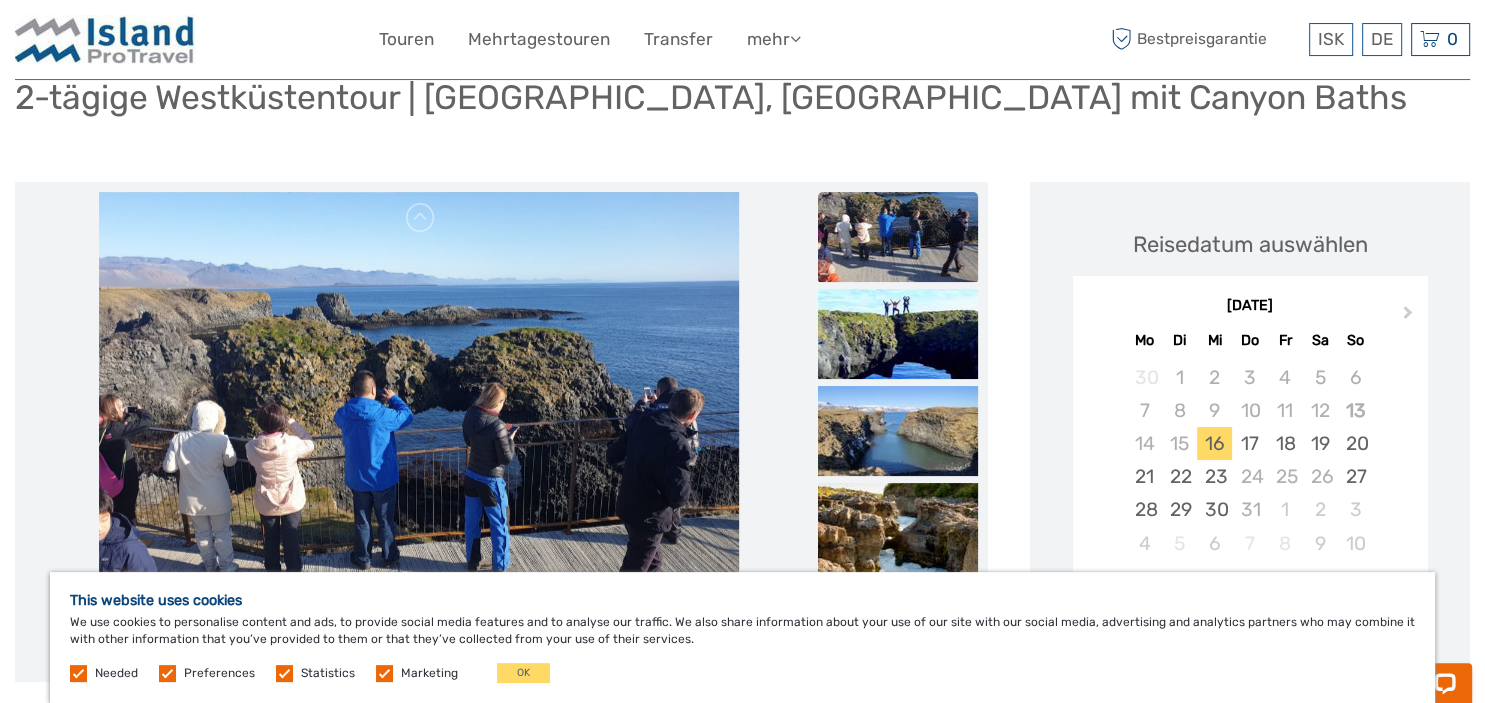 scroll, scrollTop: 211, scrollLeft: 0, axis: vertical 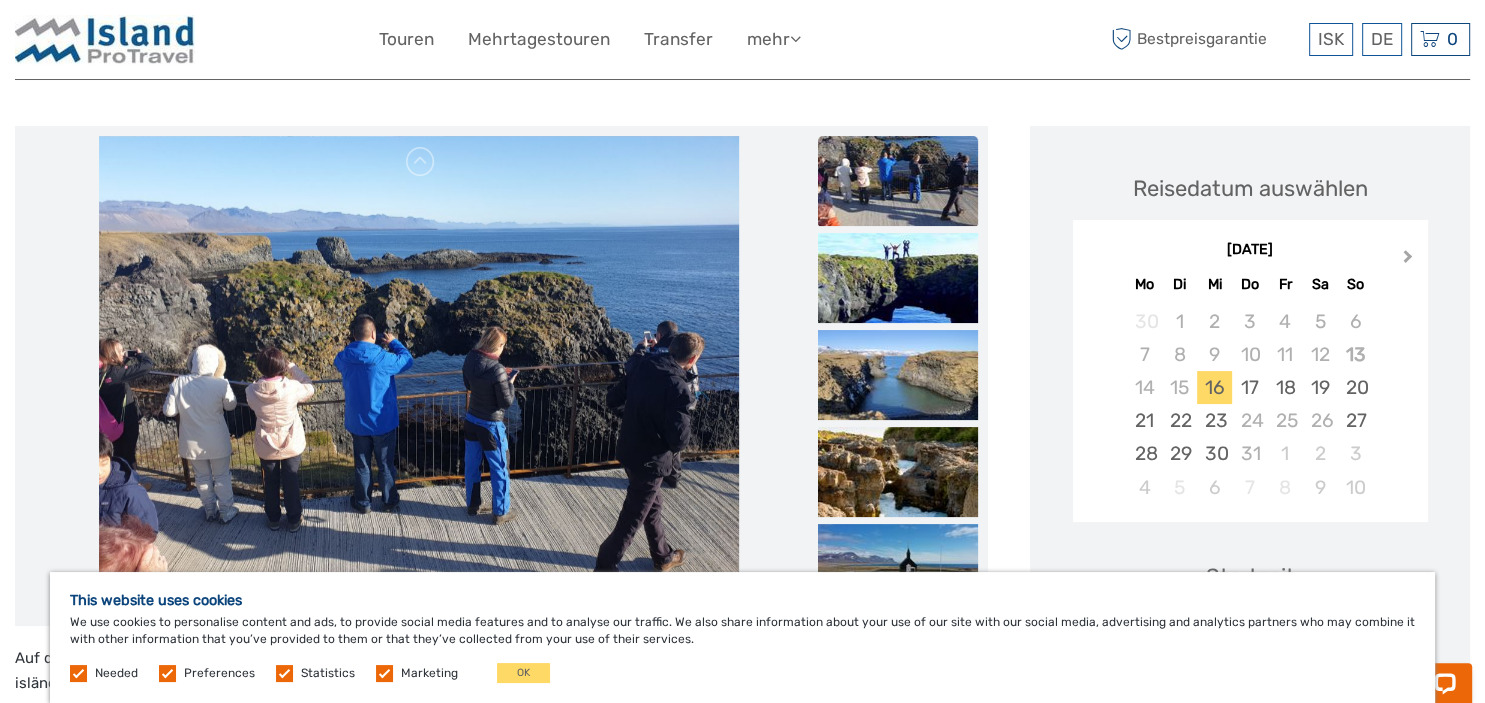 click on "Next Month" at bounding box center (1410, 261) 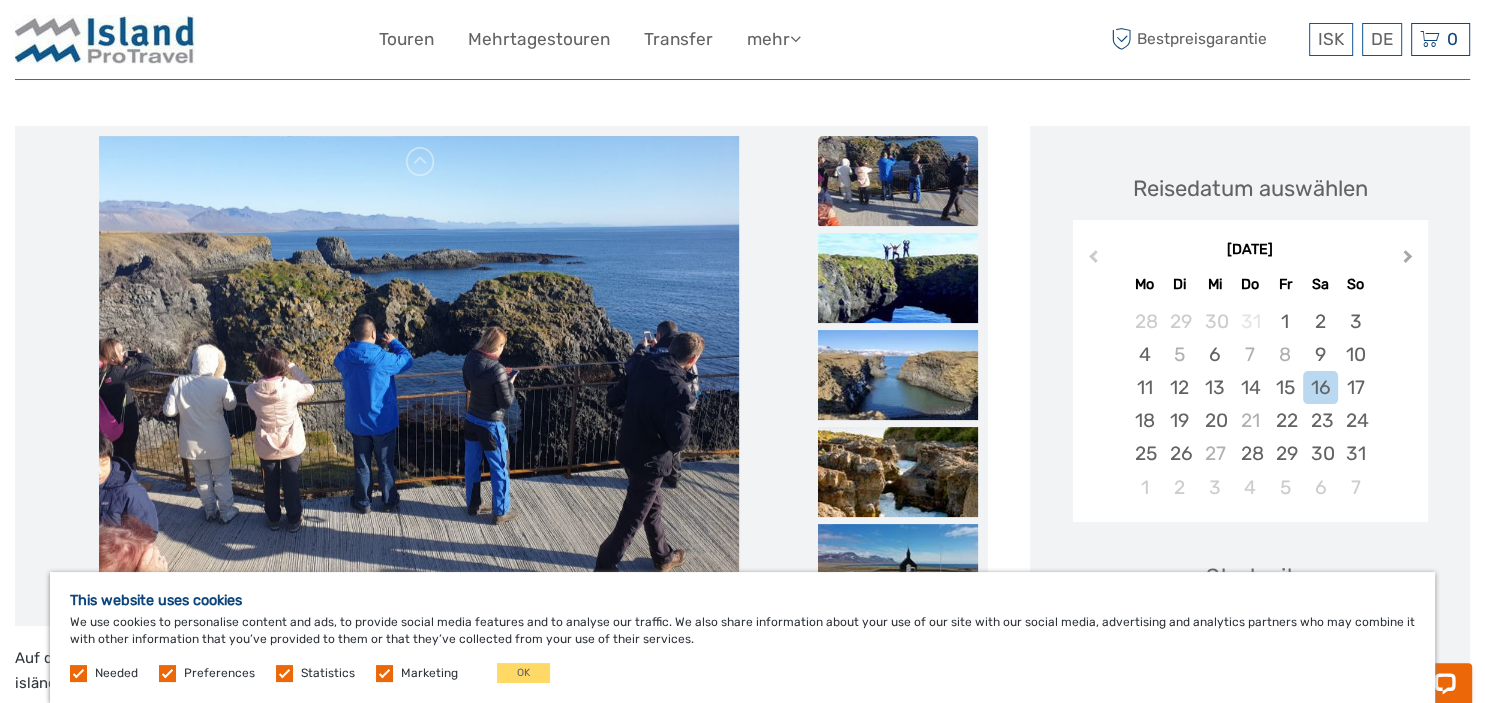click on "Next Month" at bounding box center [1410, 261] 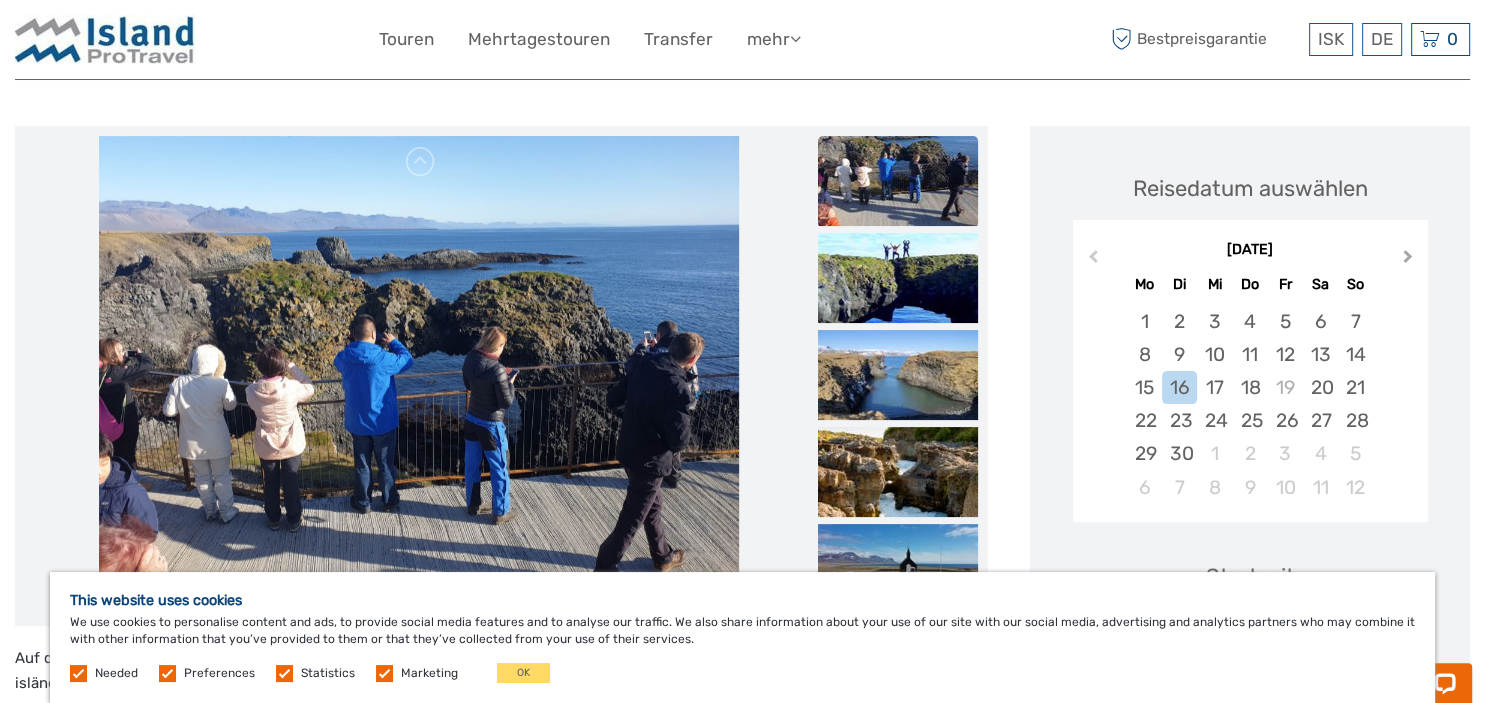 click on "Next Month" at bounding box center (1410, 261) 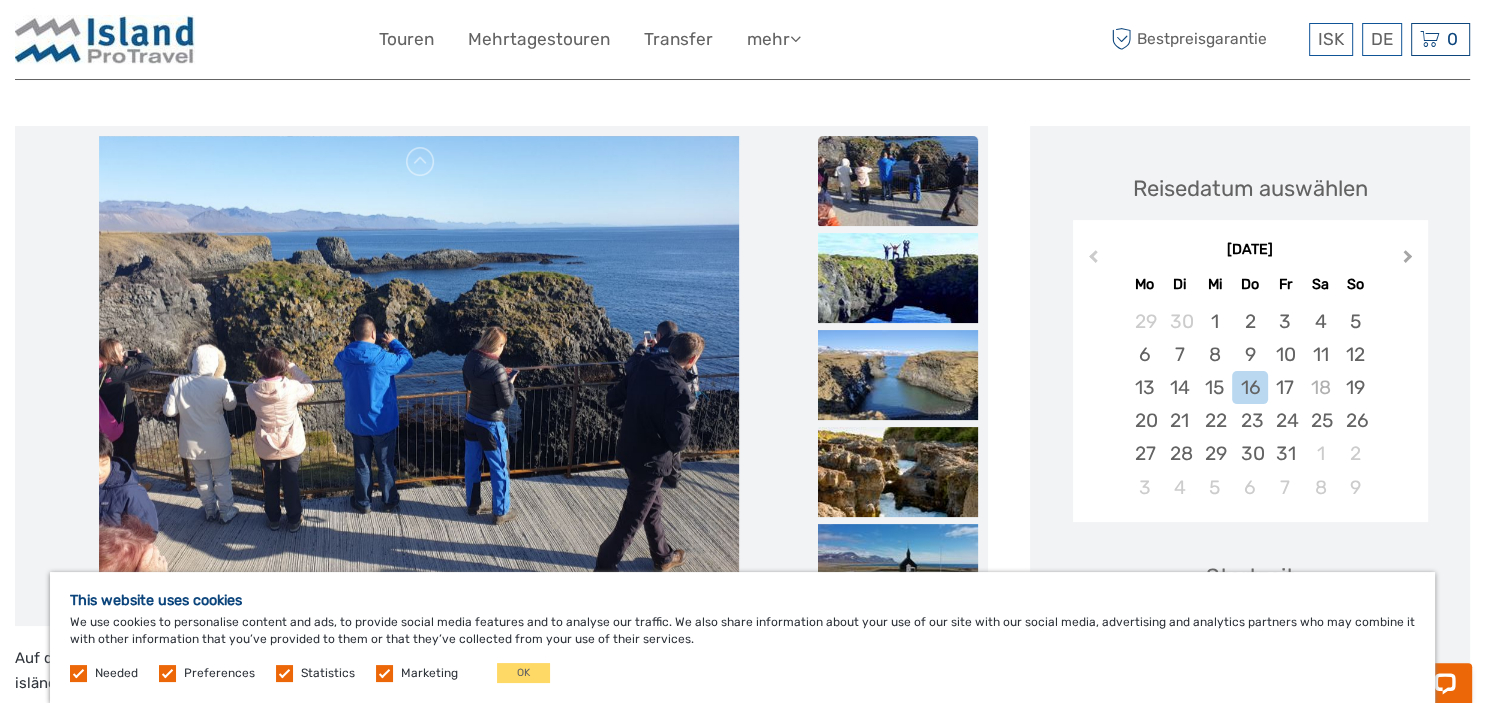 click on "Next Month" at bounding box center [1410, 261] 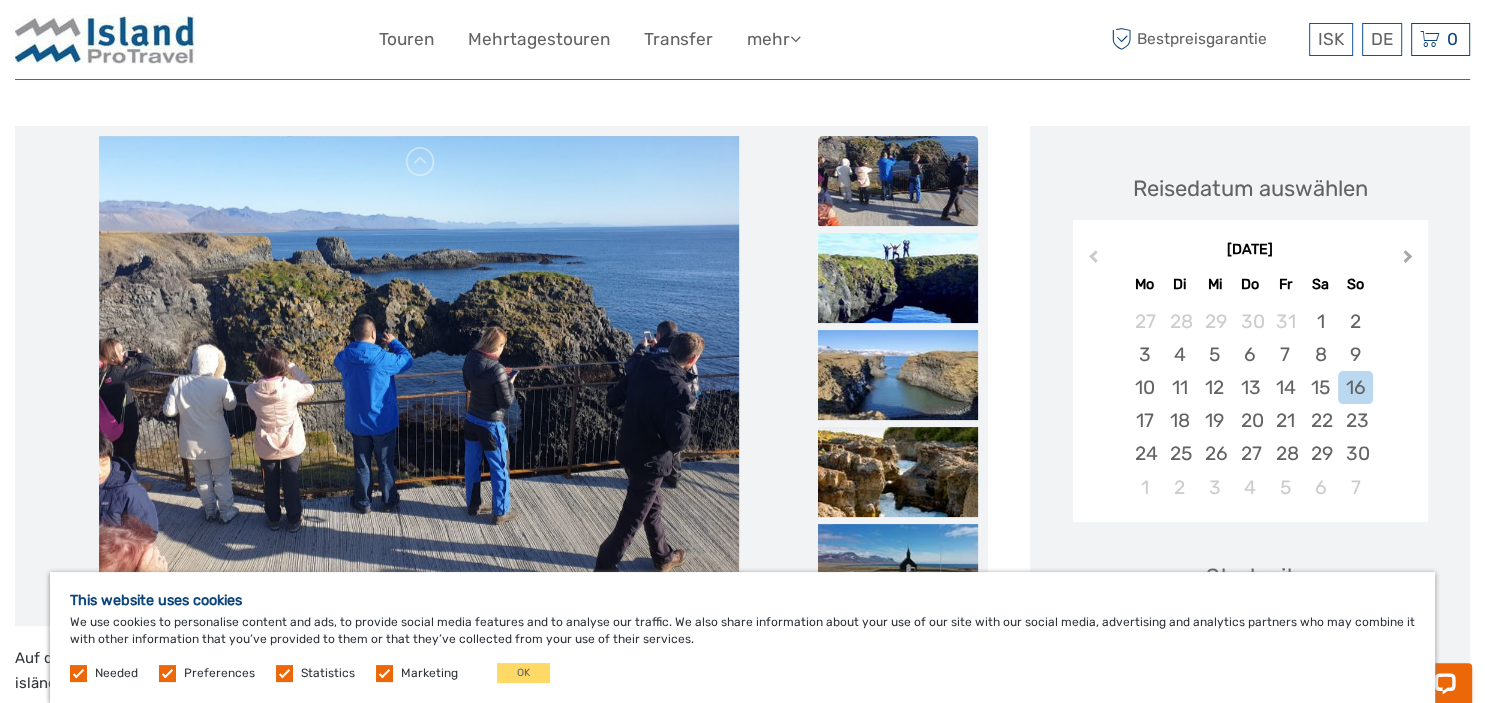 click on "Next Month" at bounding box center (1410, 261) 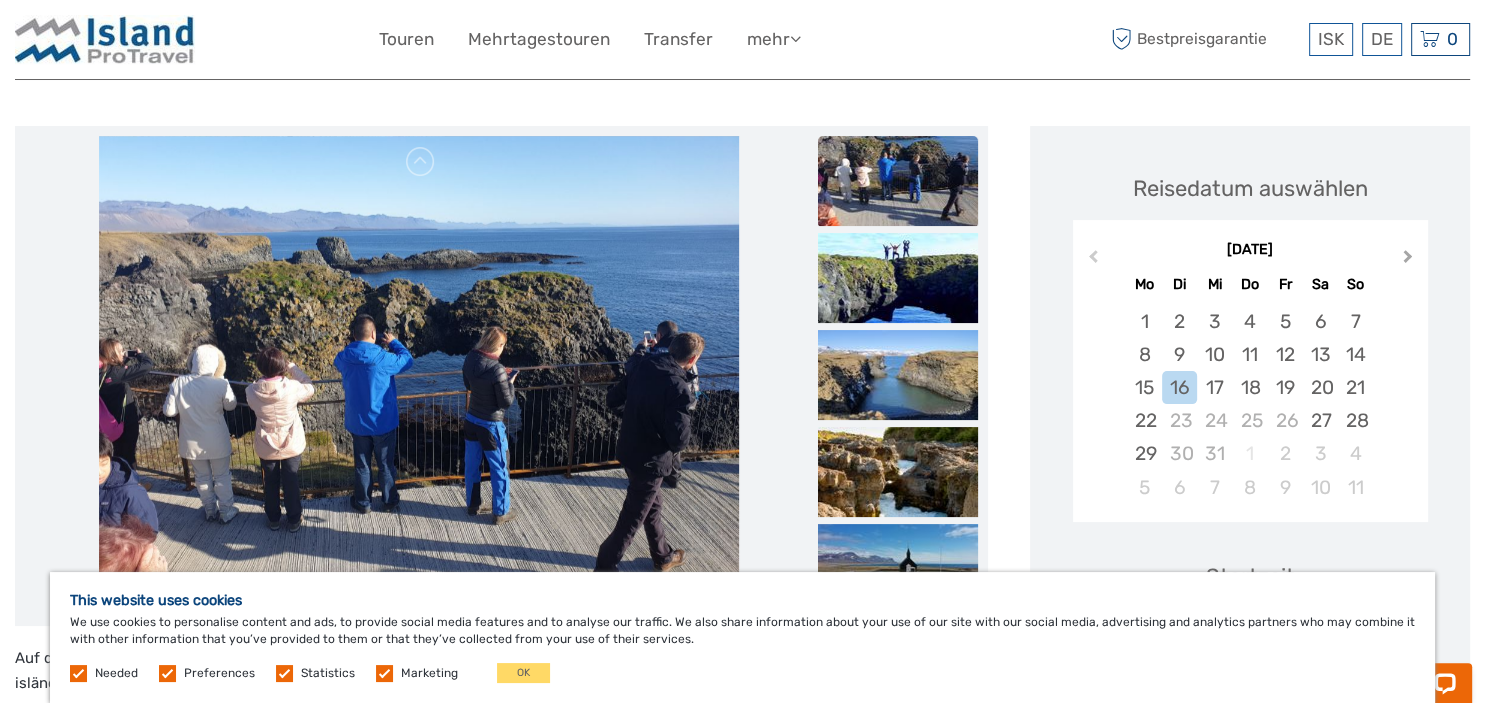 click on "Next Month" at bounding box center (1410, 261) 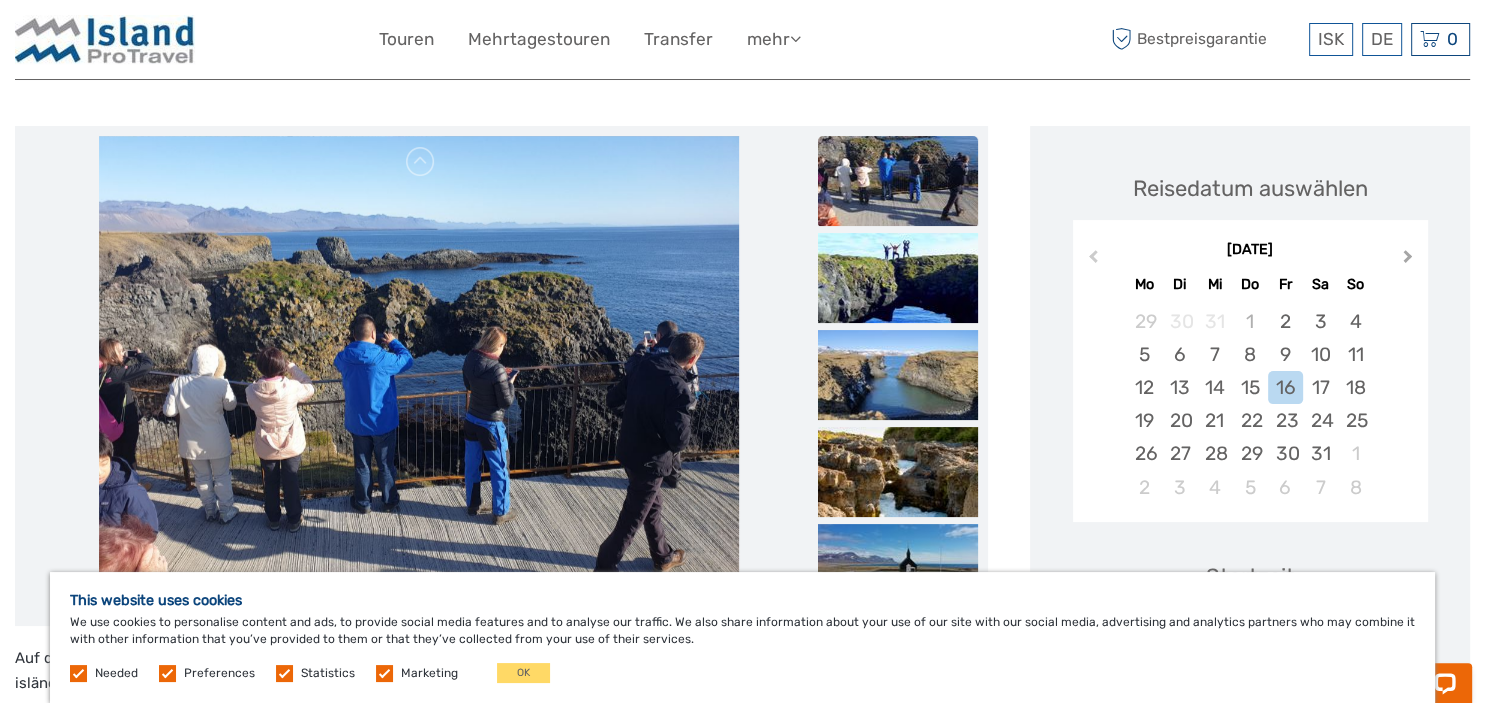 click on "Next Month" at bounding box center (1410, 261) 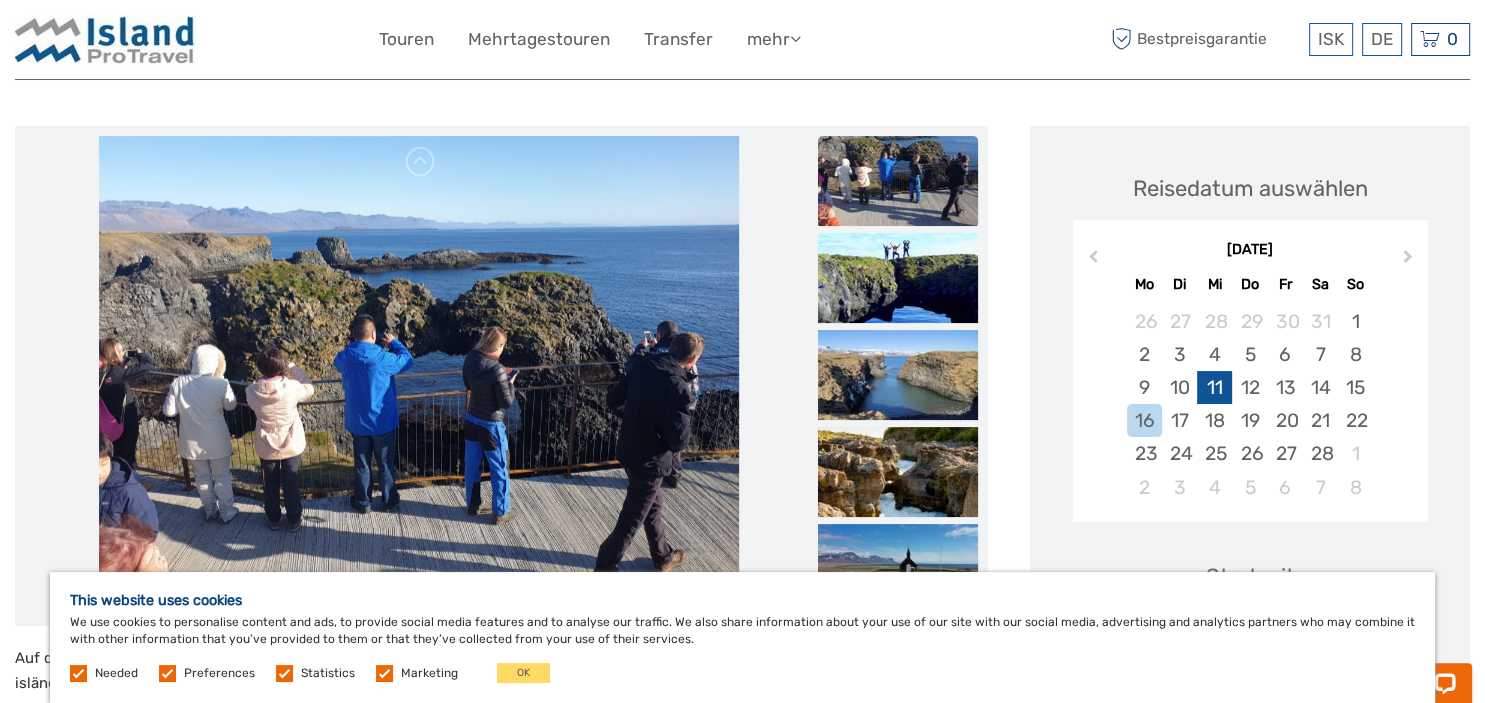 click on "11" at bounding box center [1214, 387] 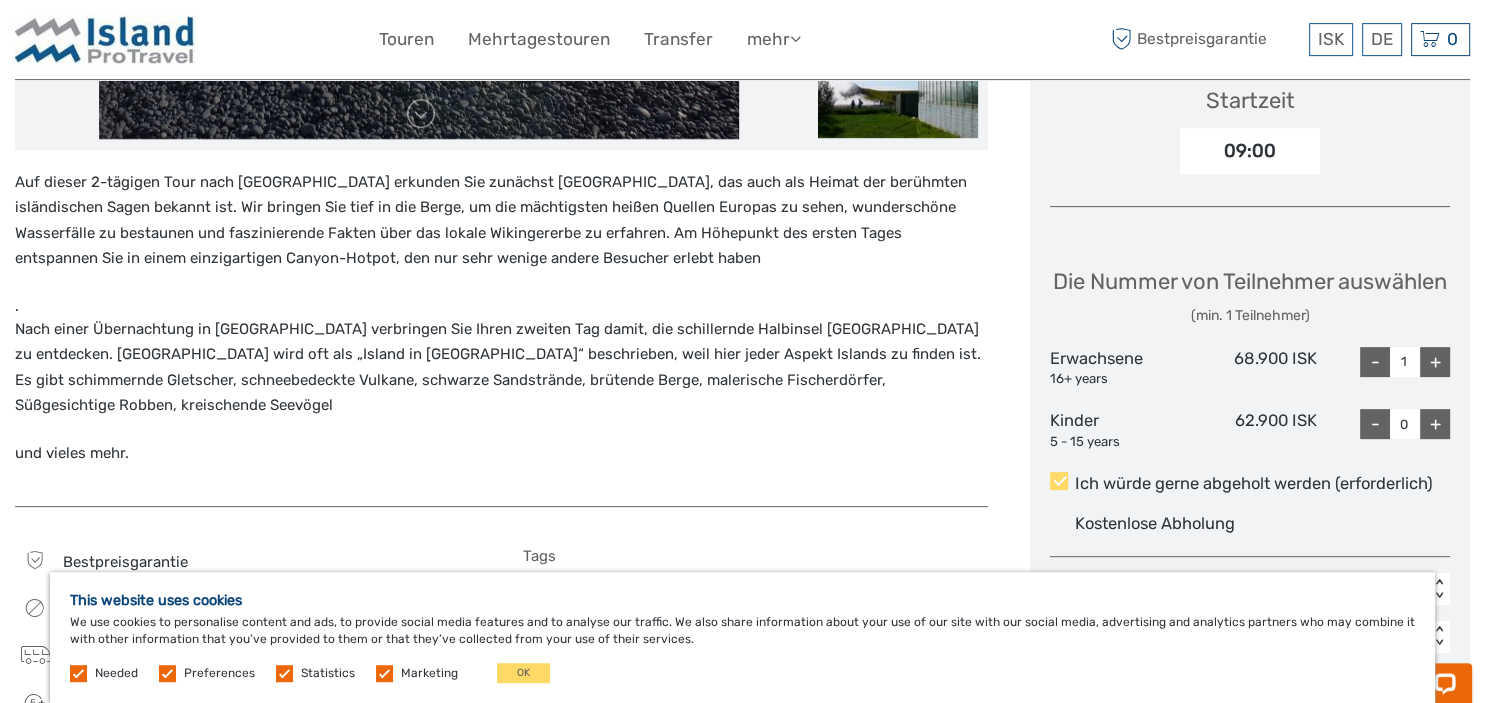 scroll, scrollTop: 739, scrollLeft: 0, axis: vertical 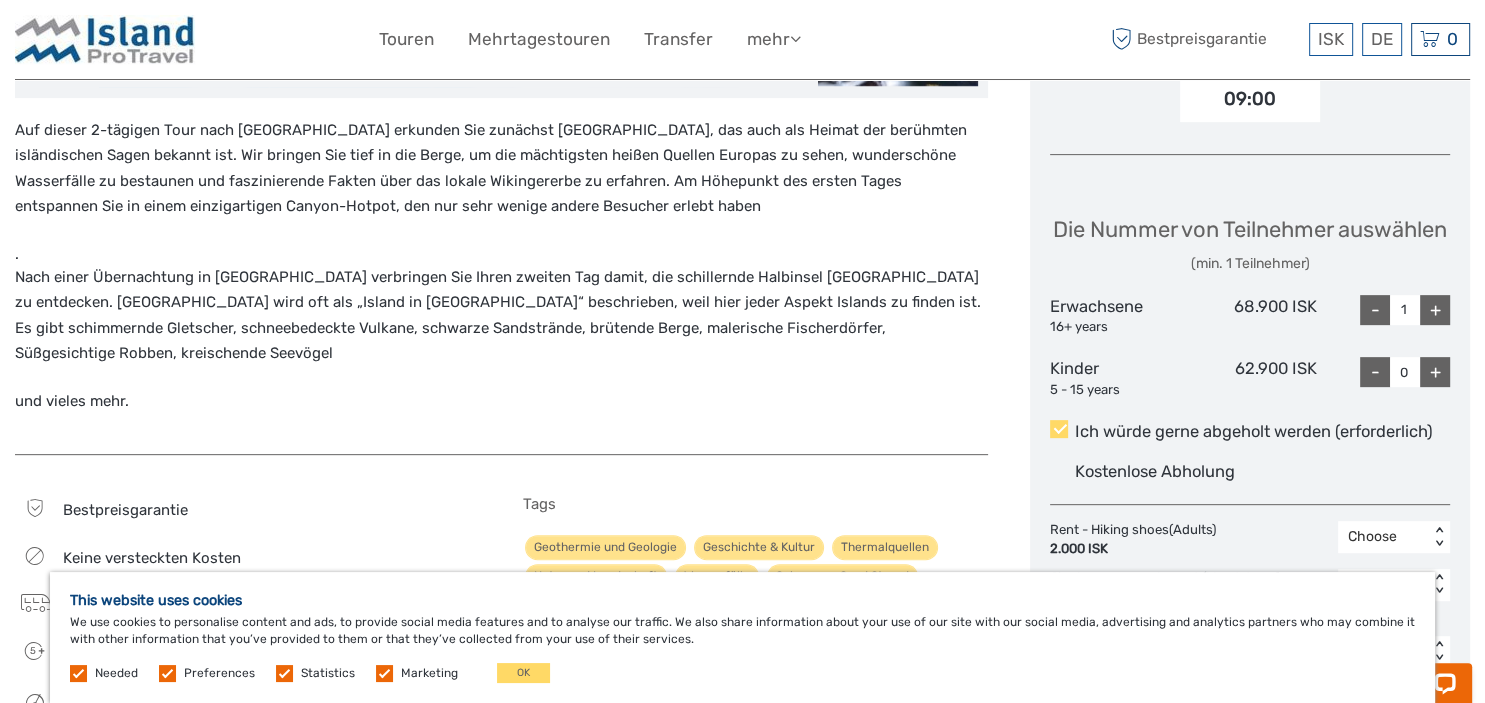 click on "+" at bounding box center [1435, 310] 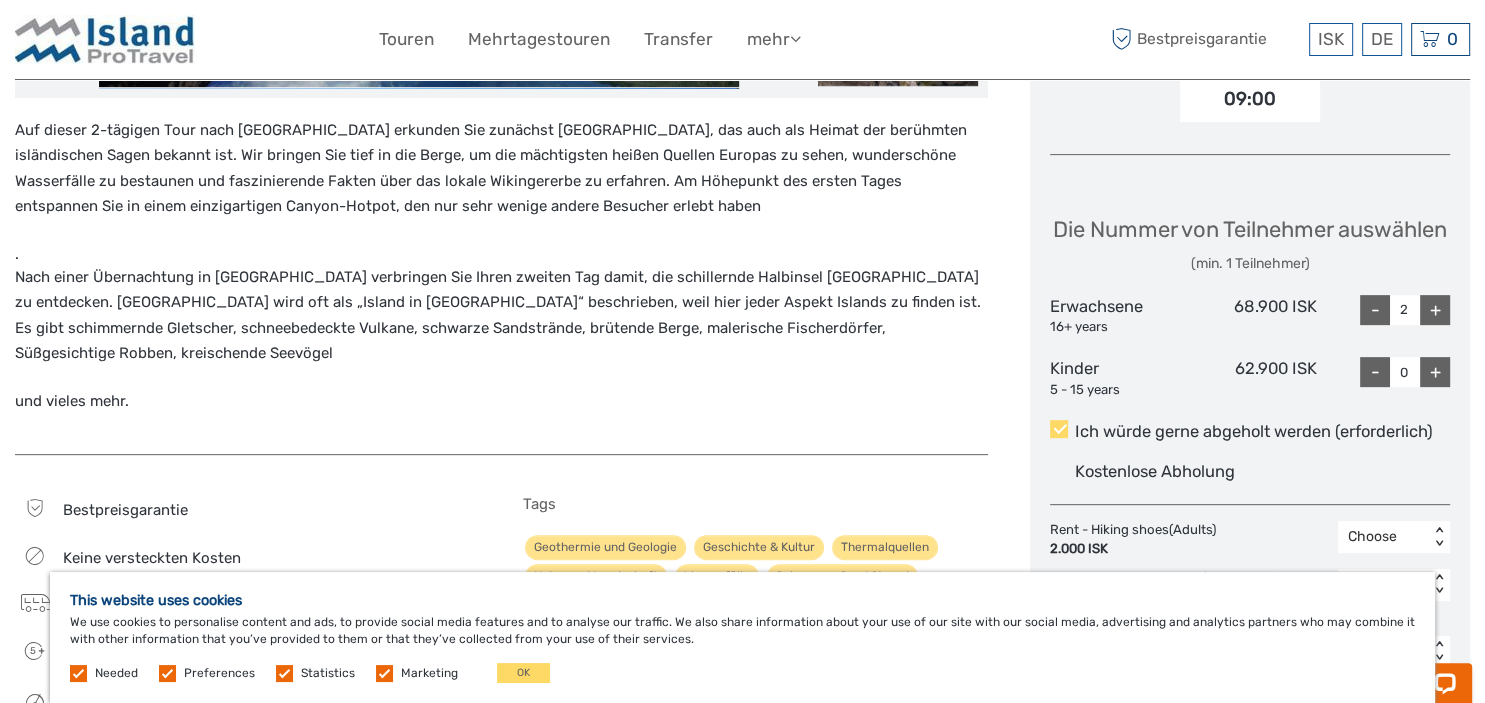 click on "-" at bounding box center [1375, 310] 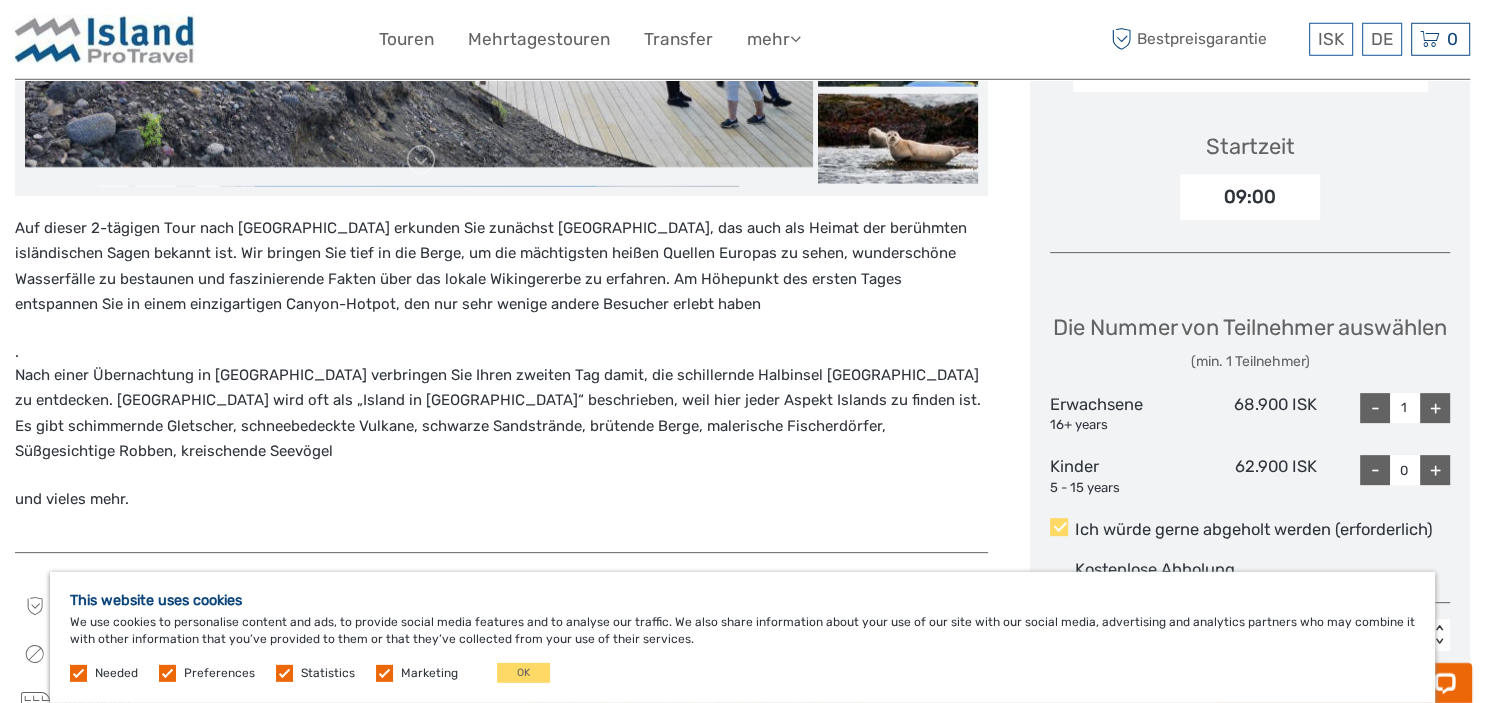 scroll, scrollTop: 528, scrollLeft: 0, axis: vertical 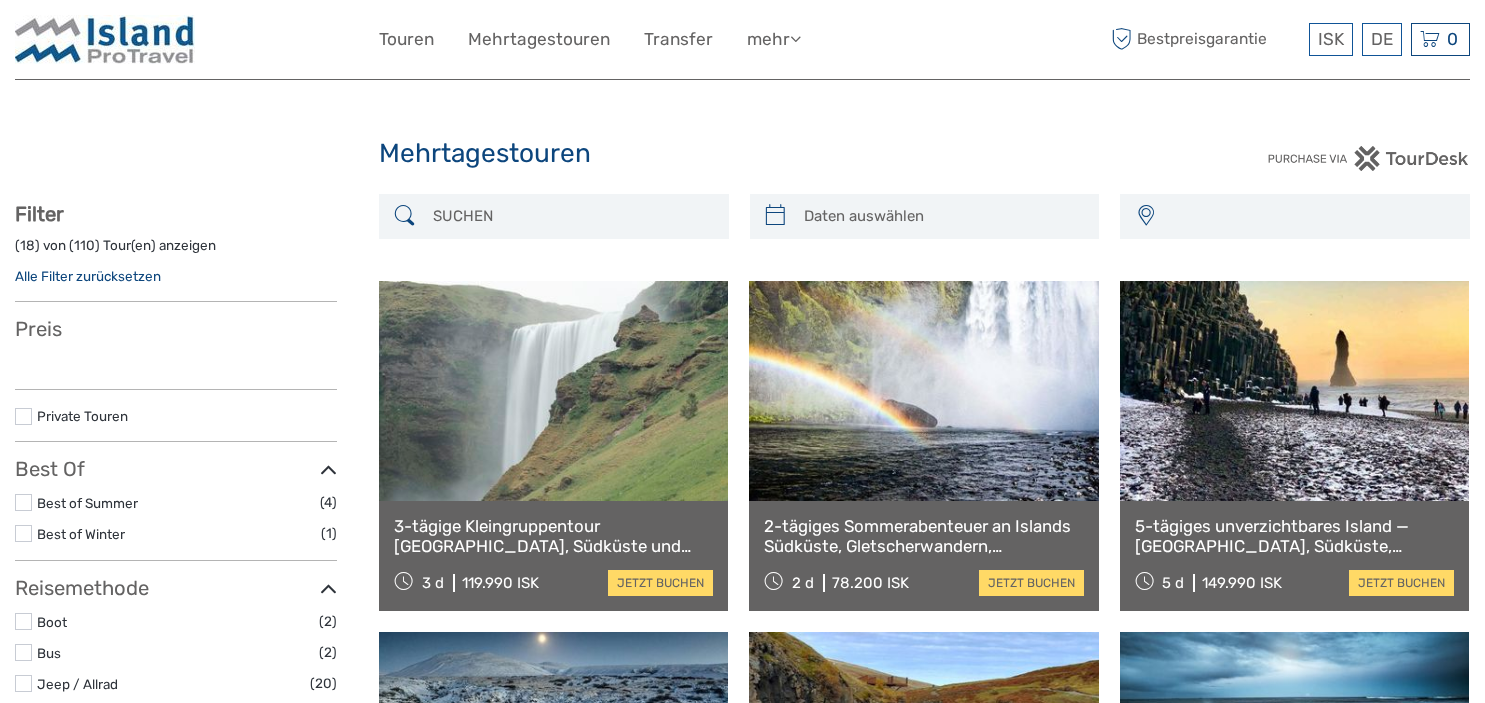 select 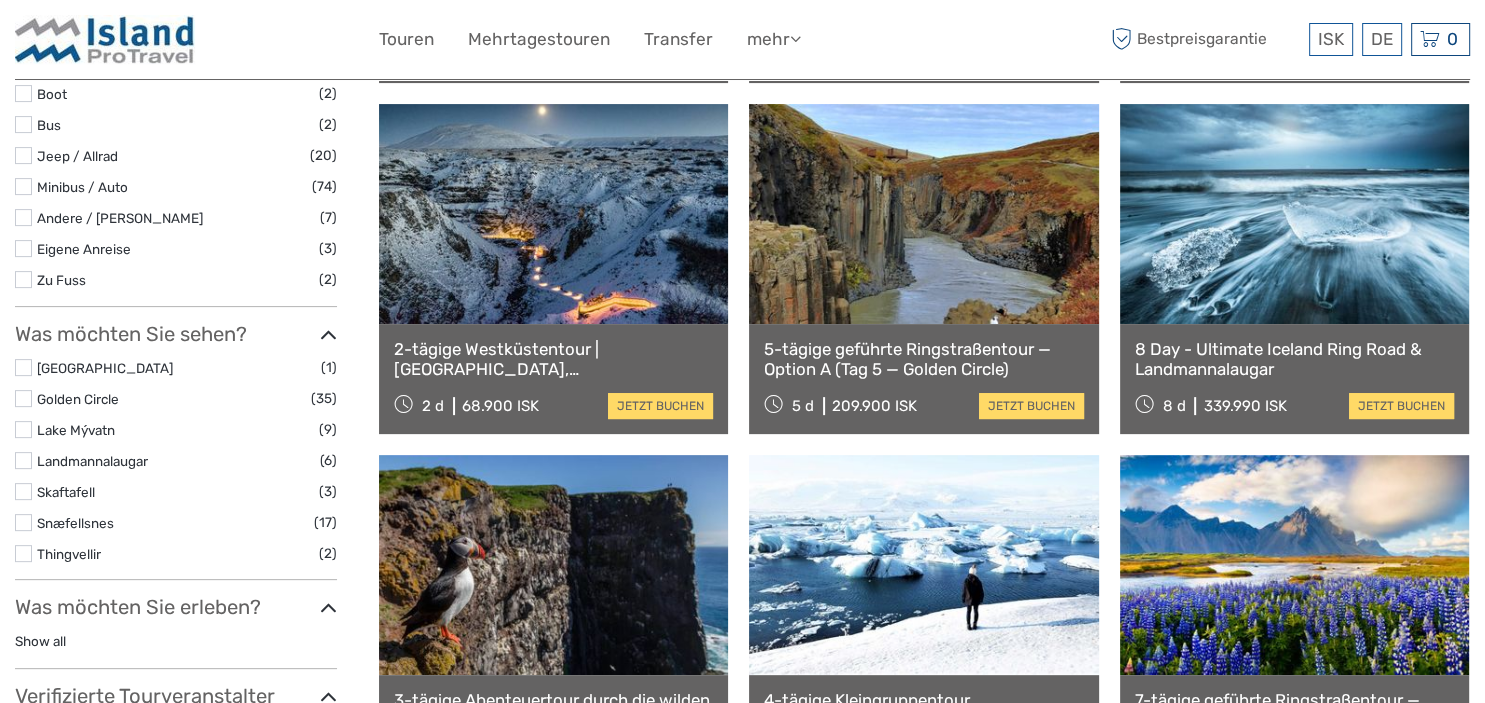 select 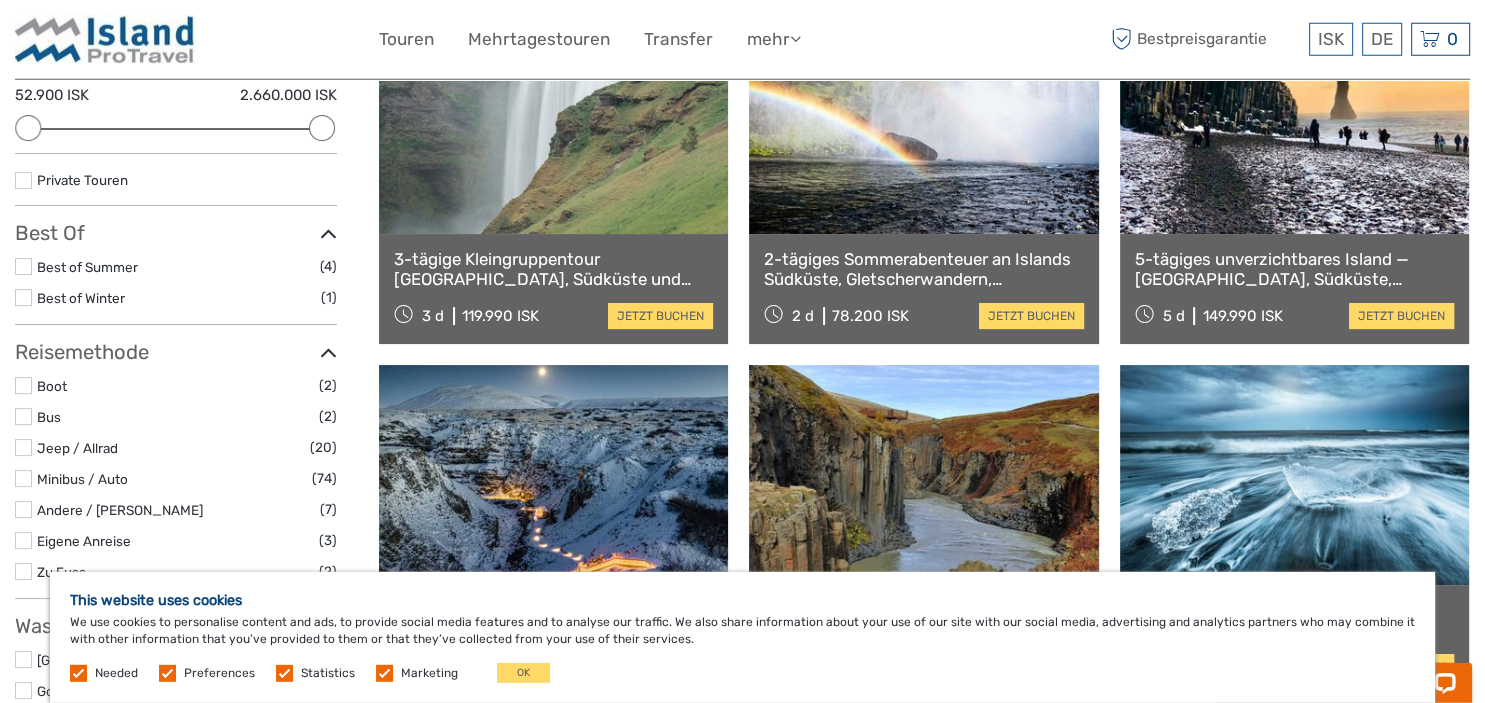 scroll, scrollTop: 211, scrollLeft: 0, axis: vertical 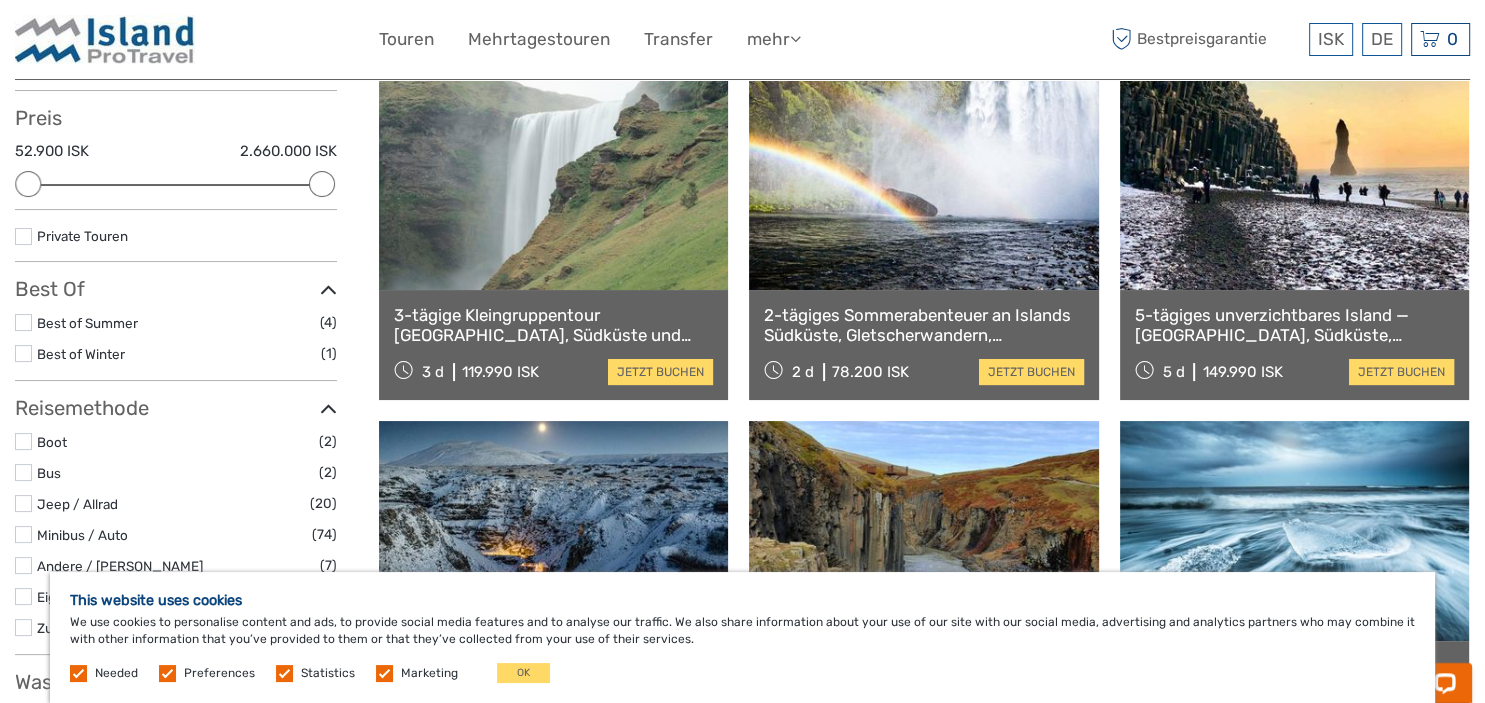 click at bounding box center (923, 180) 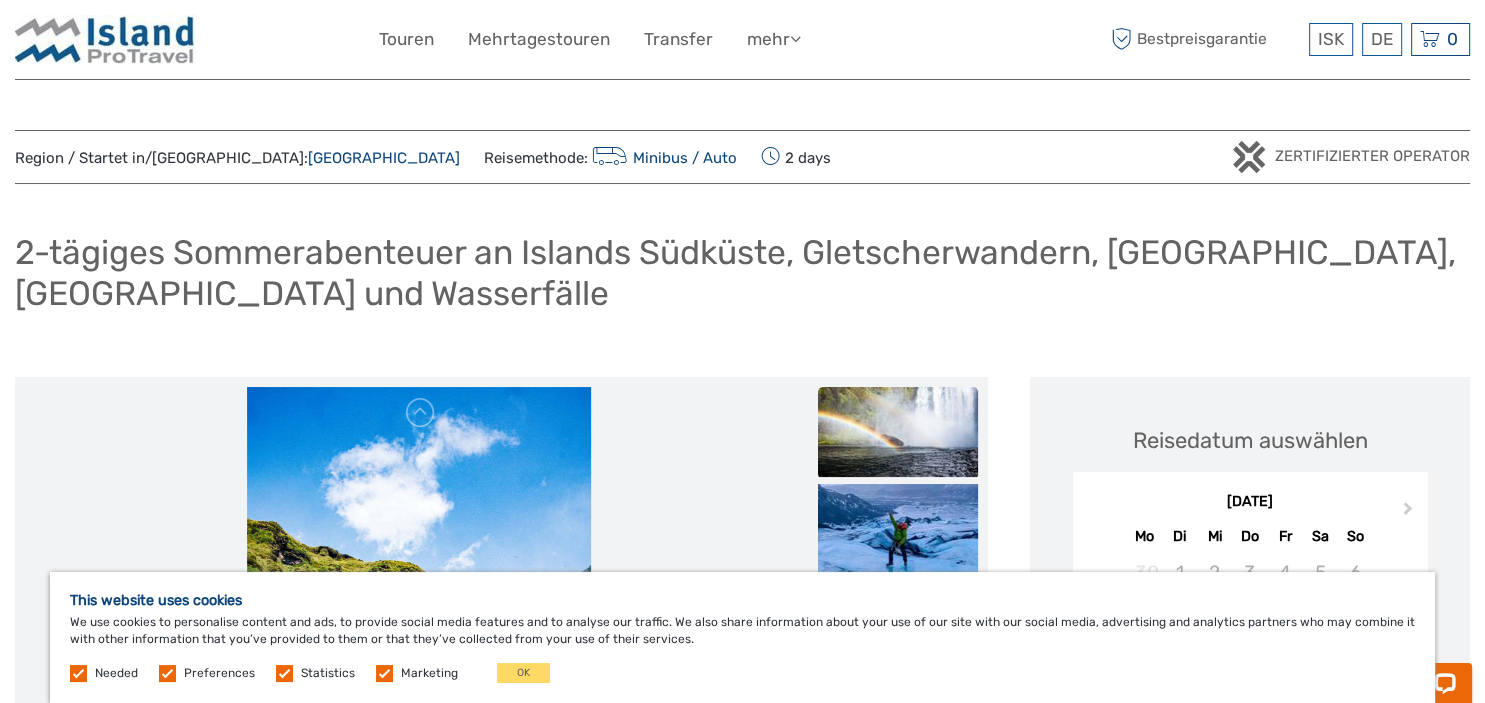 scroll, scrollTop: 0, scrollLeft: 0, axis: both 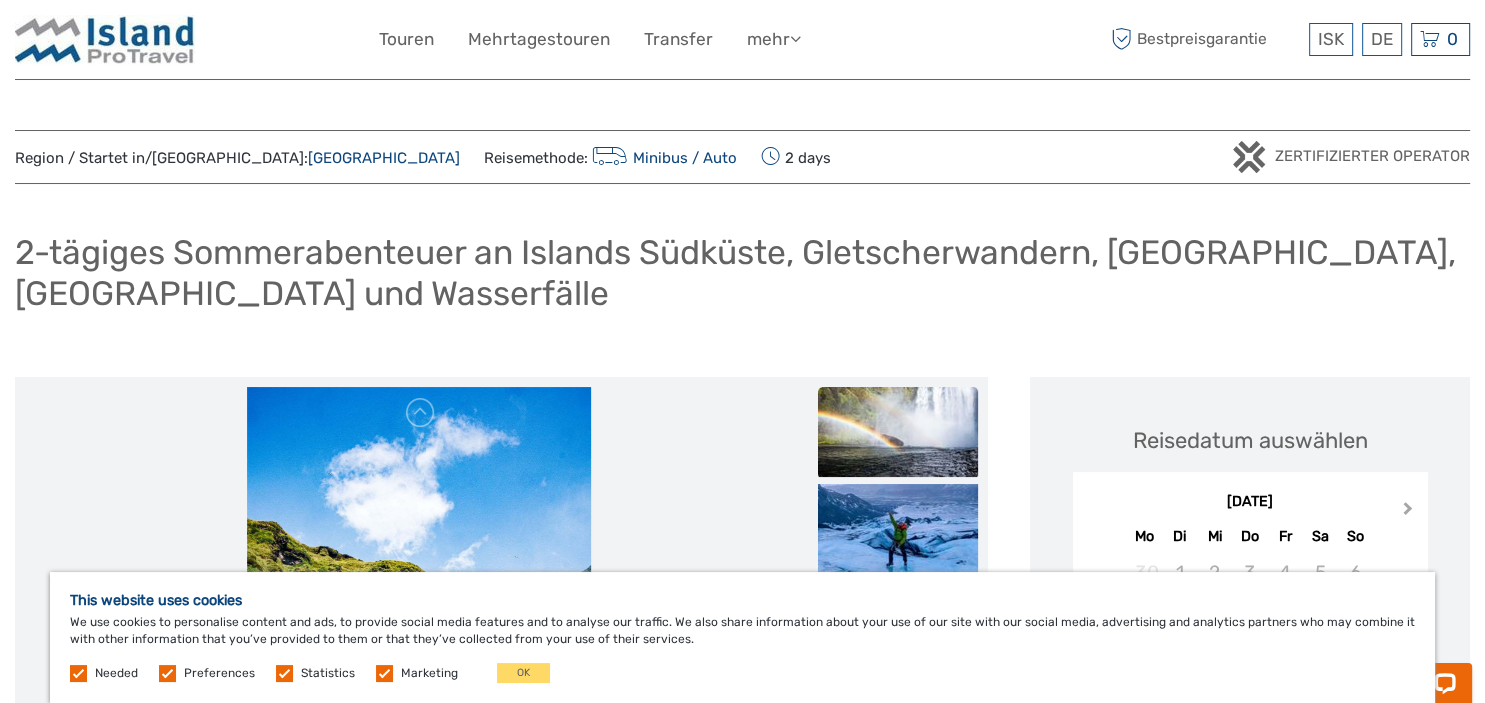 click on "Next Month" at bounding box center (1410, 513) 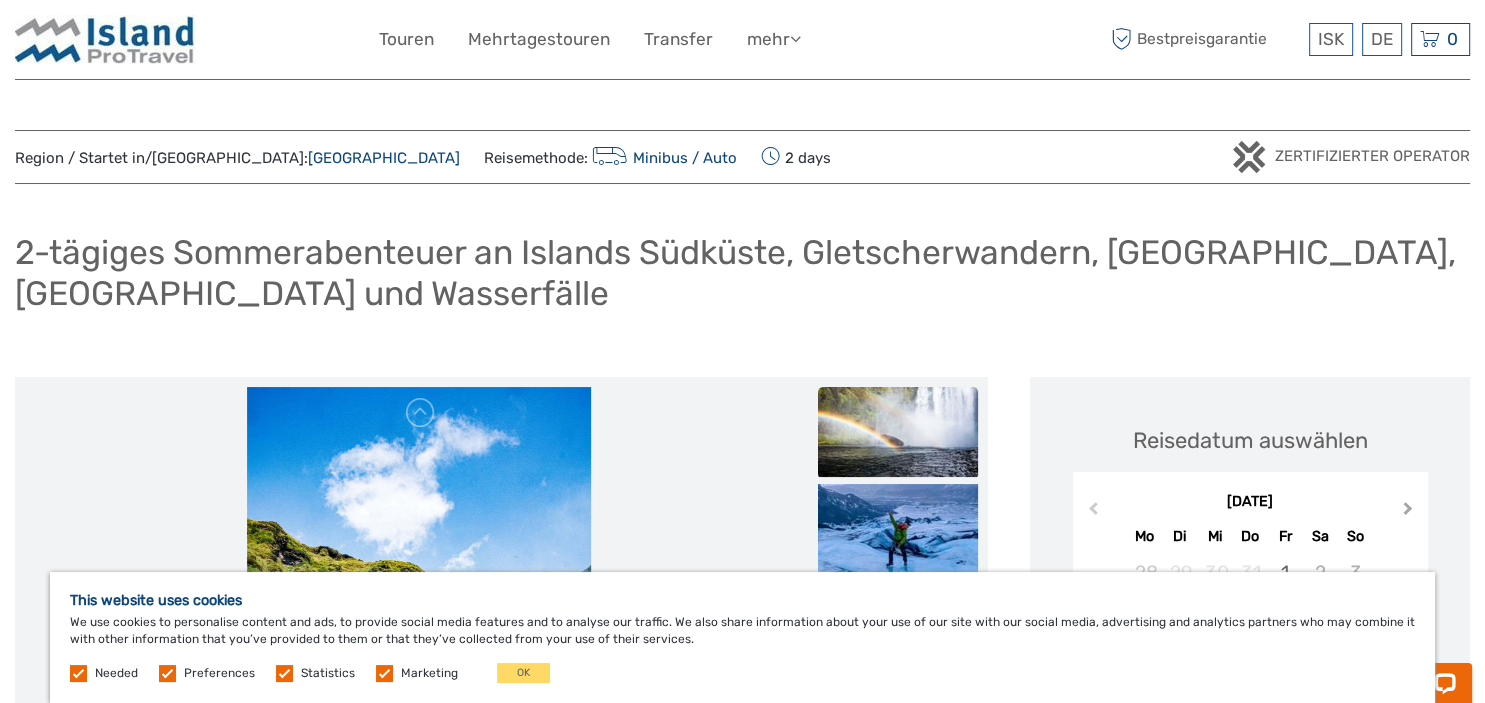 click on "Next Month" at bounding box center (1410, 513) 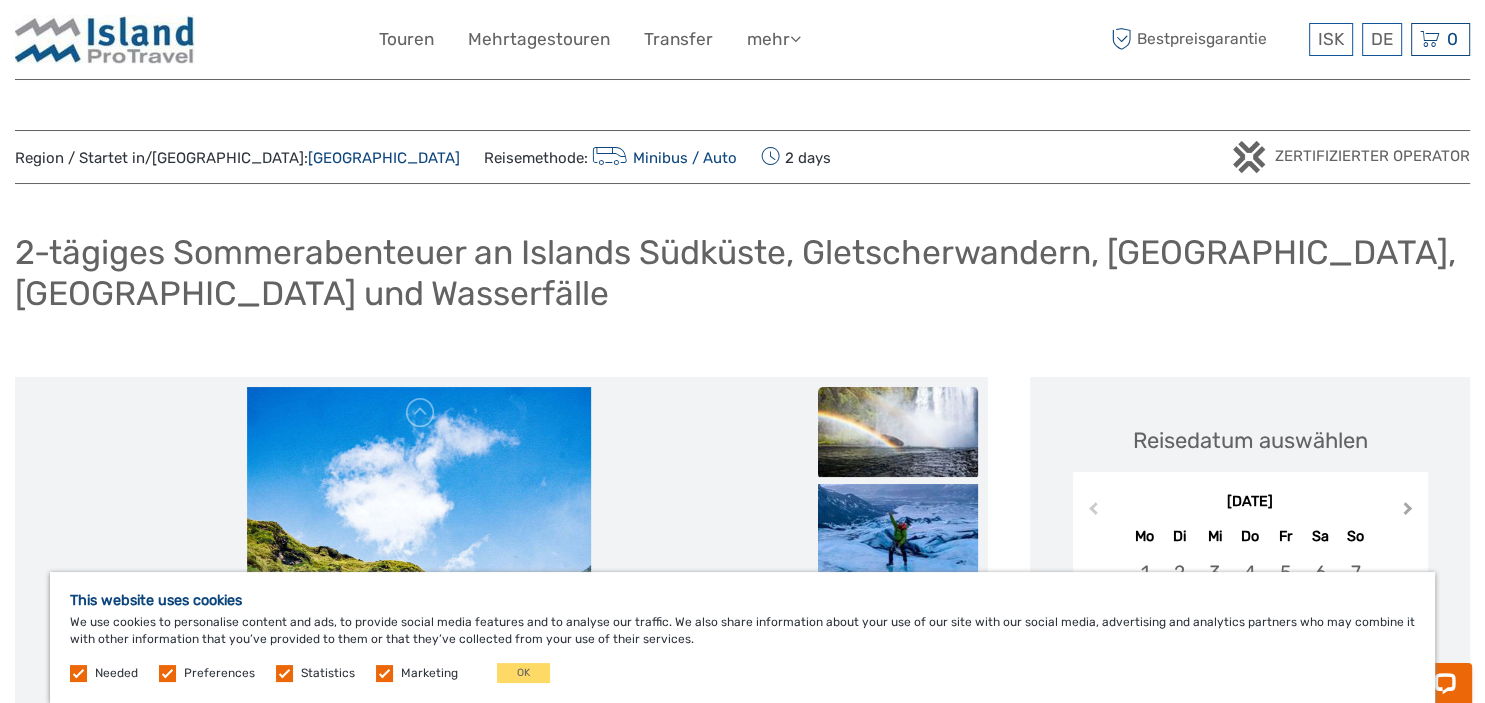 click on "Next Month" at bounding box center [1410, 513] 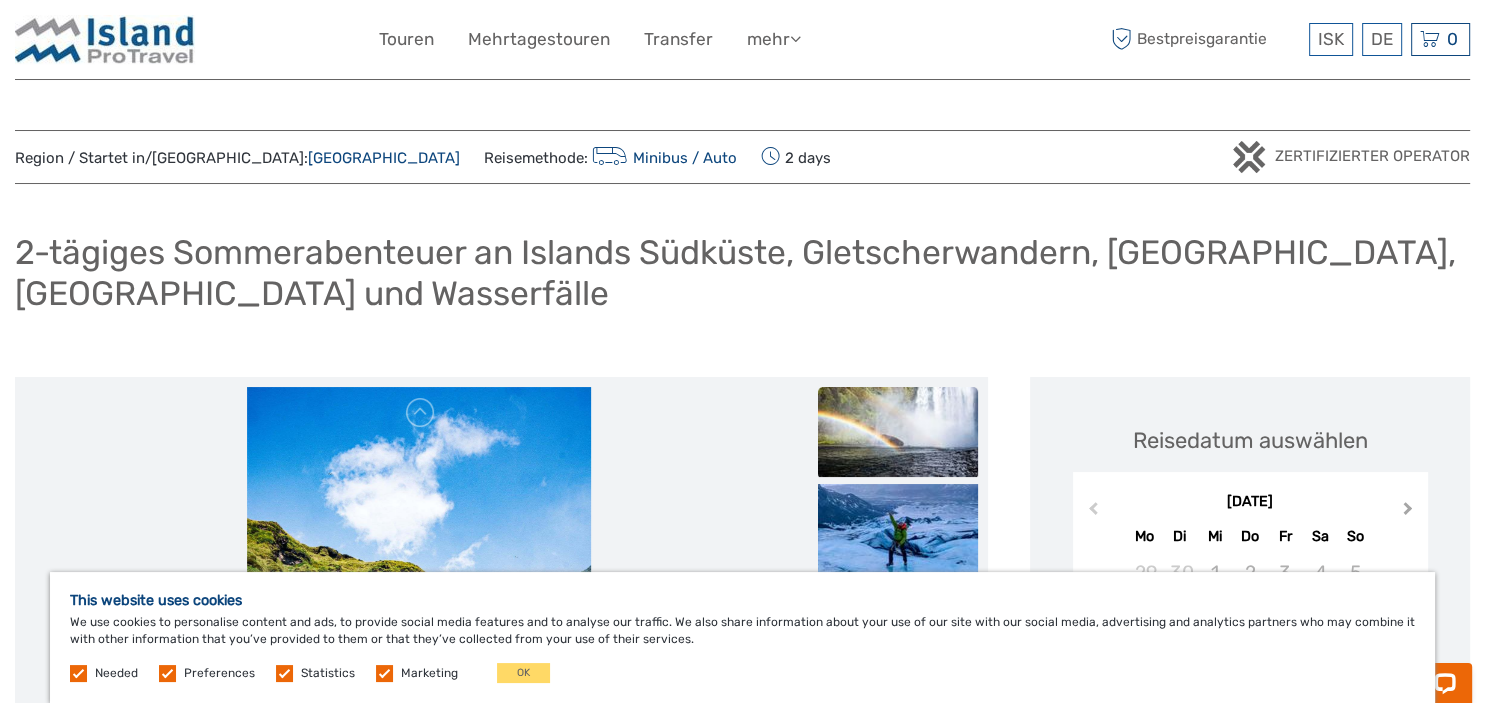 click on "Next Month" at bounding box center [1410, 513] 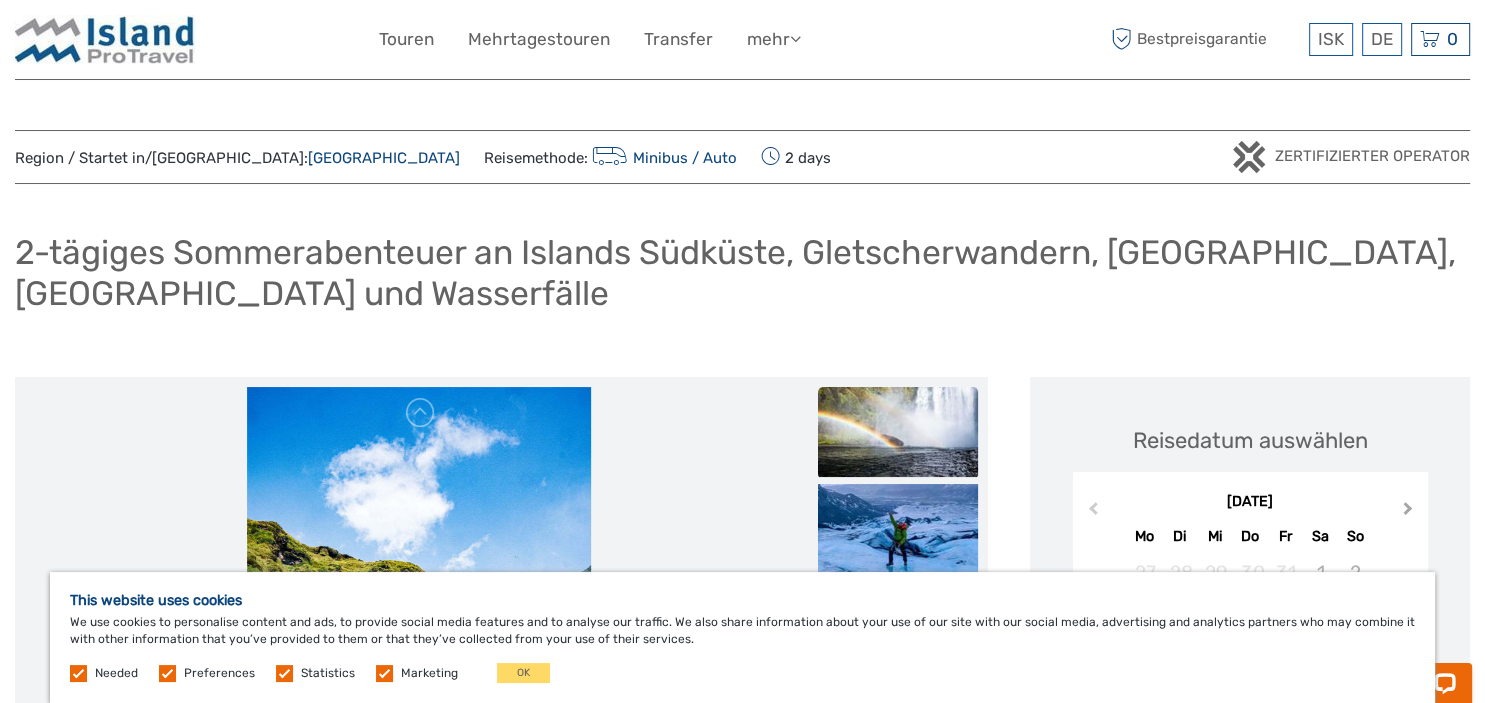 click on "Next Month" at bounding box center (1410, 513) 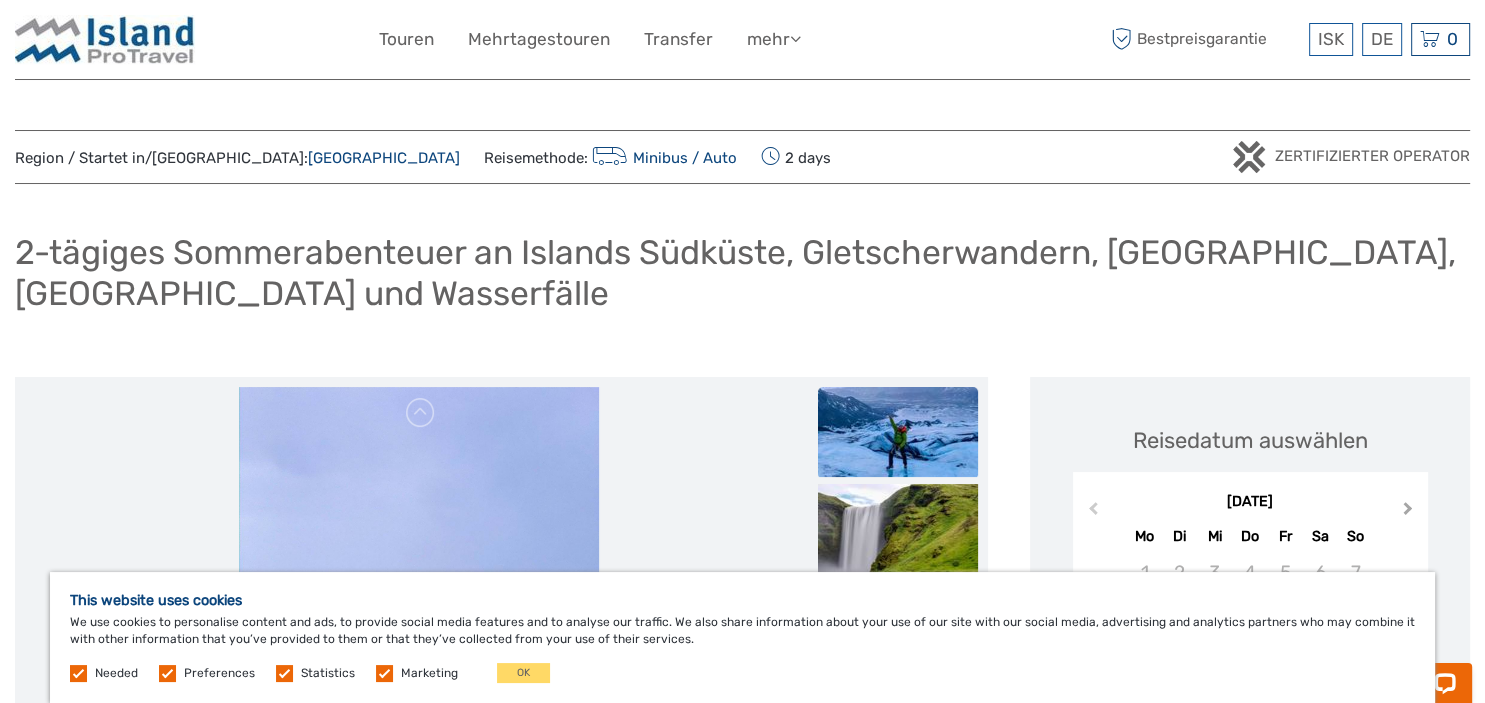 click on "Next Month" at bounding box center [1410, 513] 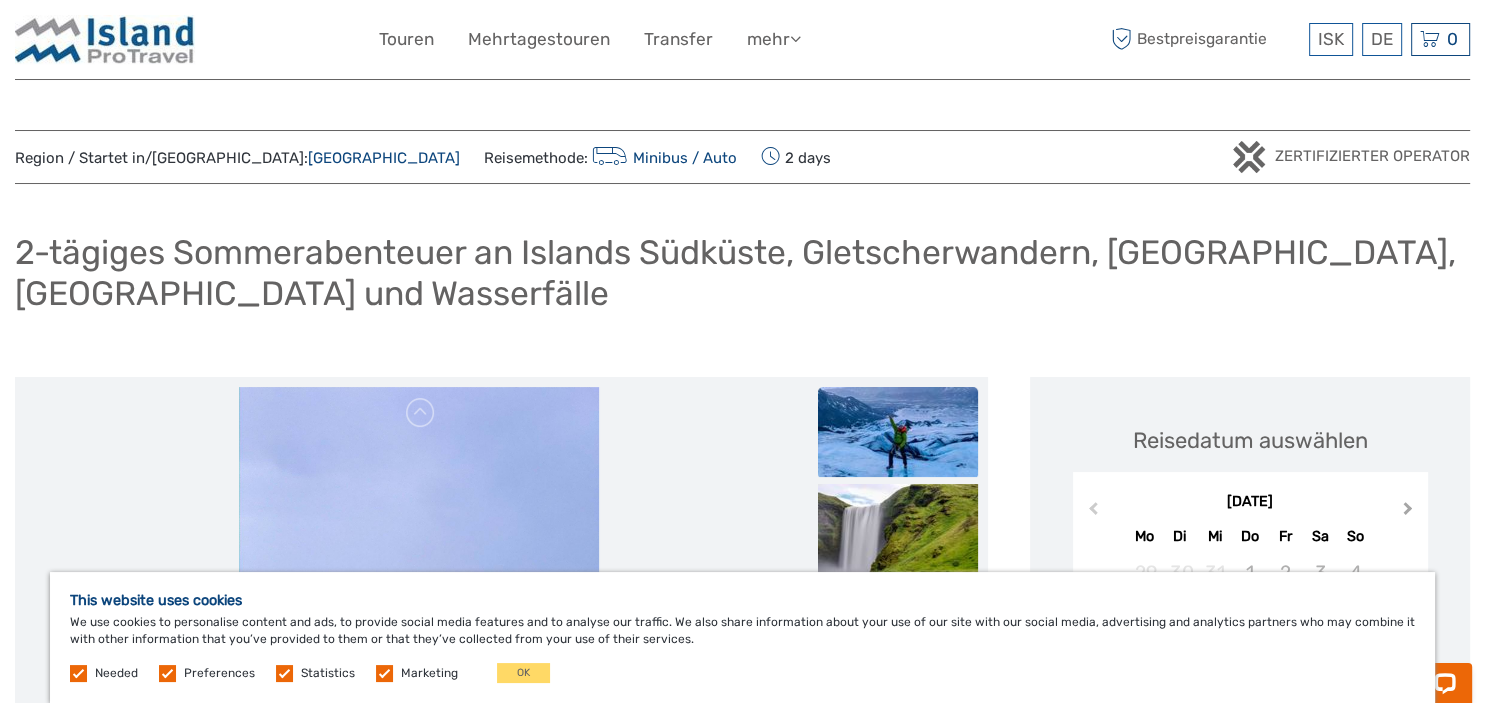 click on "Next Month" at bounding box center [1410, 513] 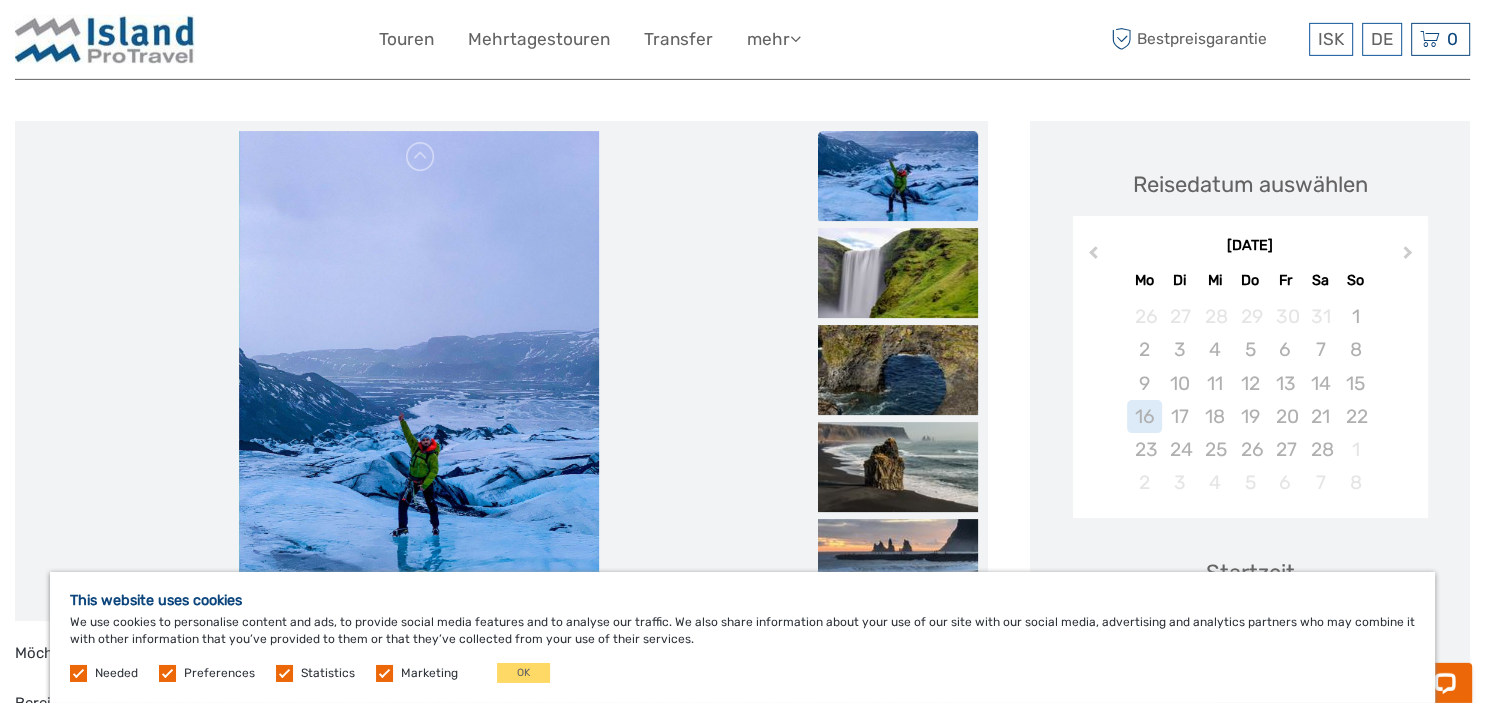 scroll, scrollTop: 316, scrollLeft: 0, axis: vertical 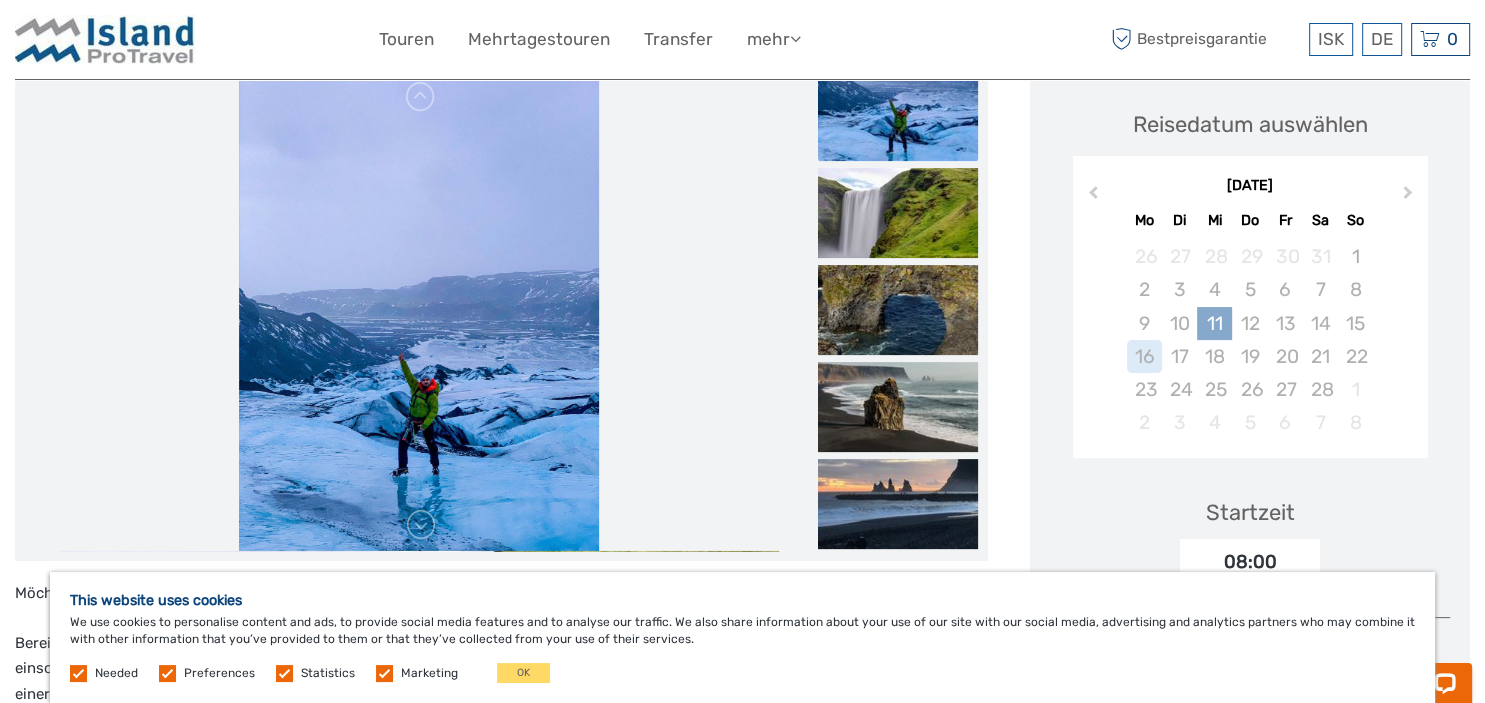 click on "11" at bounding box center [1214, 323] 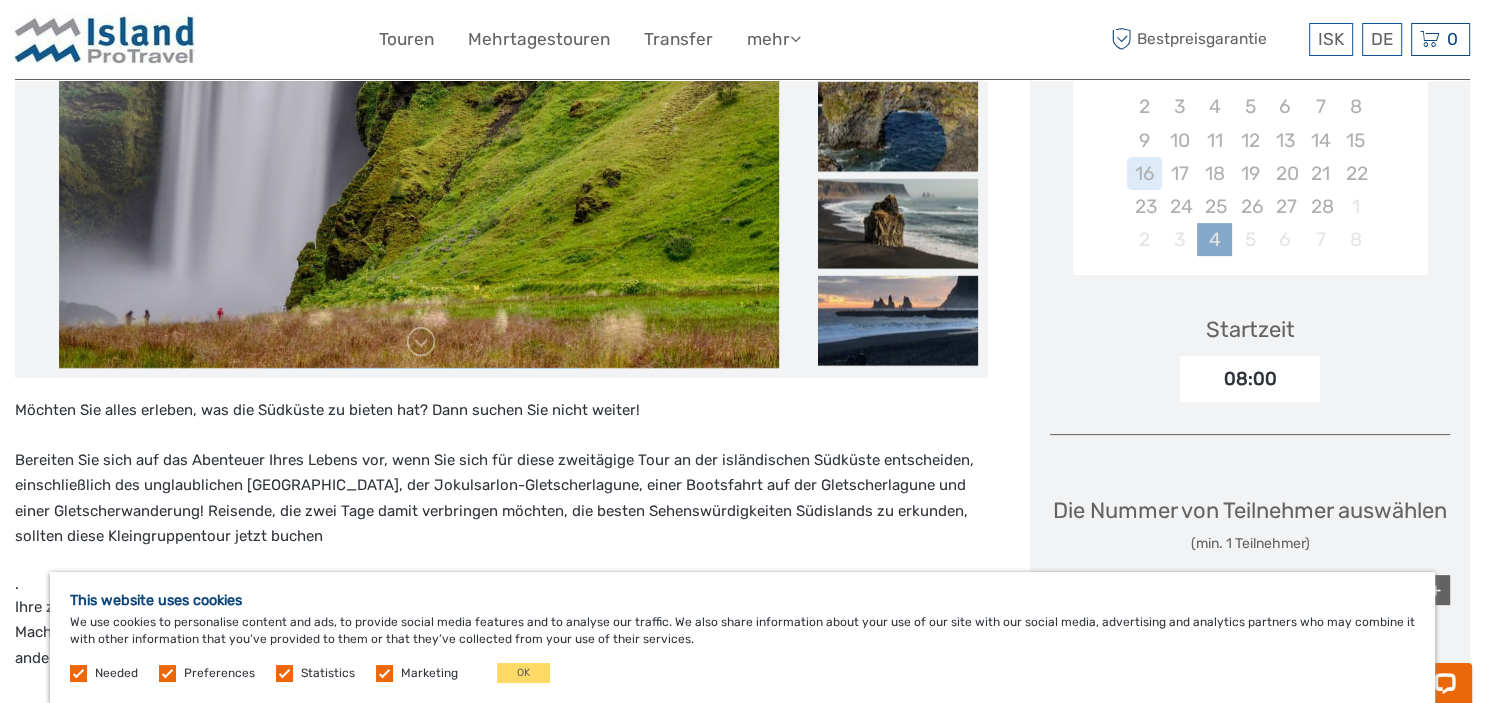 scroll, scrollTop: 528, scrollLeft: 0, axis: vertical 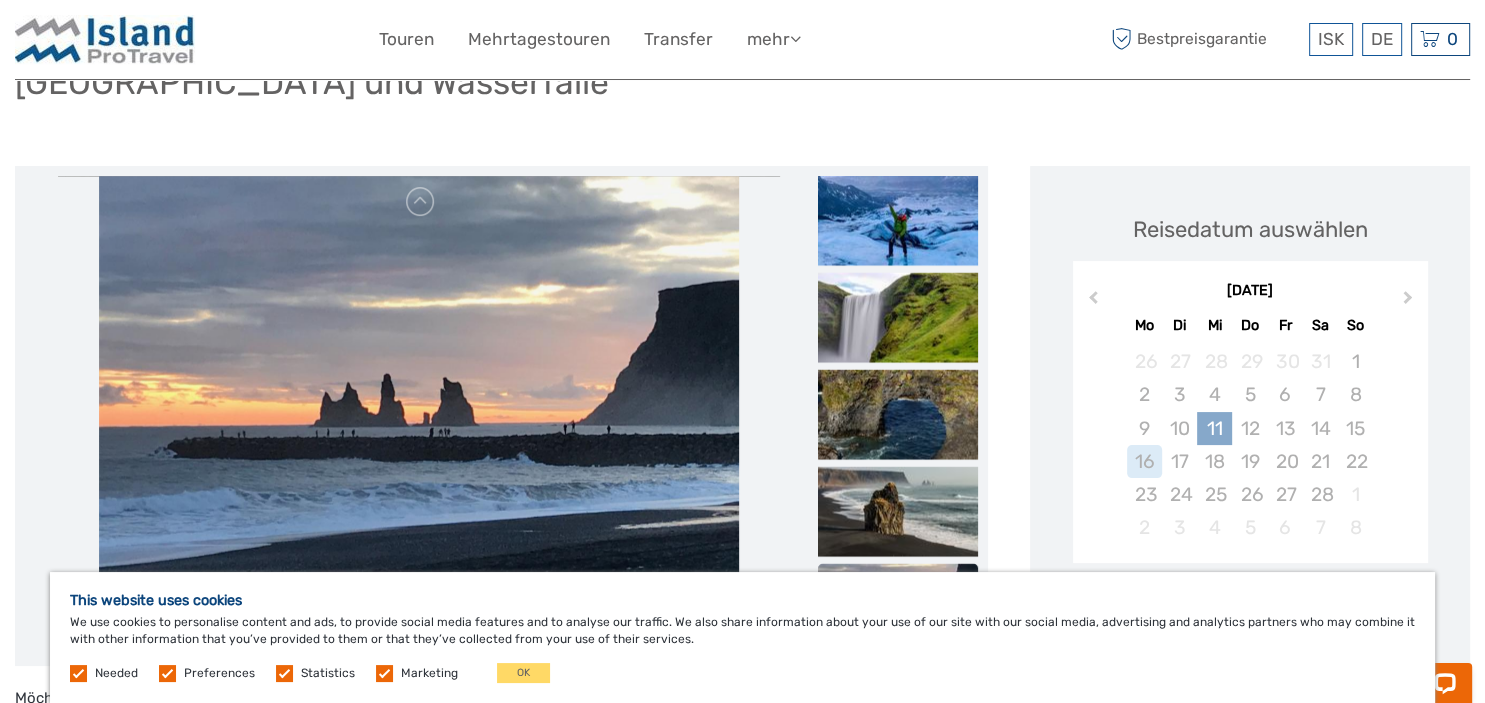 click on "11" at bounding box center (1214, 428) 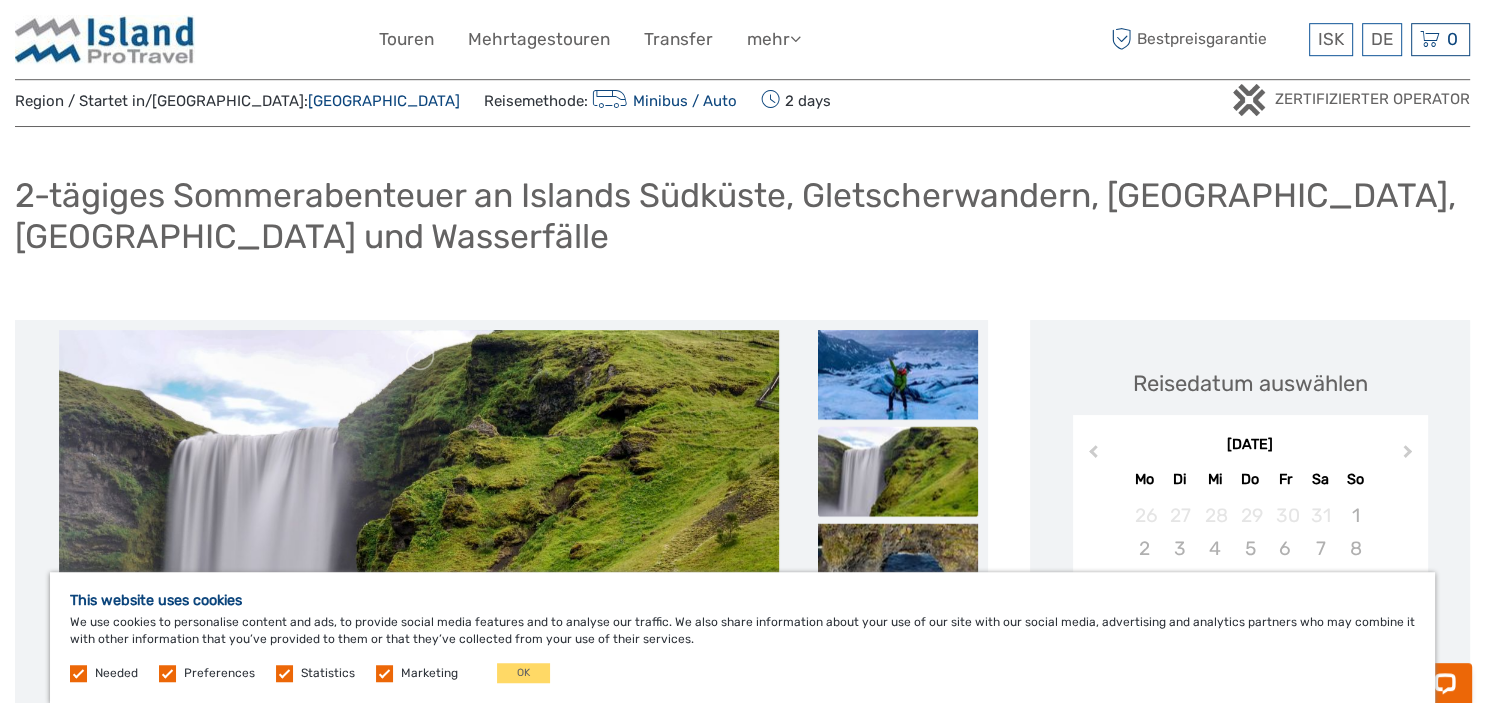 scroll, scrollTop: 0, scrollLeft: 0, axis: both 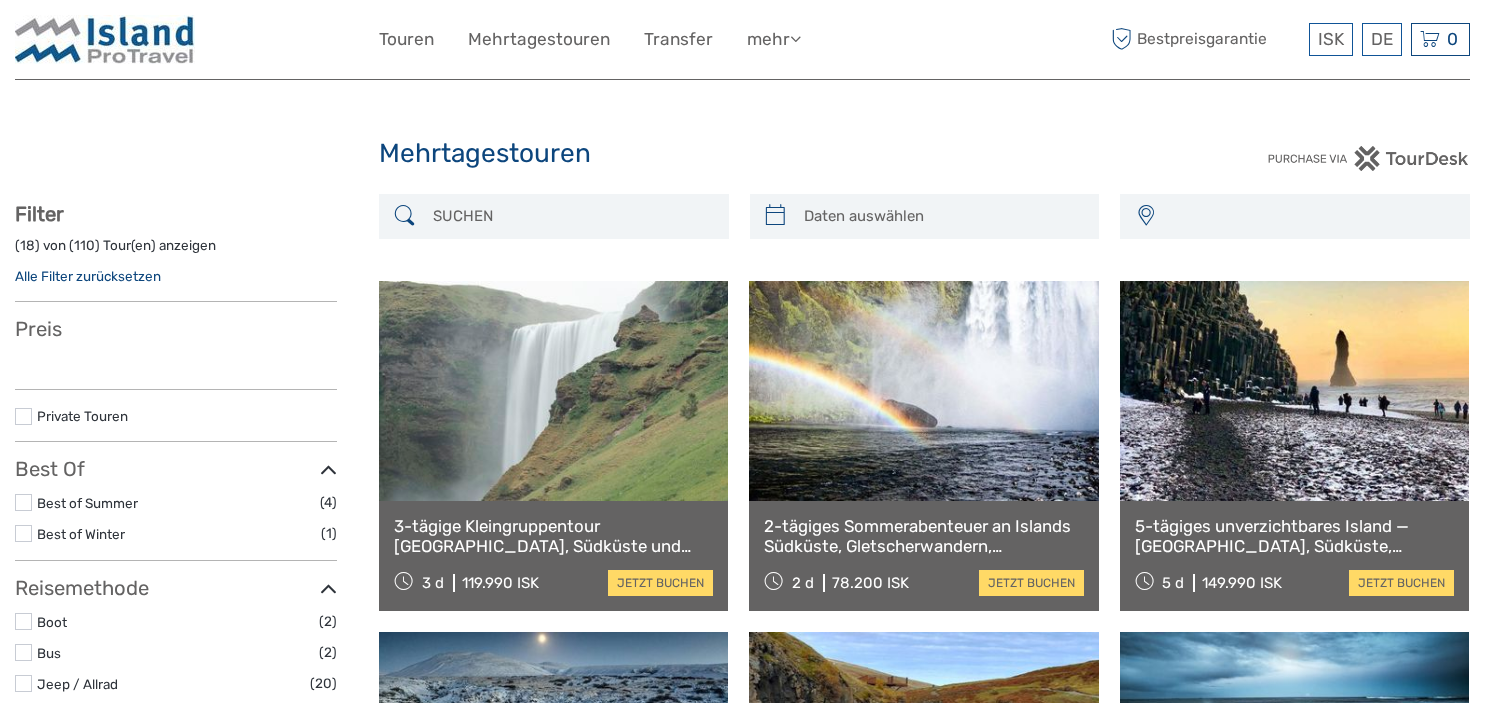 select 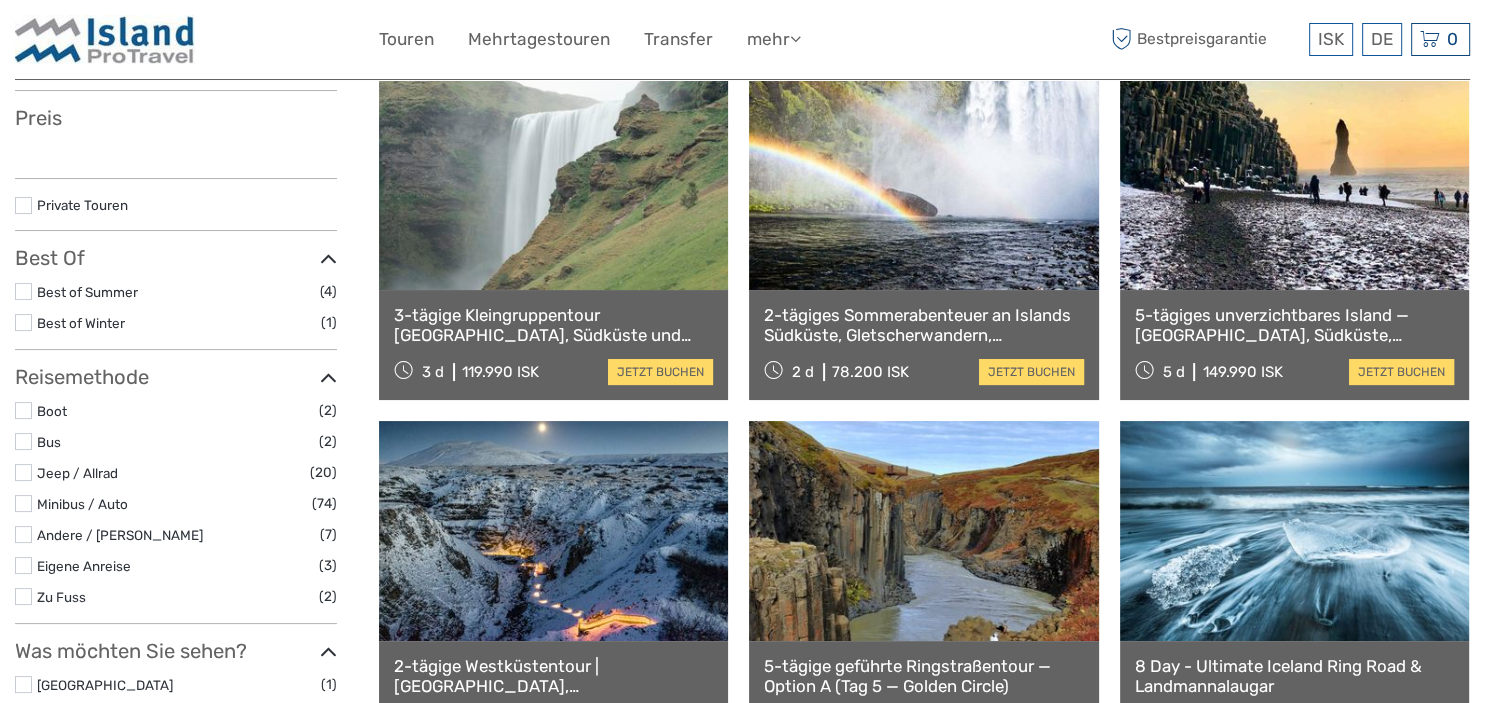 scroll, scrollTop: 211, scrollLeft: 0, axis: vertical 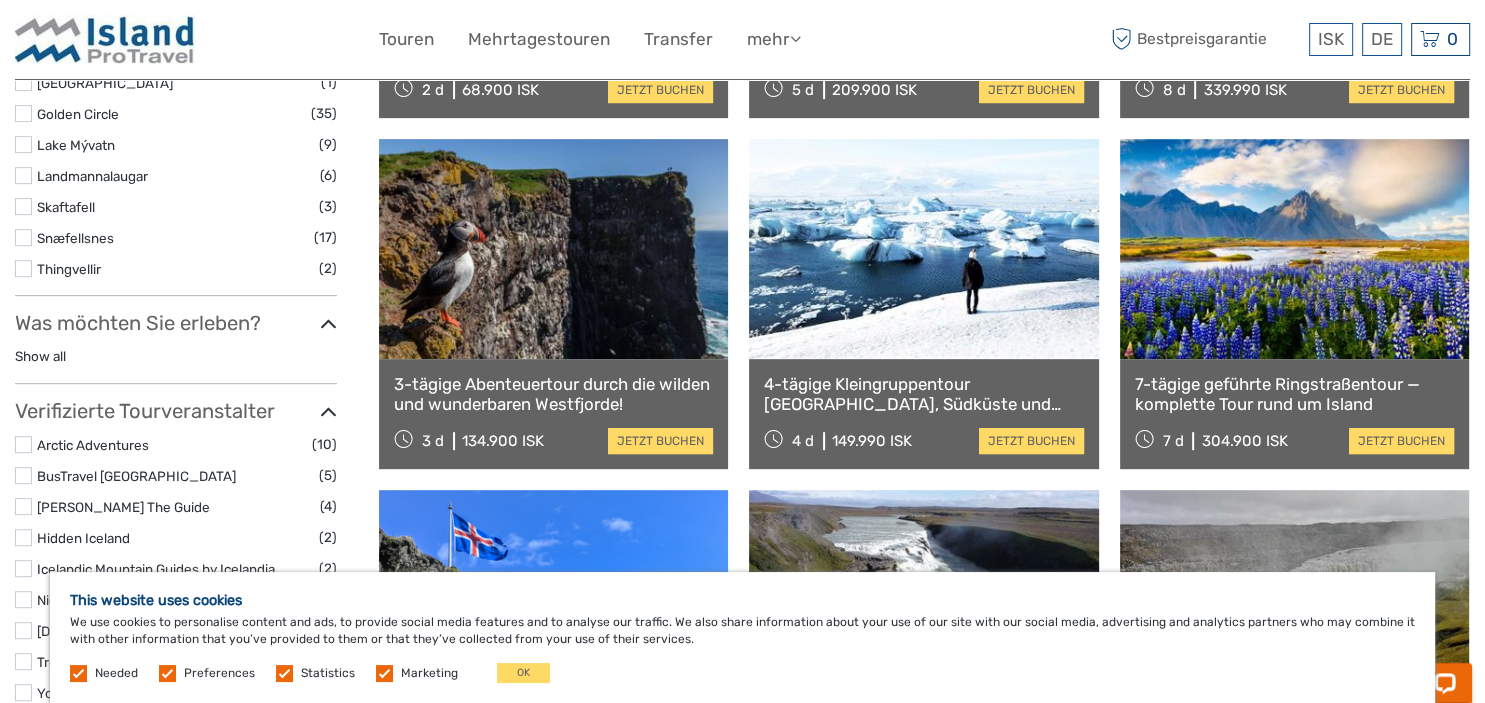 click at bounding box center [553, 249] 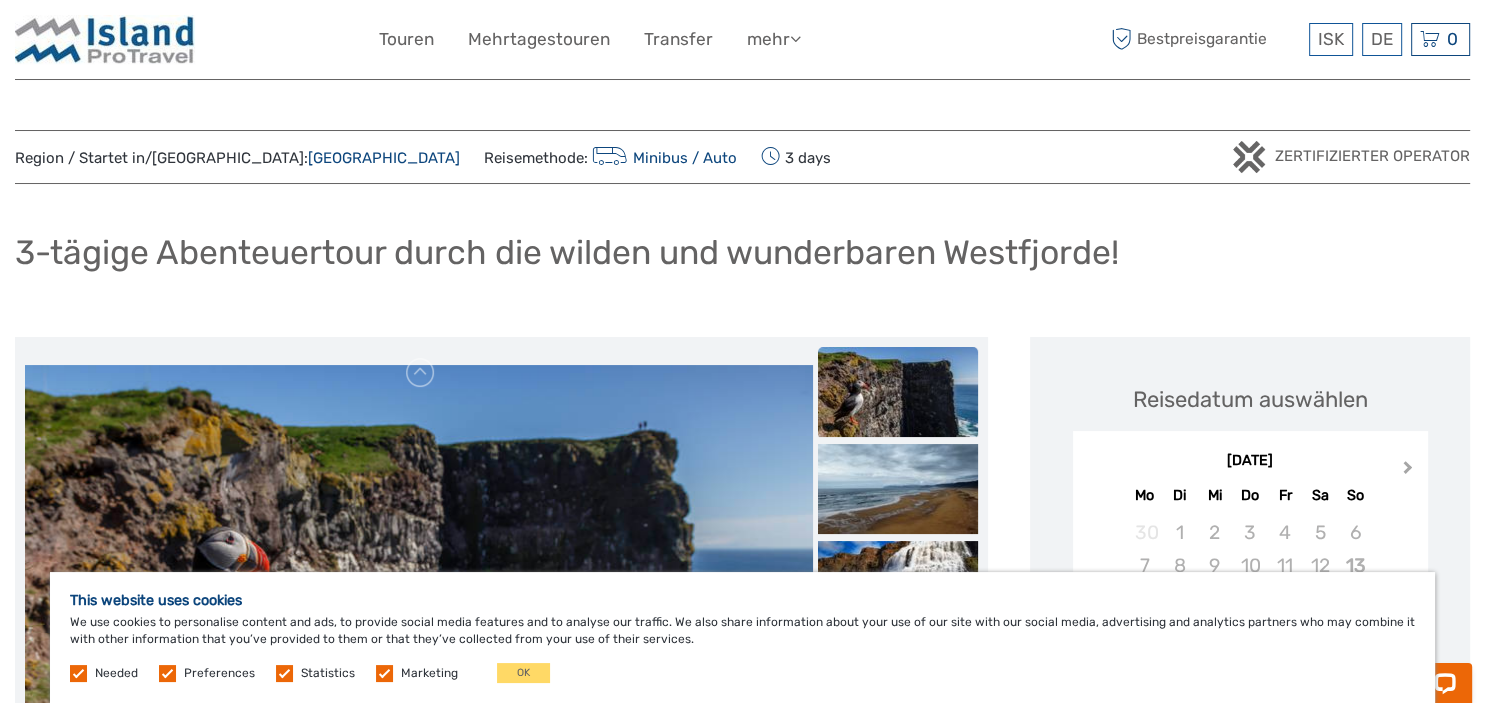 scroll, scrollTop: 0, scrollLeft: 0, axis: both 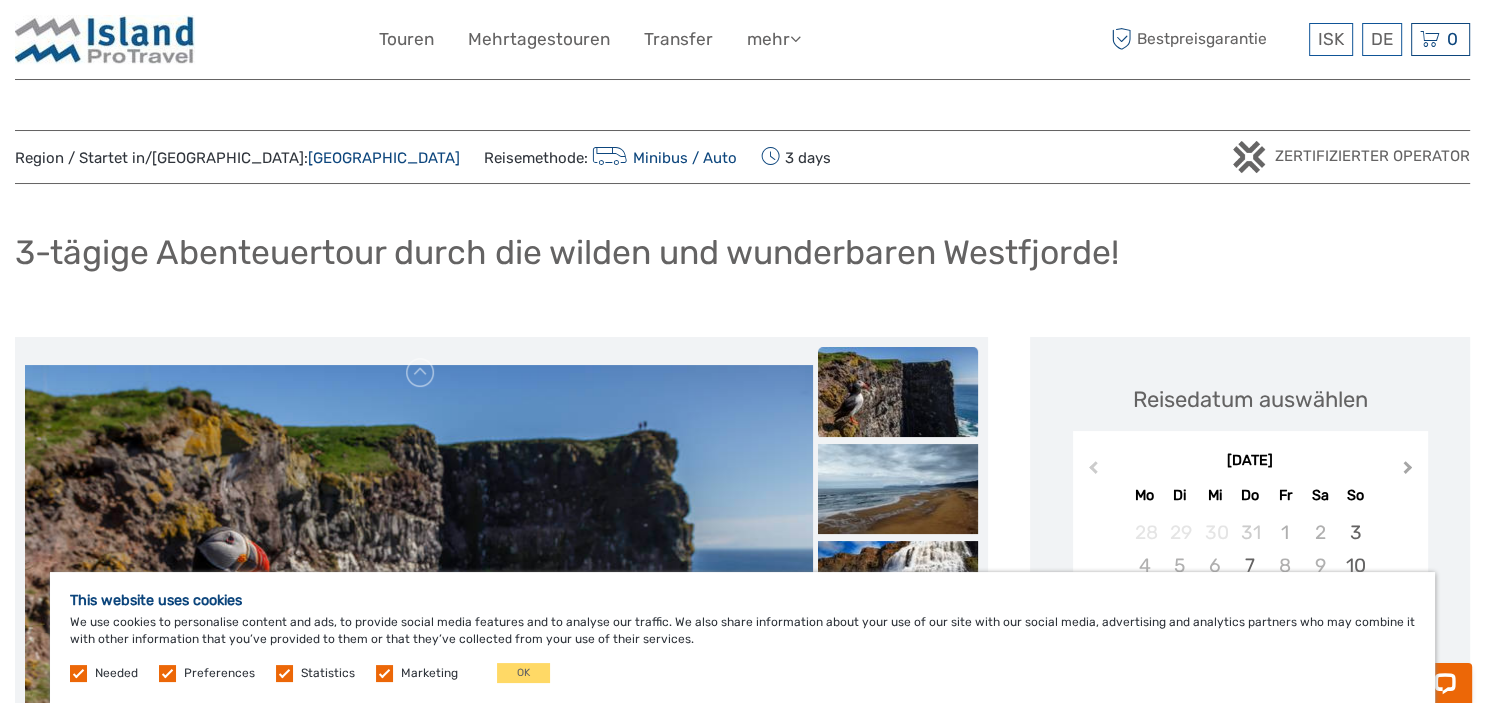 click on "Next Month" at bounding box center (1408, 471) 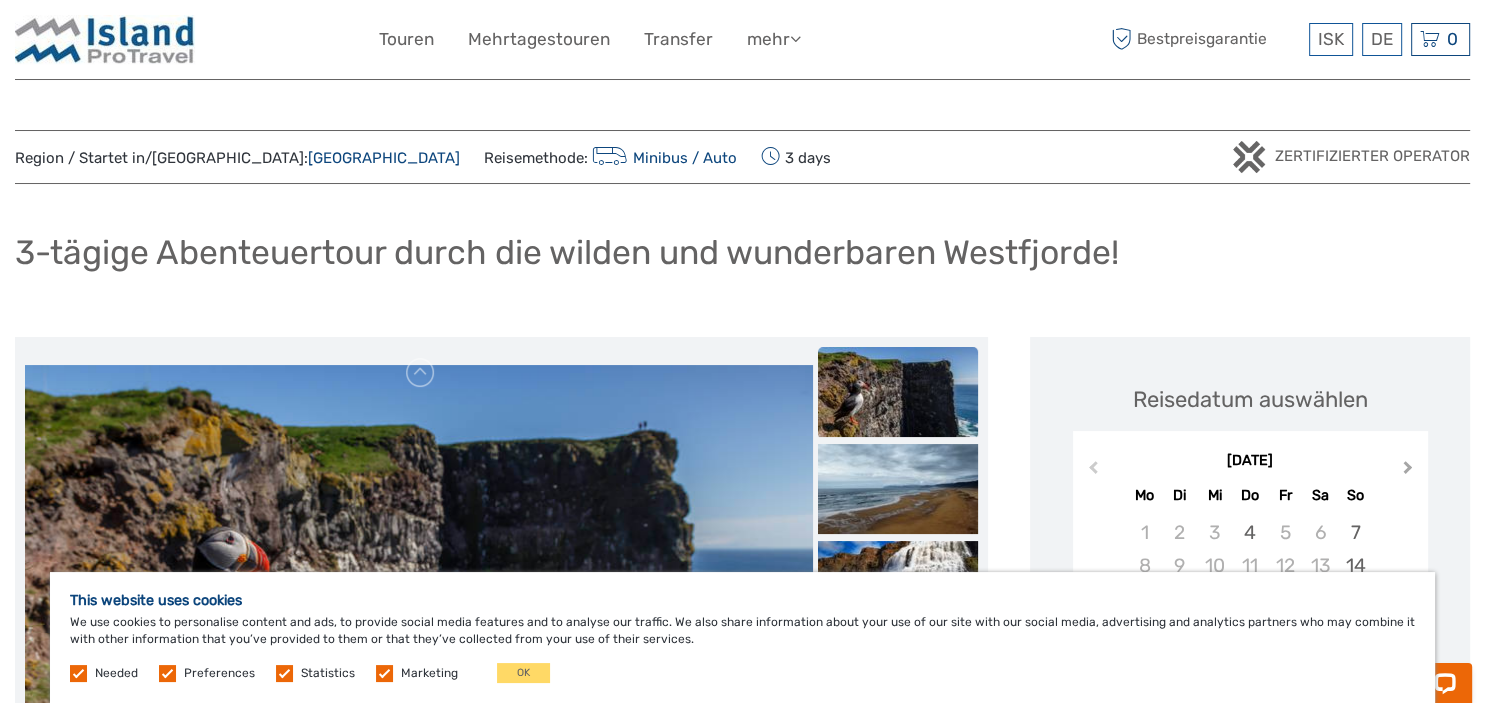 click on "Next Month" at bounding box center (1408, 471) 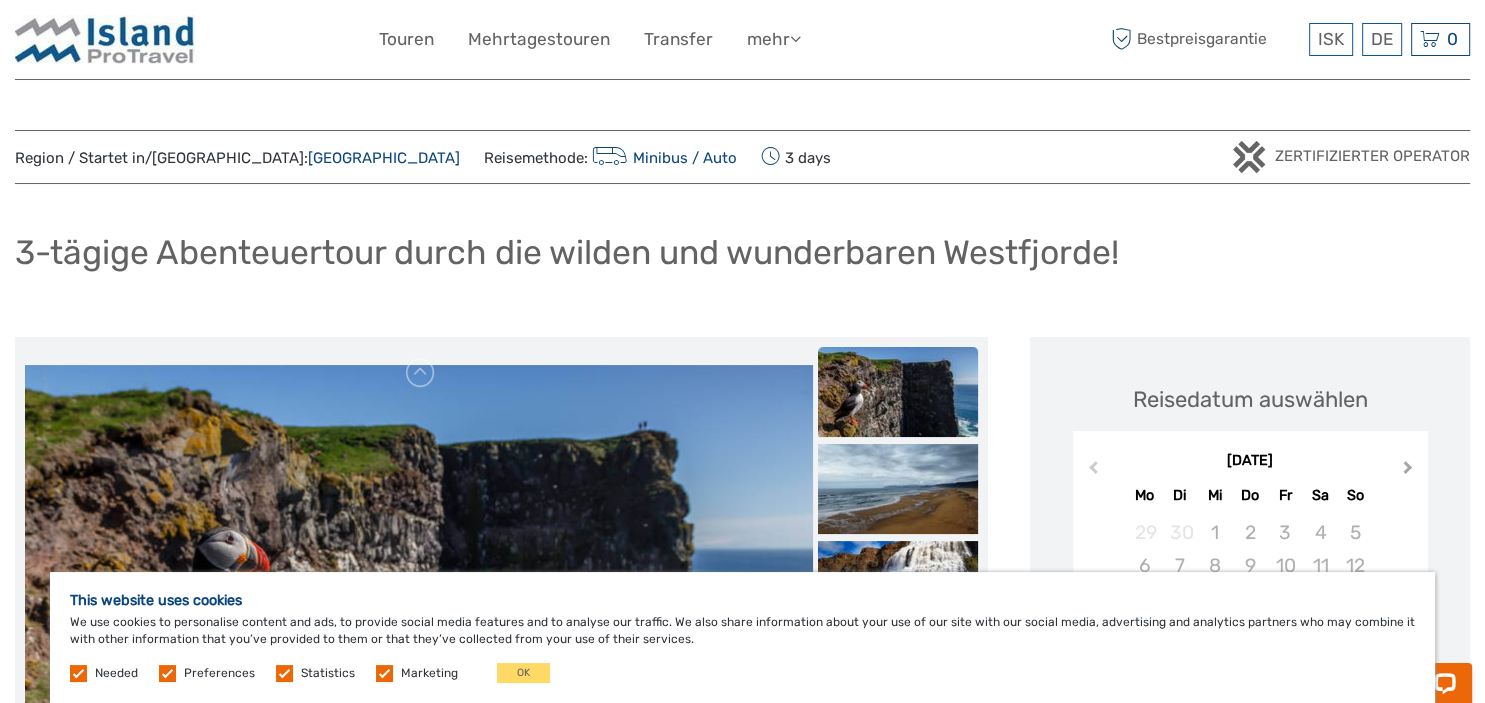 click on "Next Month" at bounding box center [1408, 471] 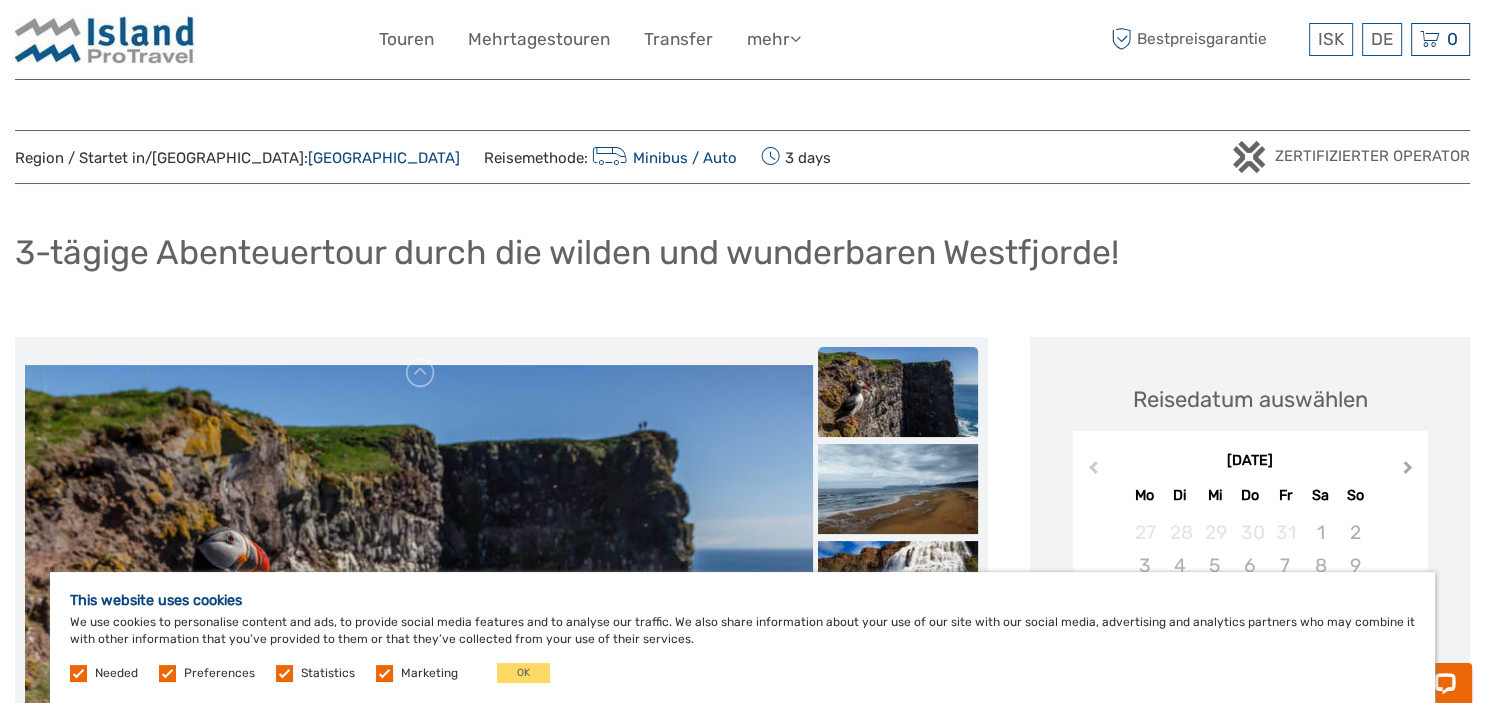 click on "Next Month" at bounding box center [1410, 472] 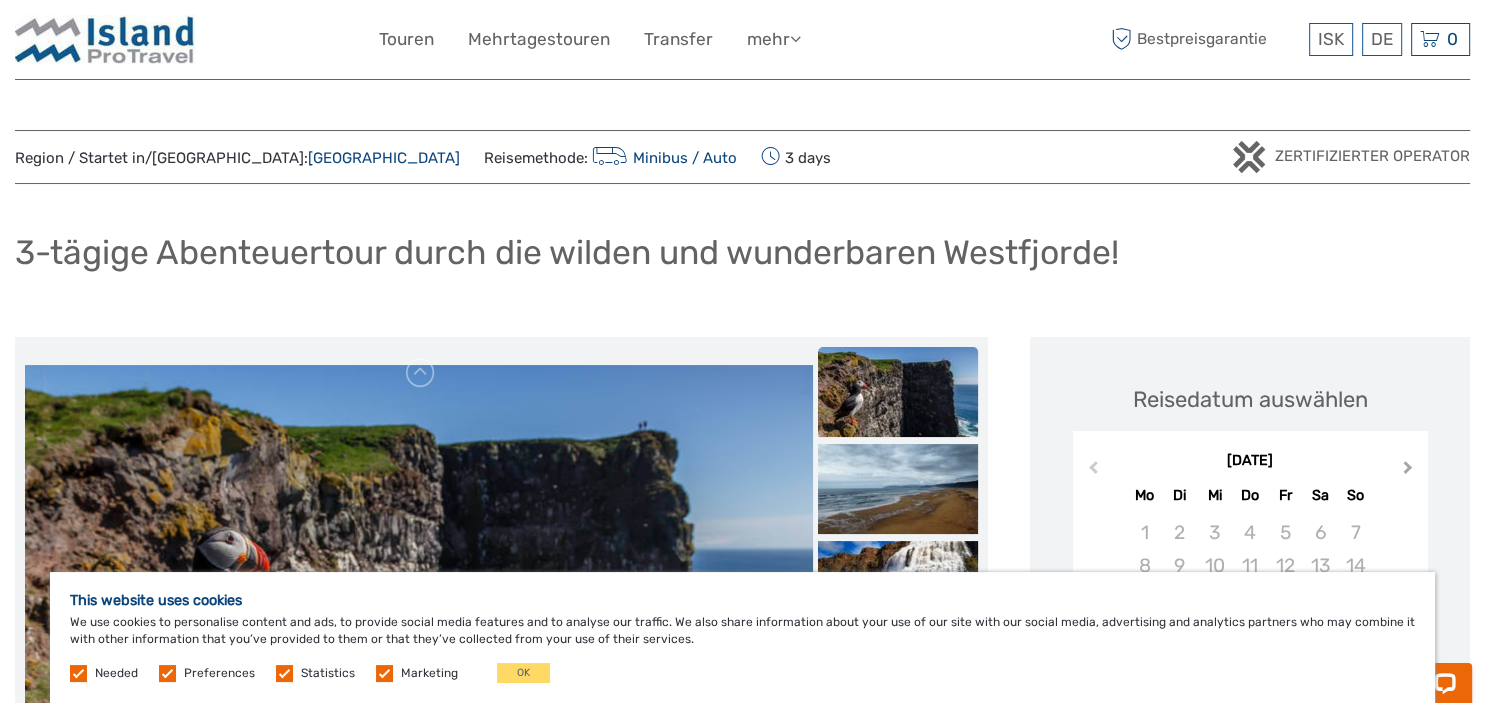 click on "Next Month" at bounding box center (1410, 472) 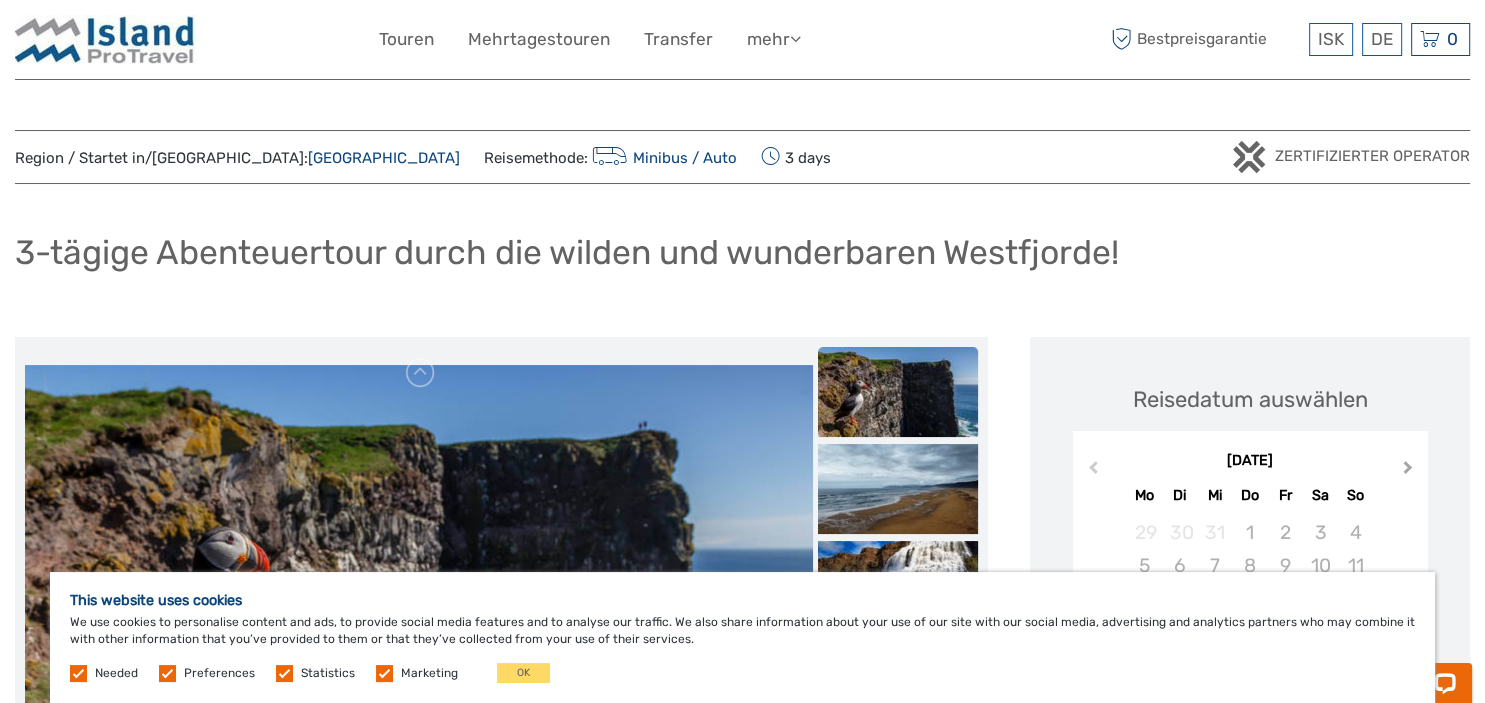click on "Next Month" at bounding box center [1410, 472] 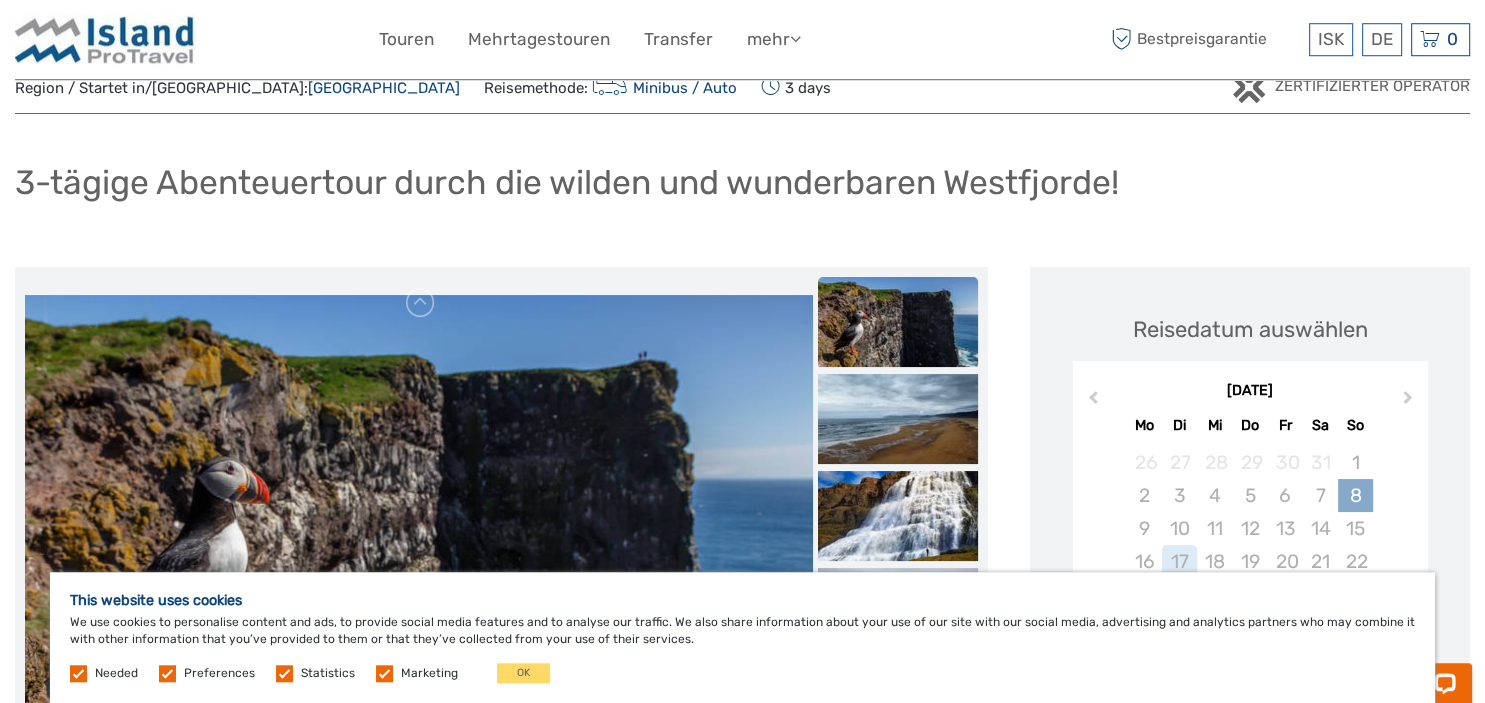 scroll, scrollTop: 105, scrollLeft: 0, axis: vertical 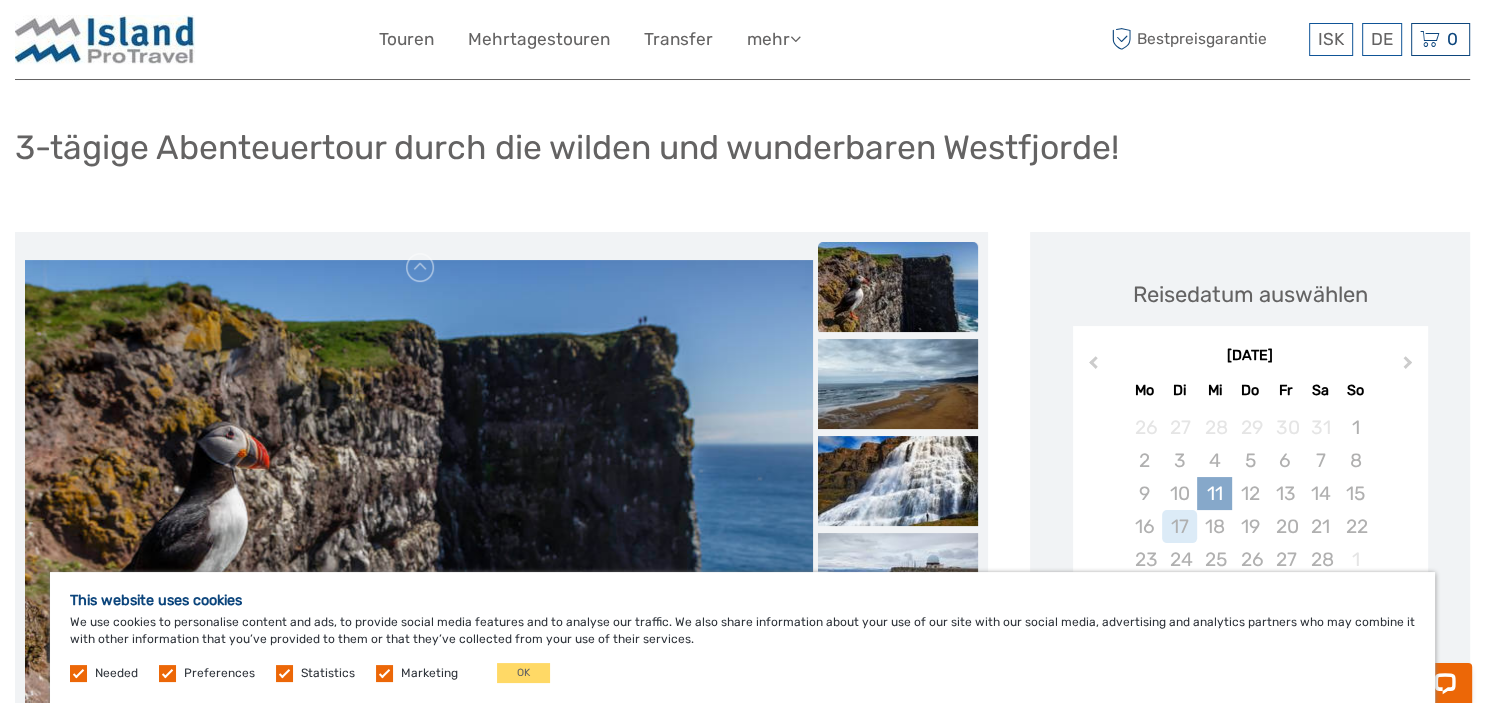 click on "11" at bounding box center (1214, 493) 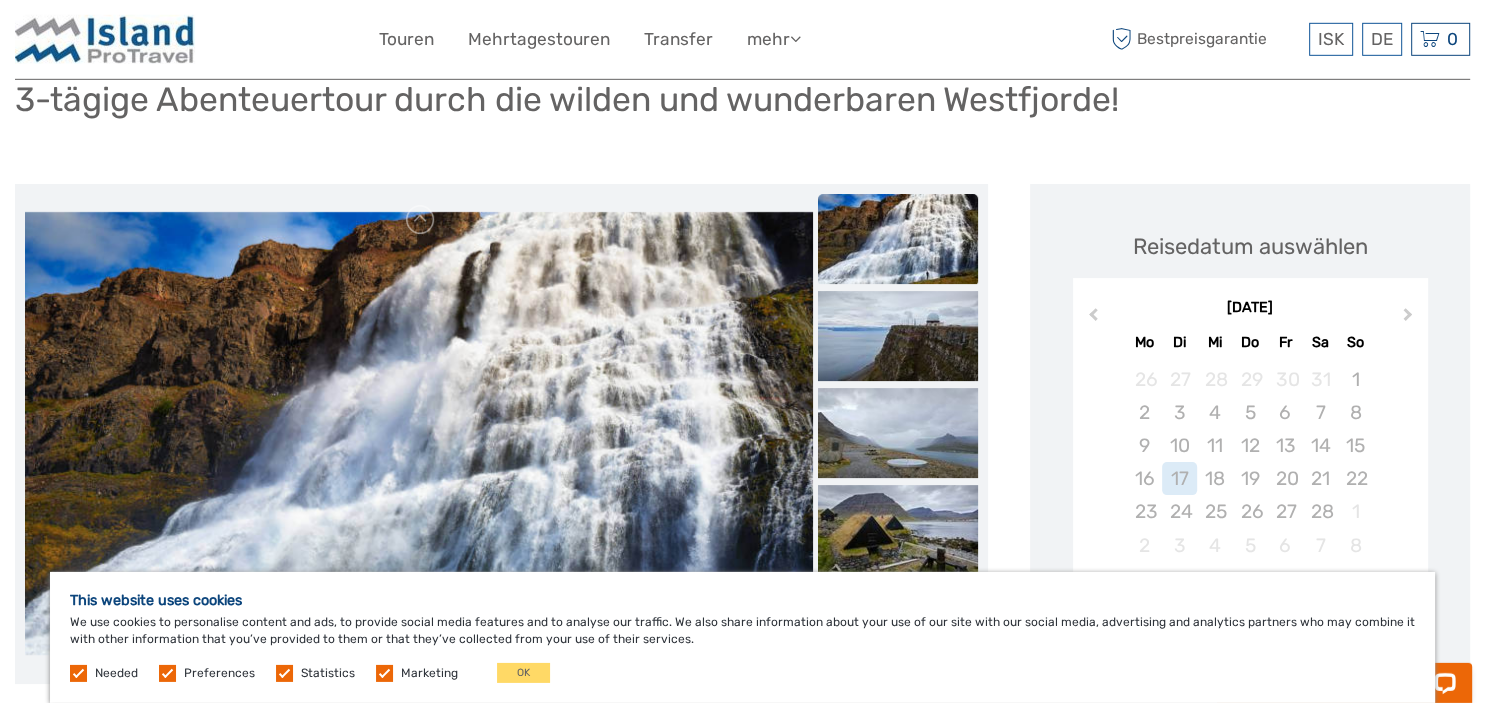 scroll, scrollTop: 0, scrollLeft: 0, axis: both 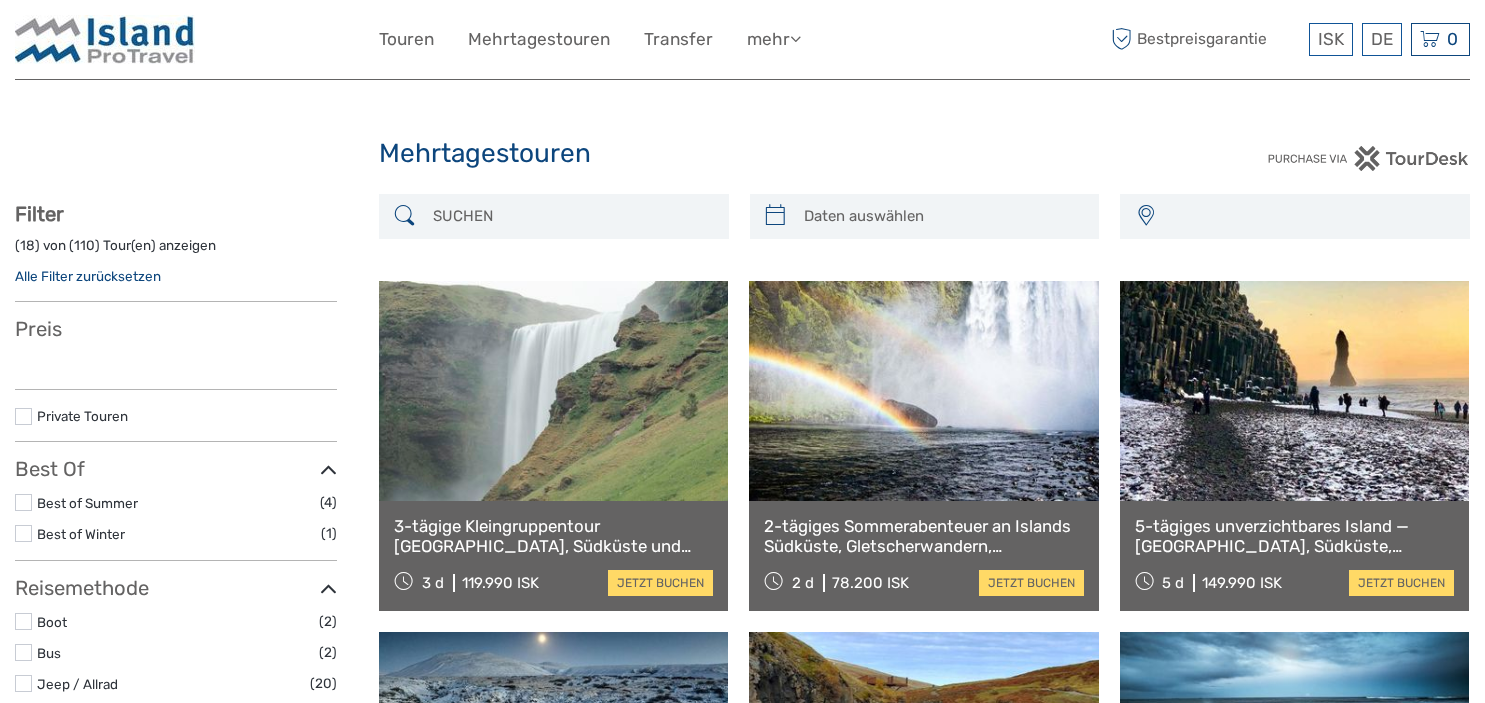 select 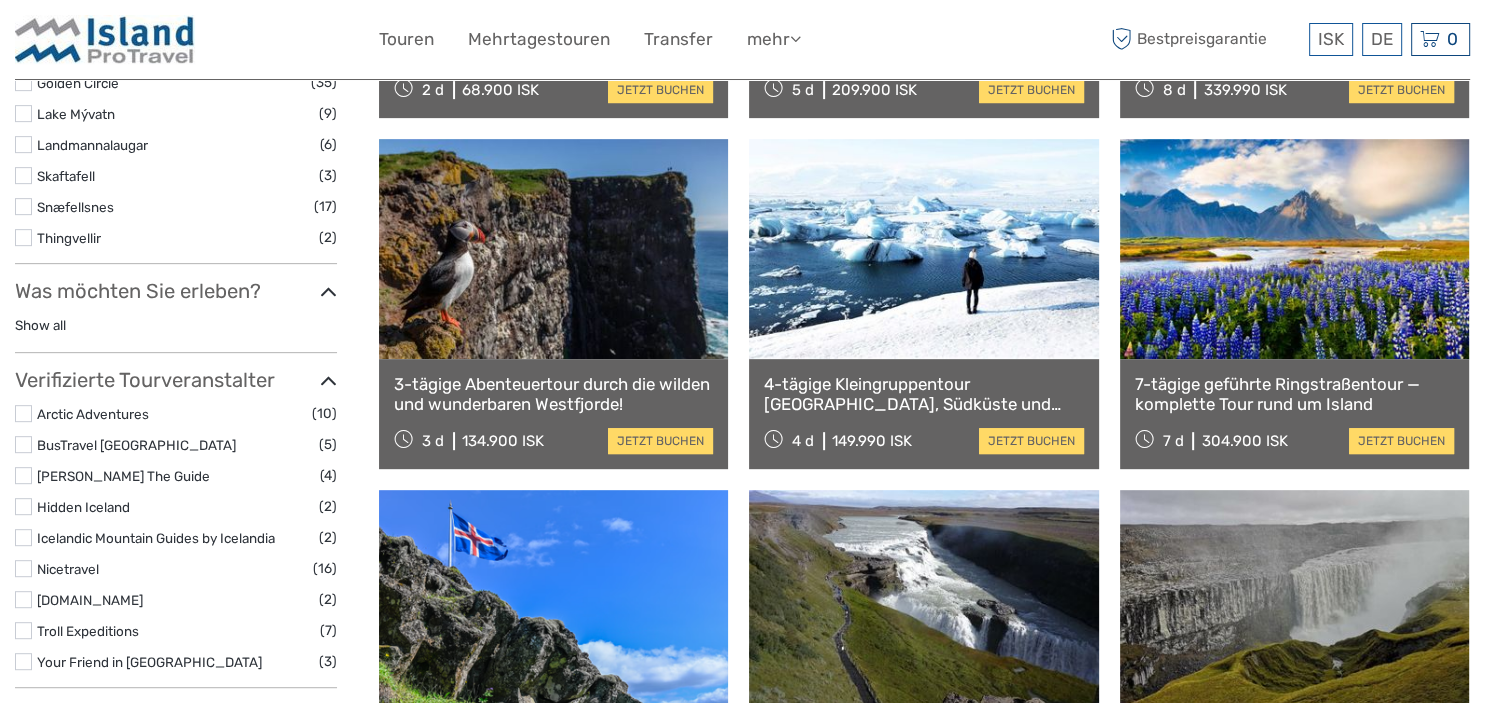 scroll, scrollTop: 845, scrollLeft: 0, axis: vertical 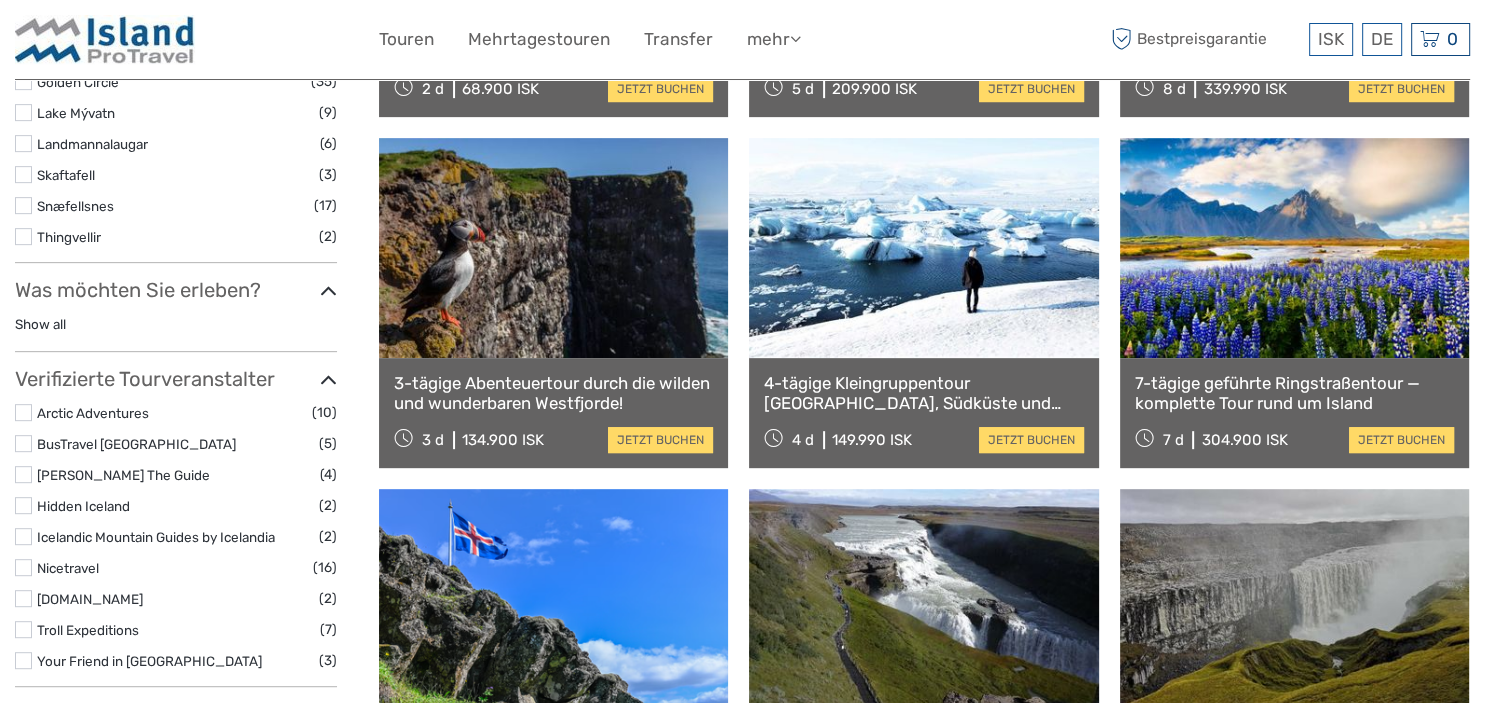 select 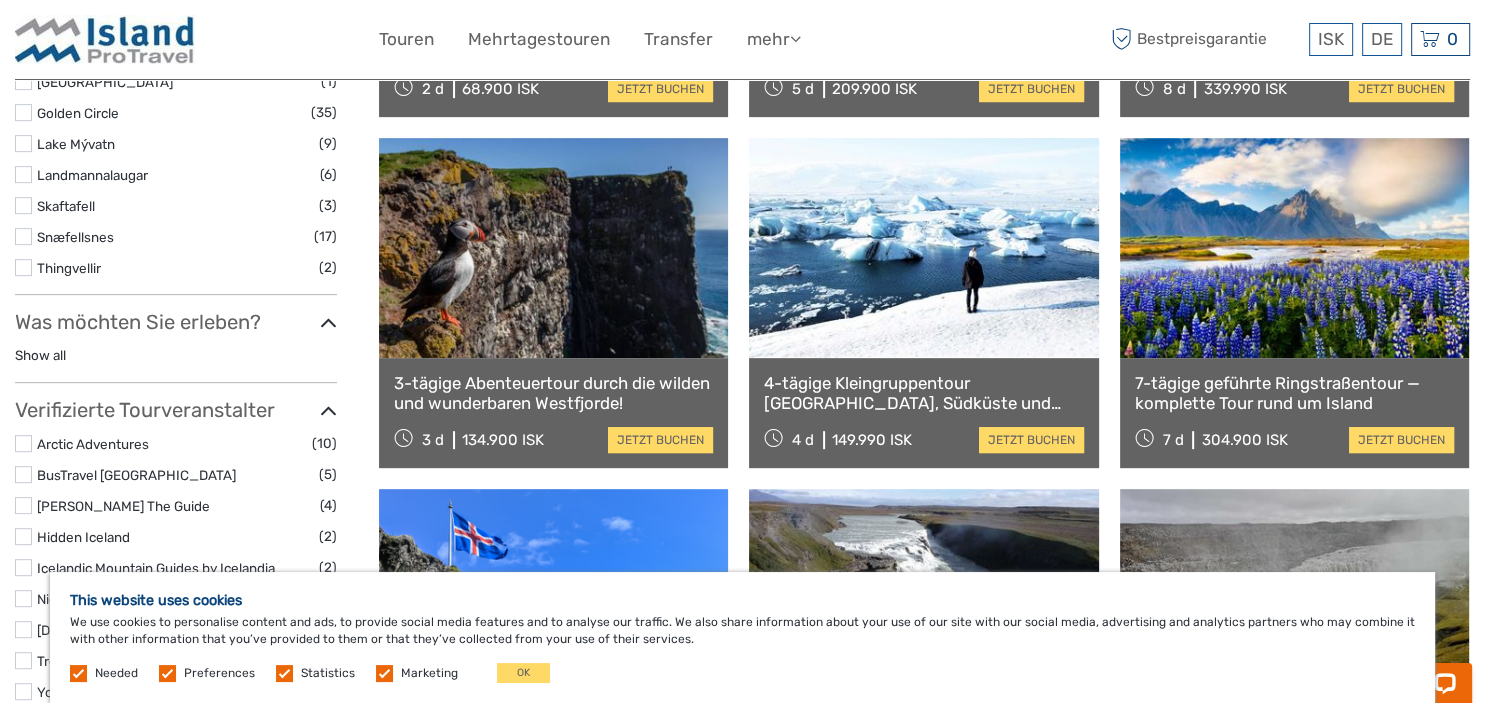 scroll, scrollTop: 0, scrollLeft: 0, axis: both 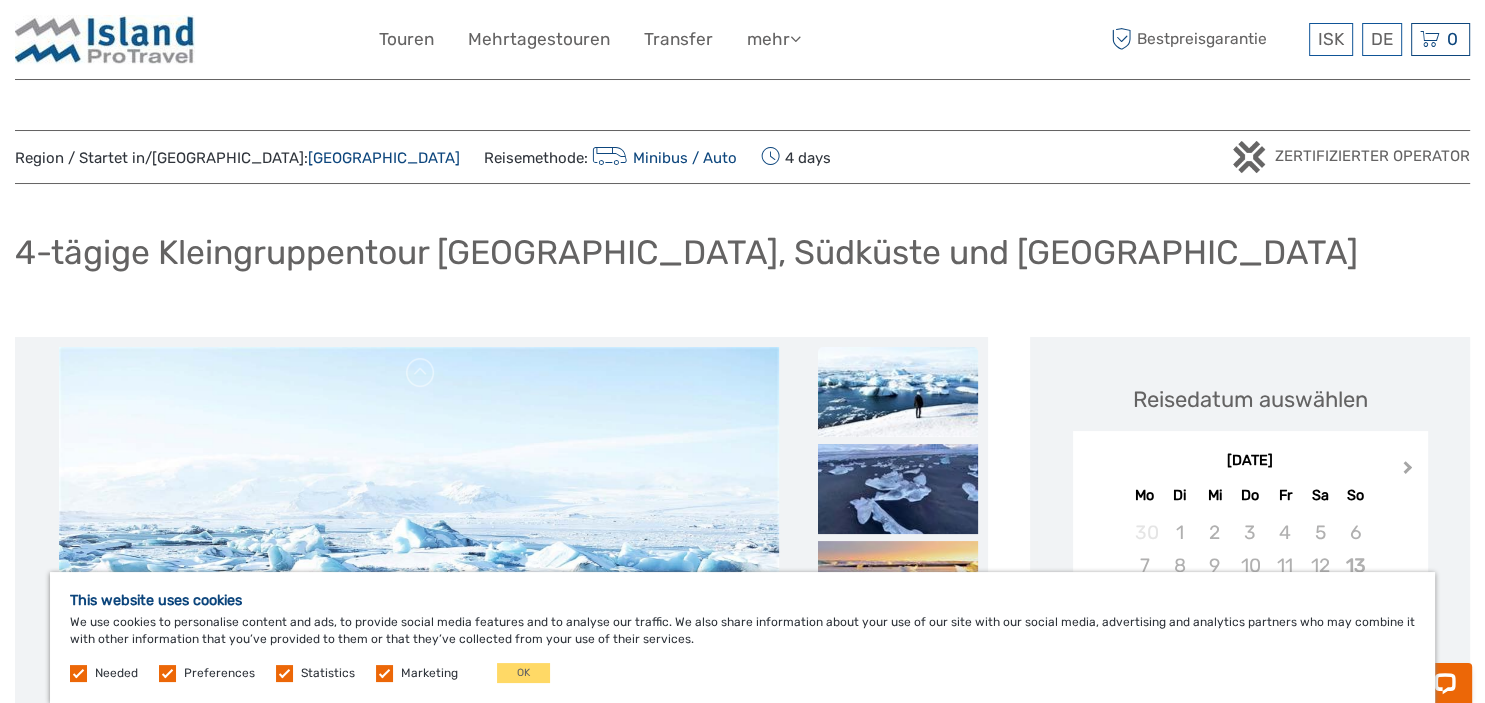 click on "Next Month" at bounding box center [1410, 472] 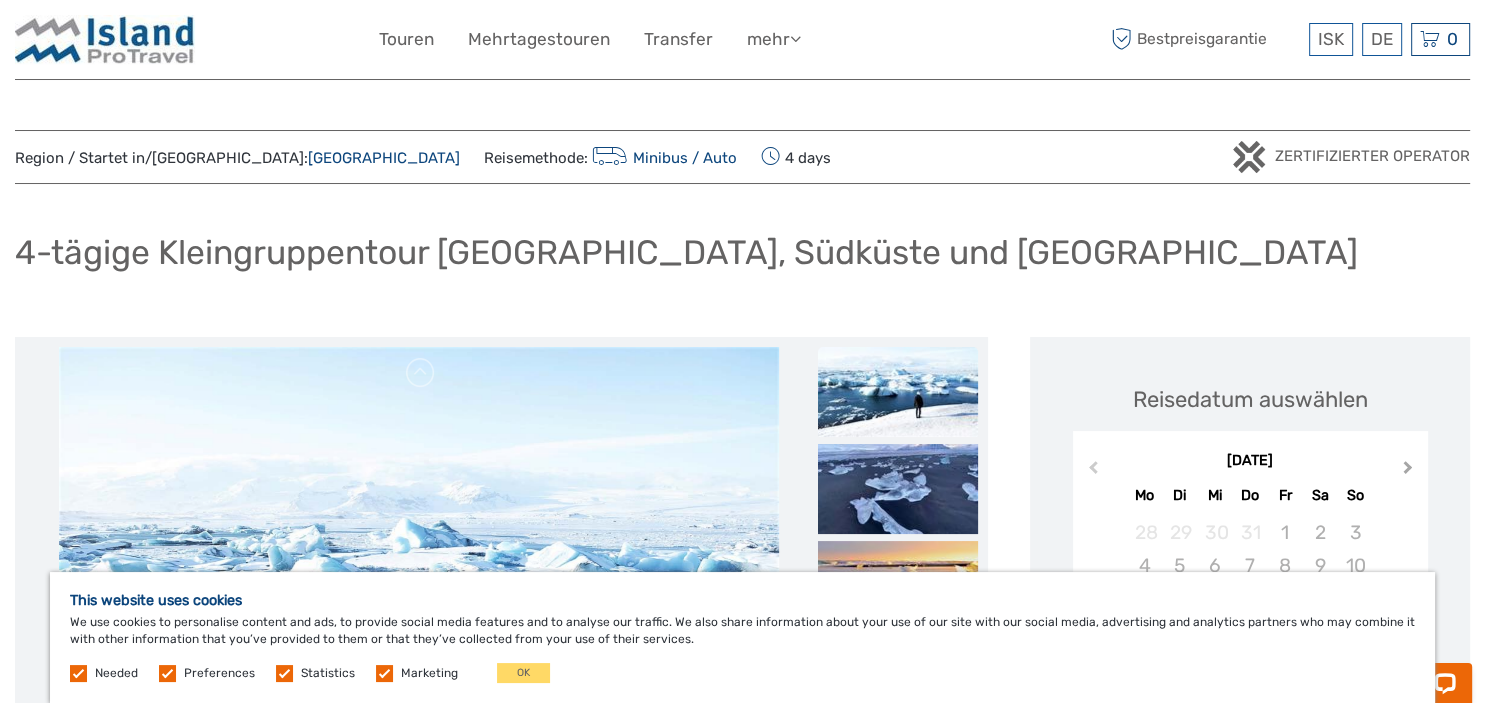 click on "Next Month" at bounding box center (1410, 472) 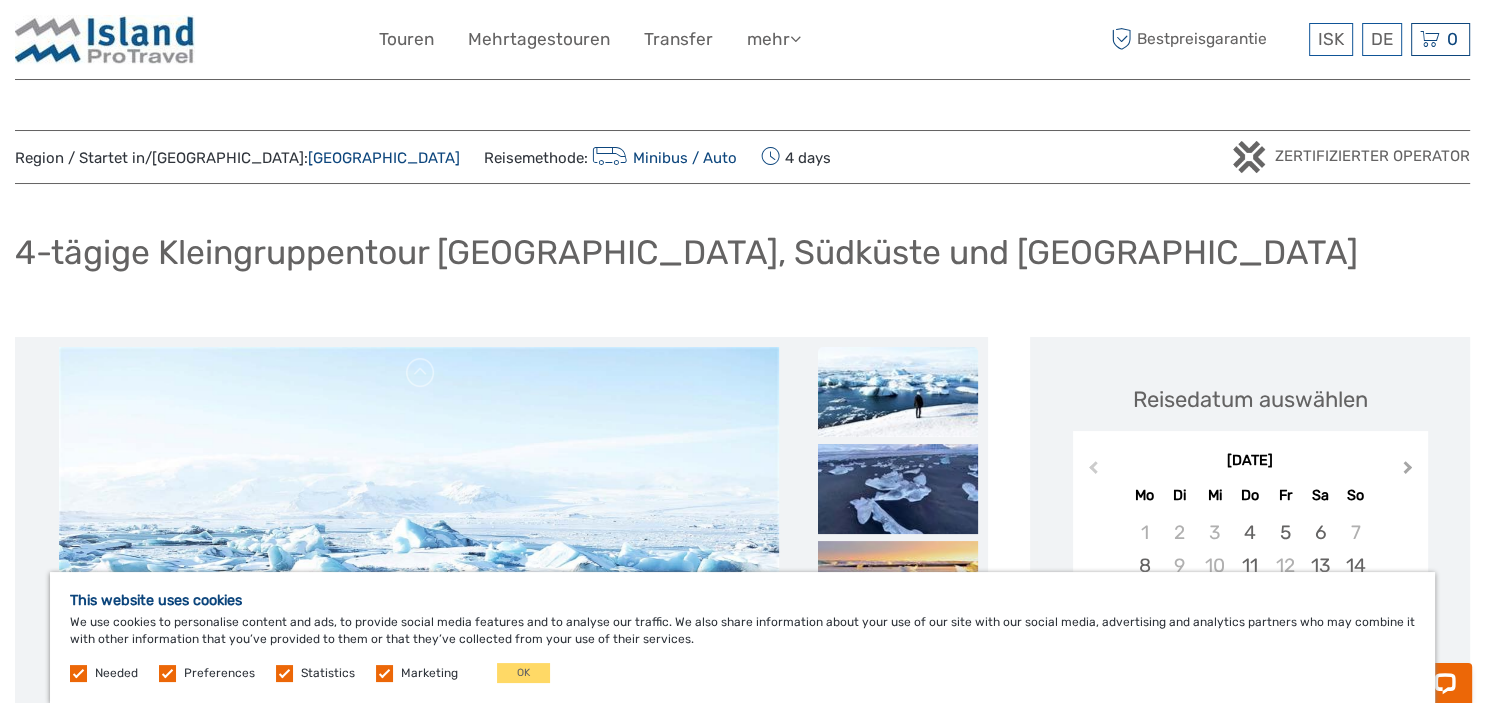 click on "Next Month" at bounding box center (1410, 472) 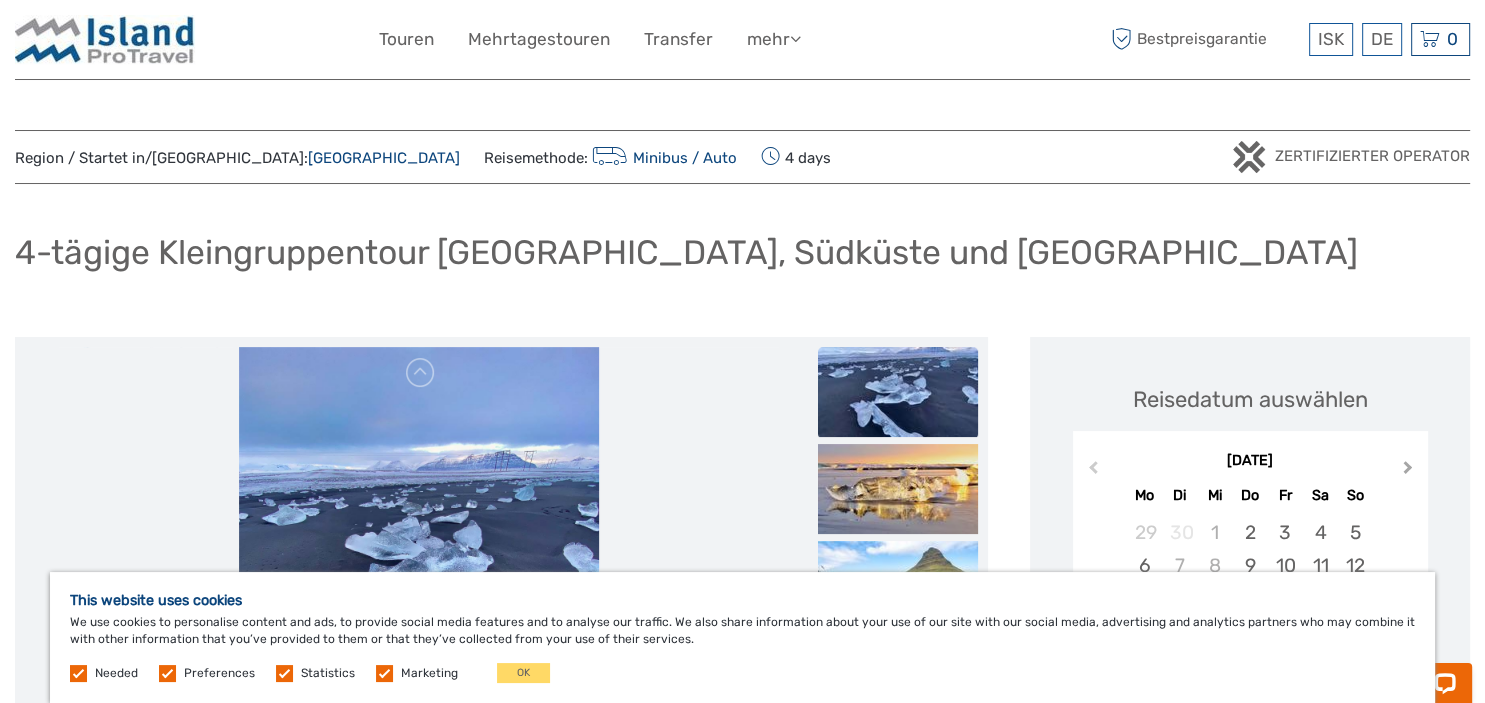 click on "Next Month" at bounding box center [1408, 471] 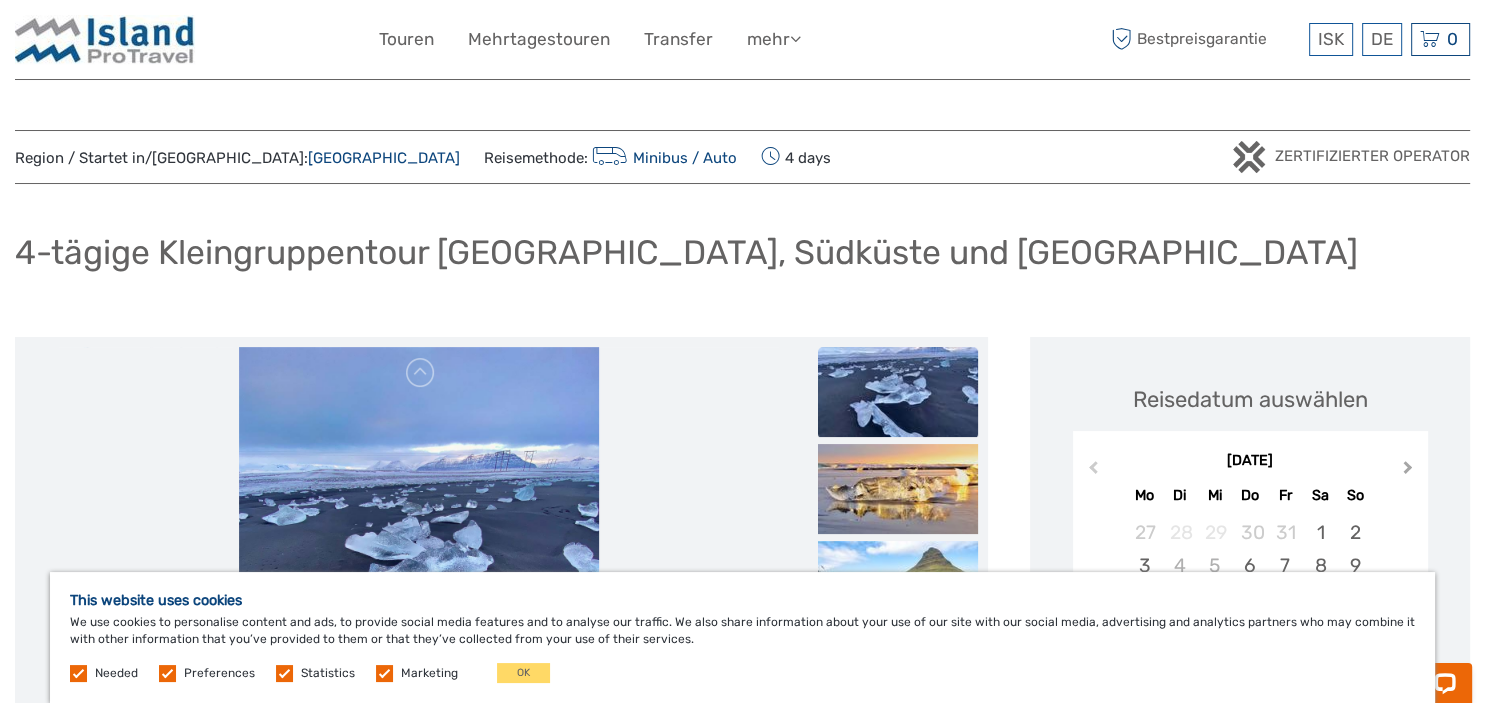 click on "Next Month" at bounding box center (1408, 471) 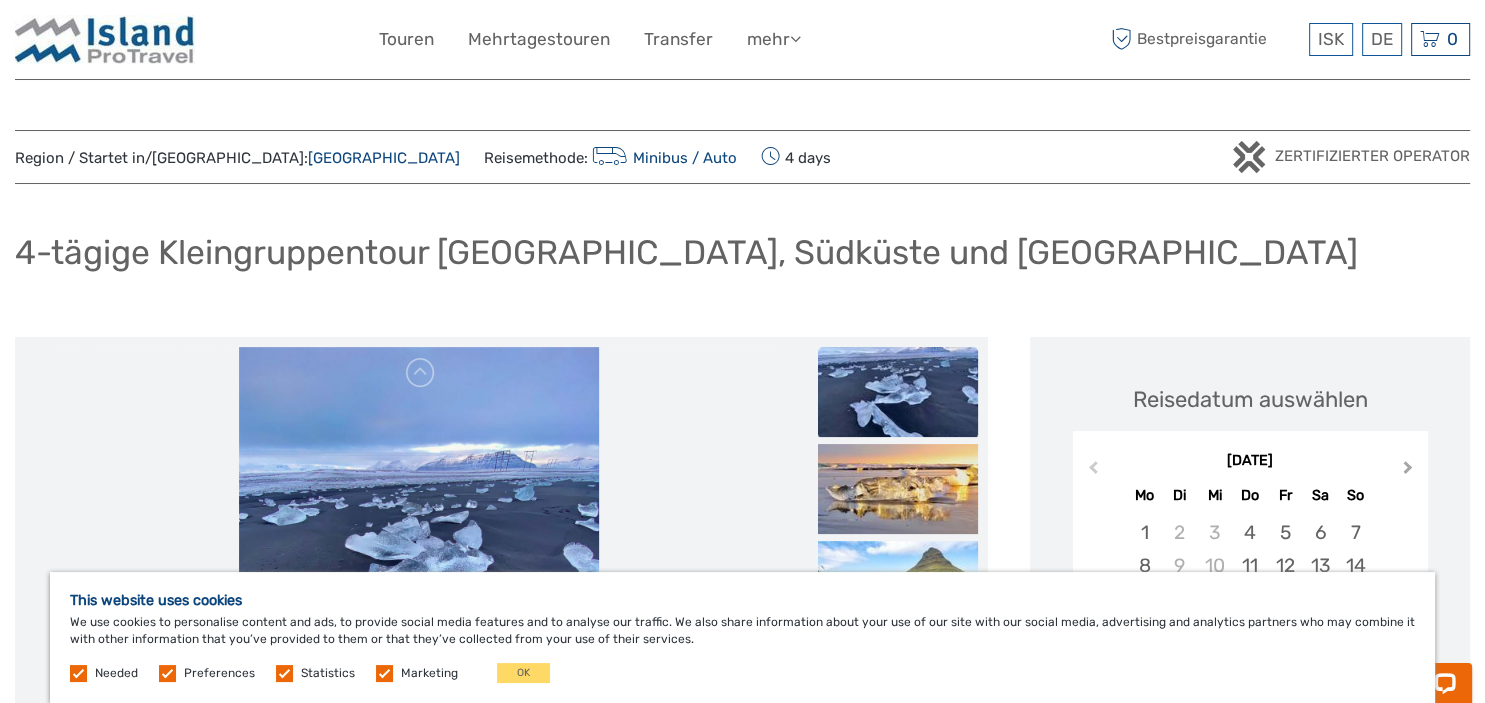 click on "Next Month" at bounding box center [1408, 471] 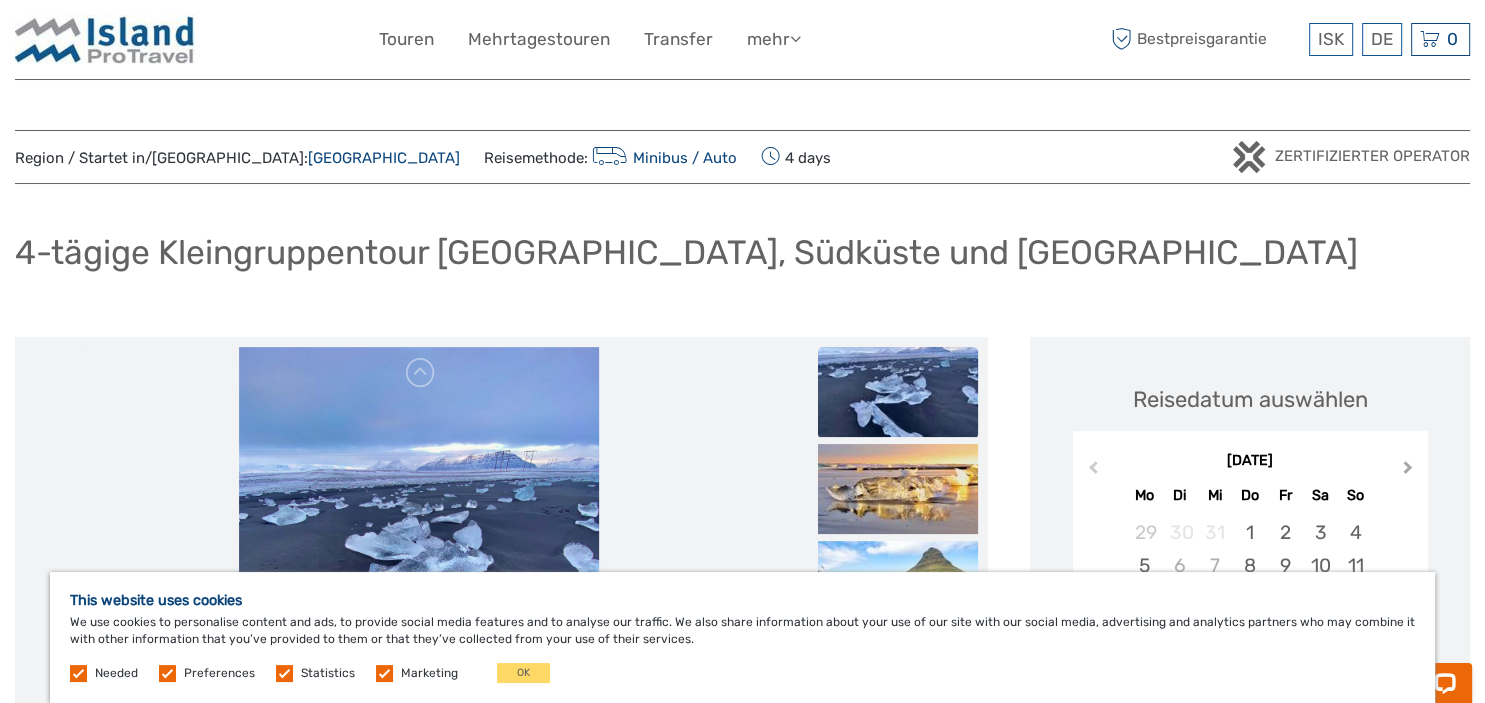 click on "Next Month" at bounding box center [1408, 471] 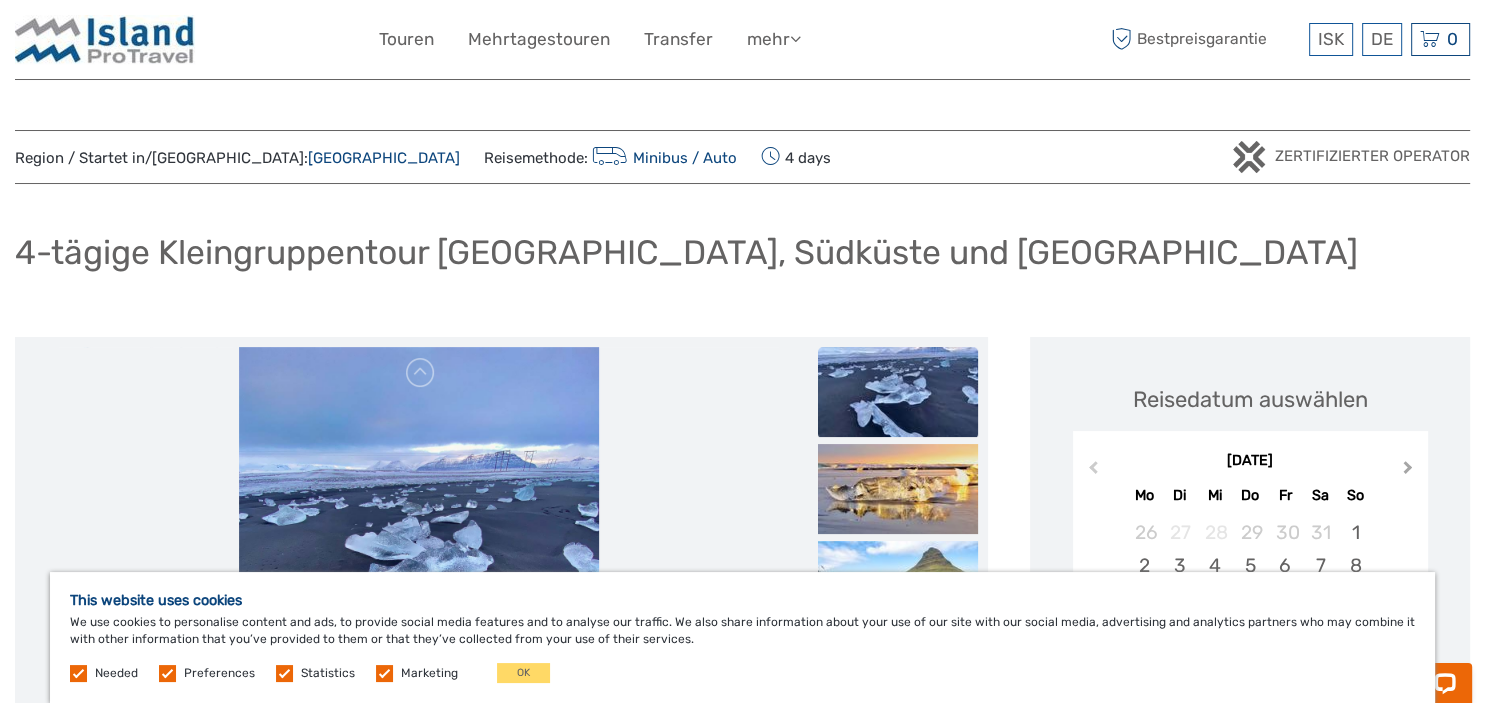 click on "Next Month" at bounding box center (1408, 471) 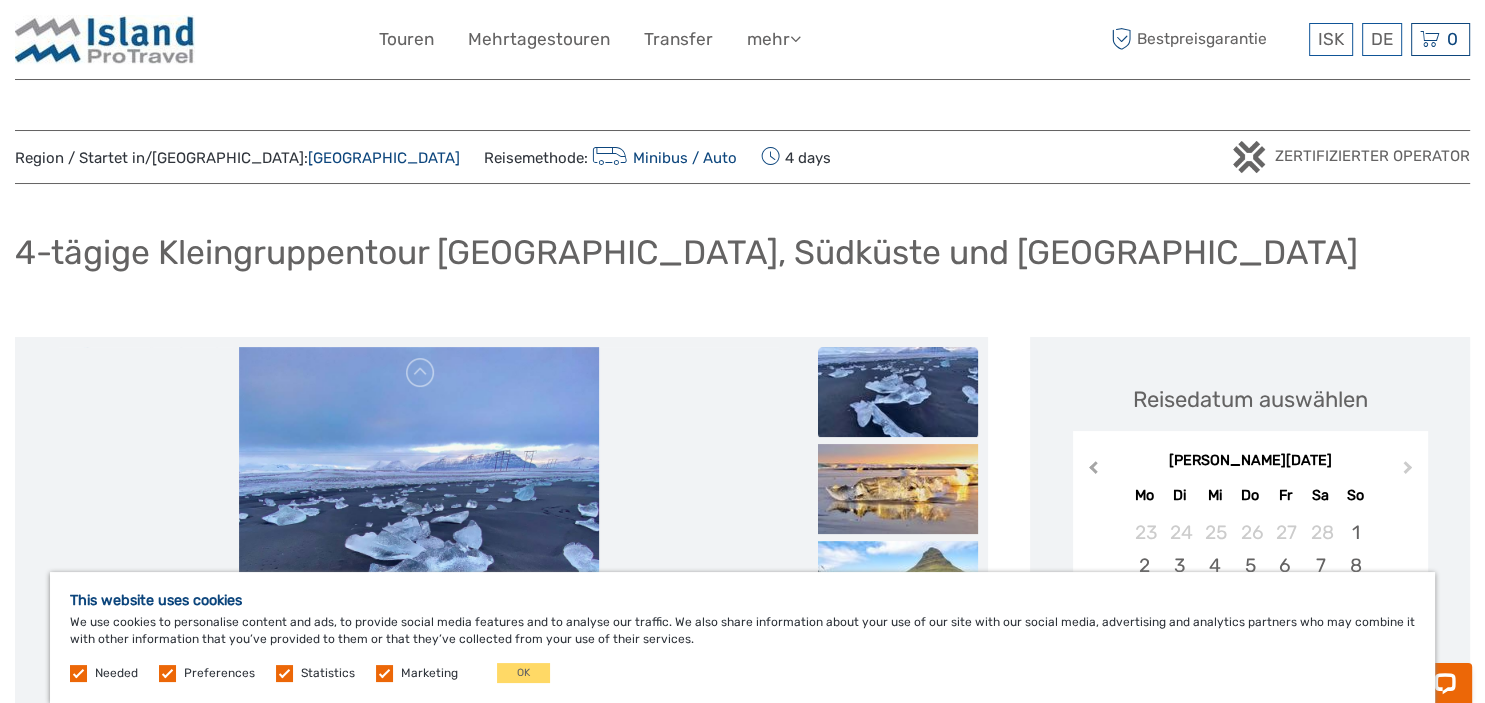 click on "Previous Month" at bounding box center [1091, 472] 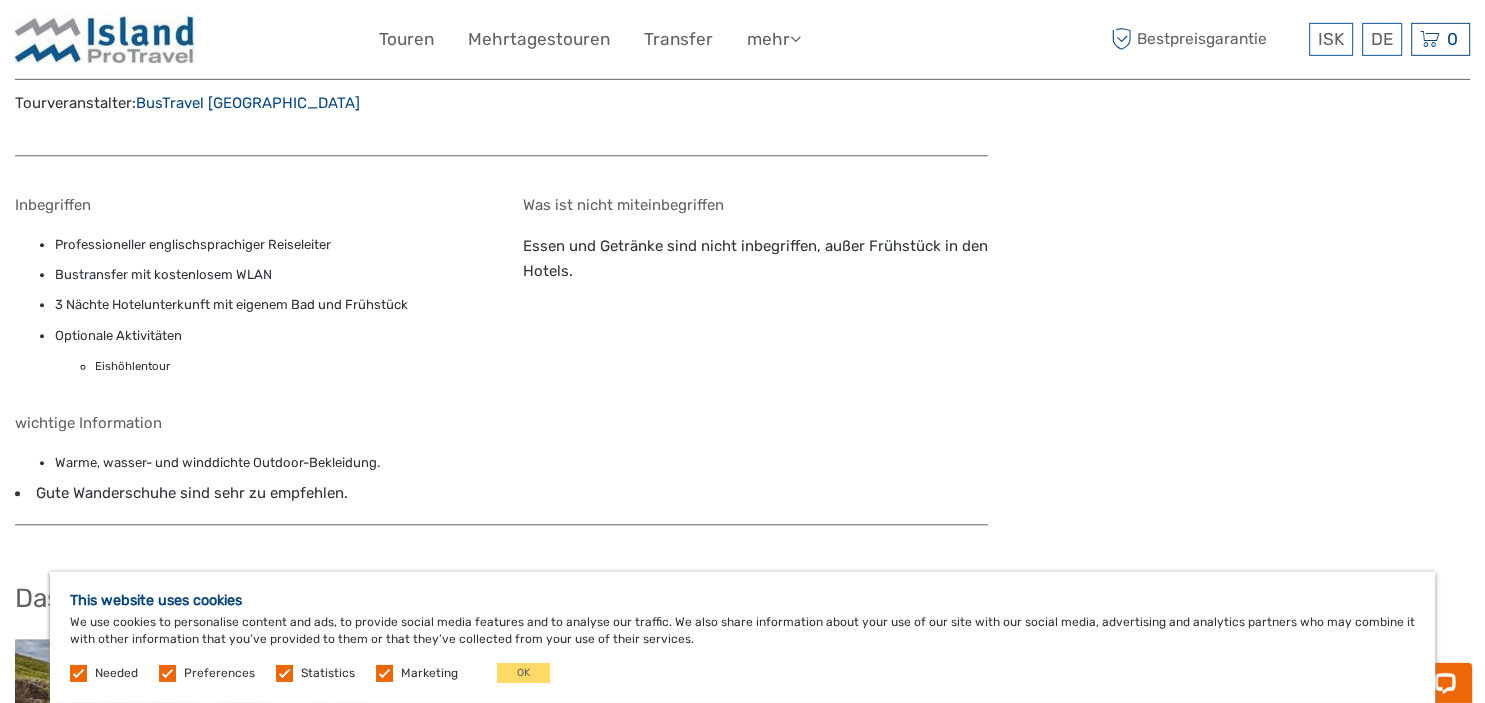 scroll, scrollTop: 1760, scrollLeft: 0, axis: vertical 